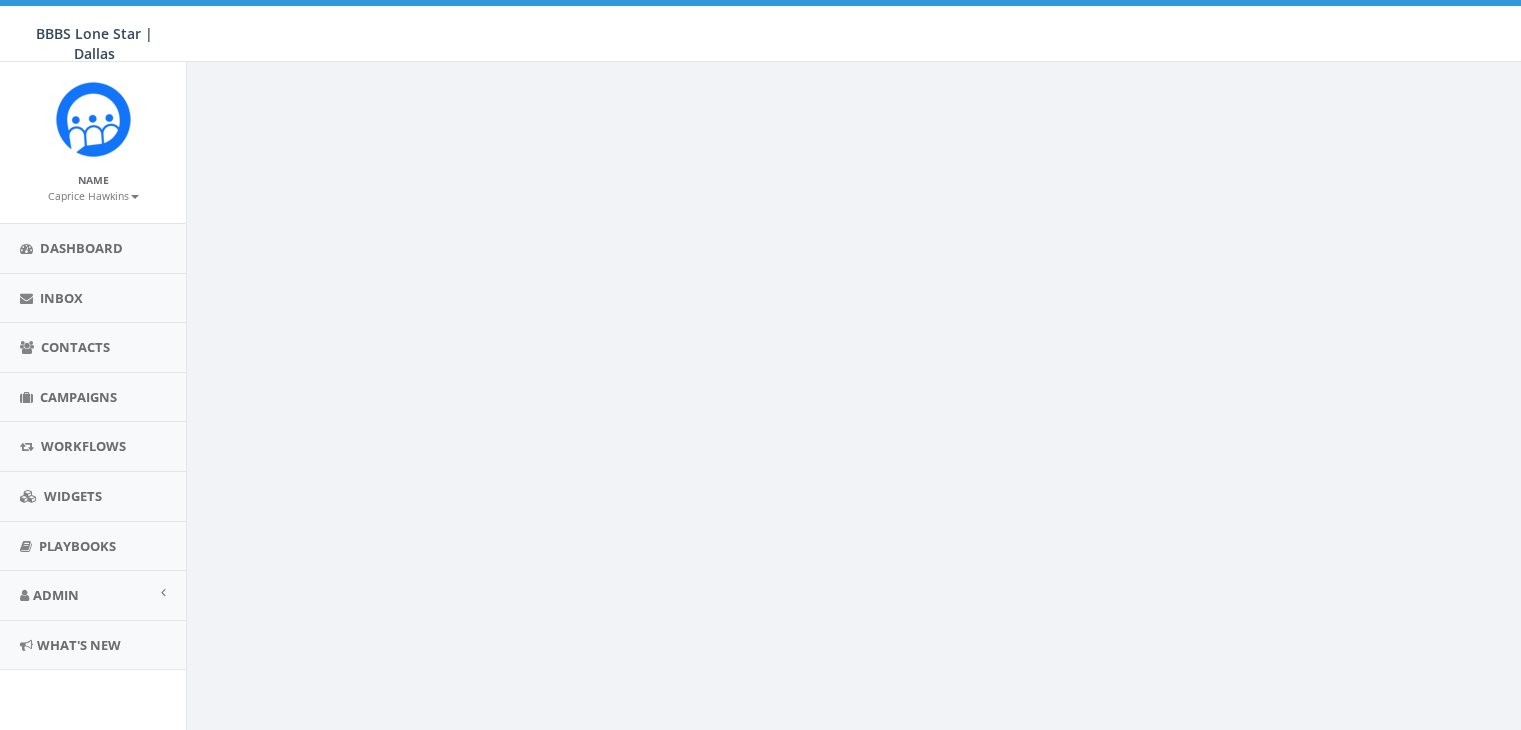 scroll, scrollTop: 0, scrollLeft: 0, axis: both 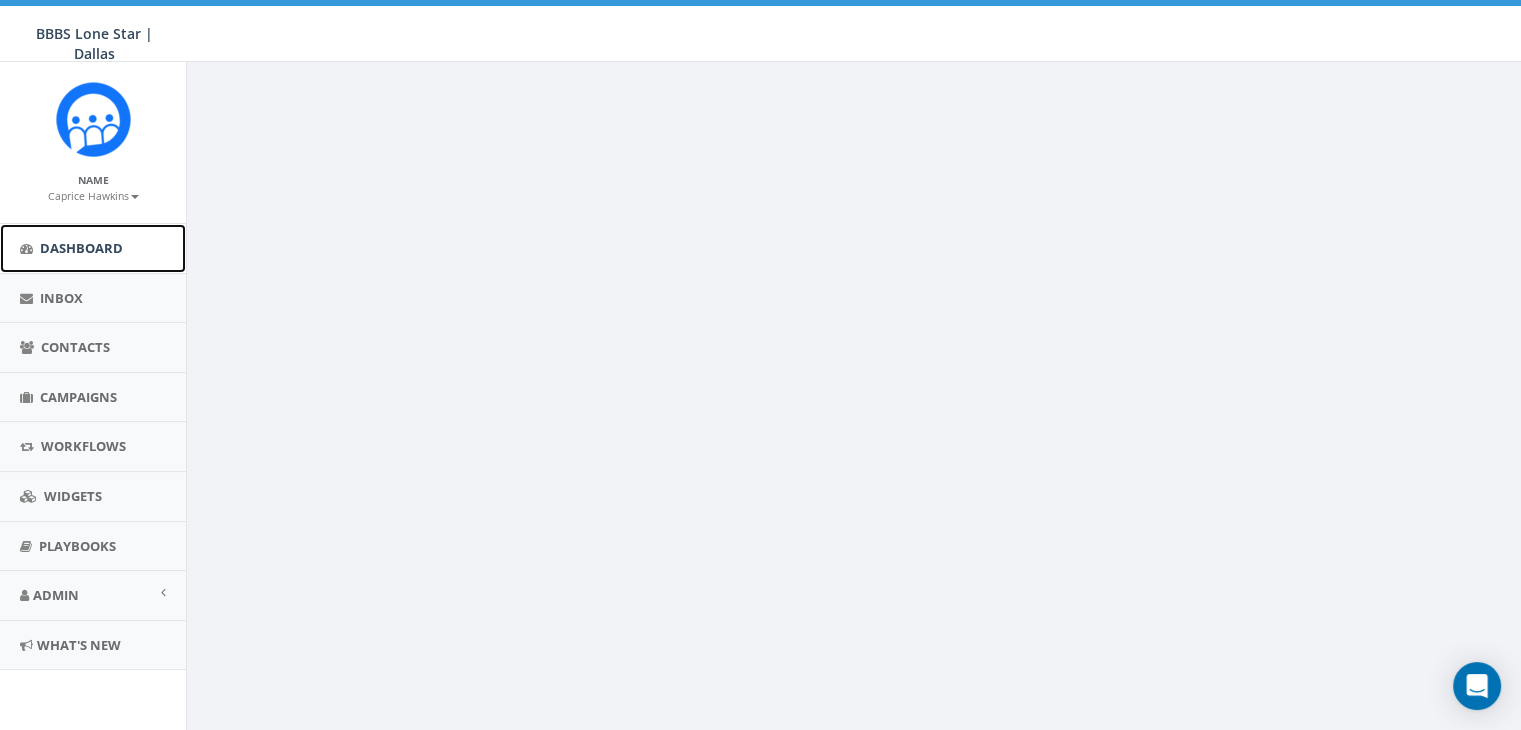 click on "Dashboard" at bounding box center [81, 248] 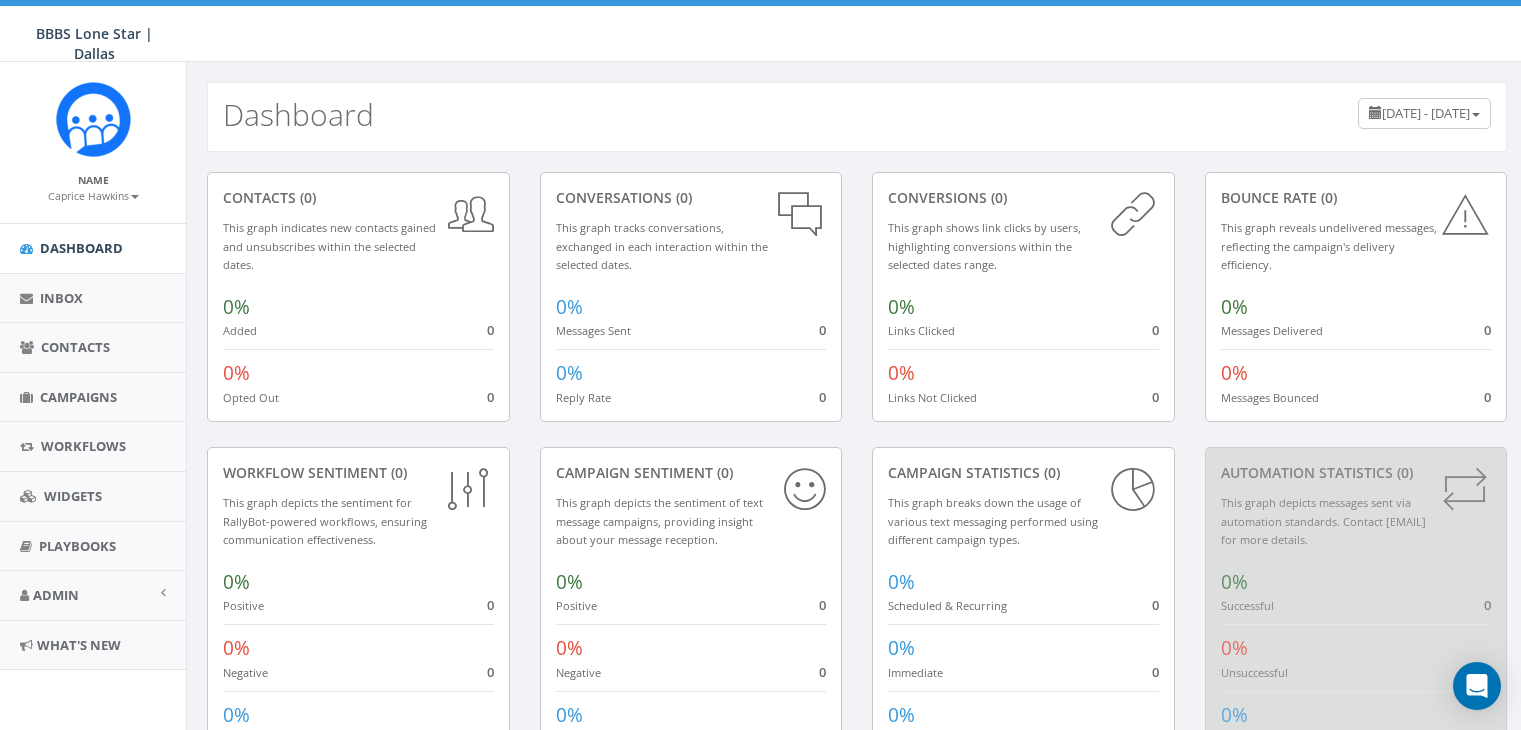 scroll, scrollTop: 0, scrollLeft: 0, axis: both 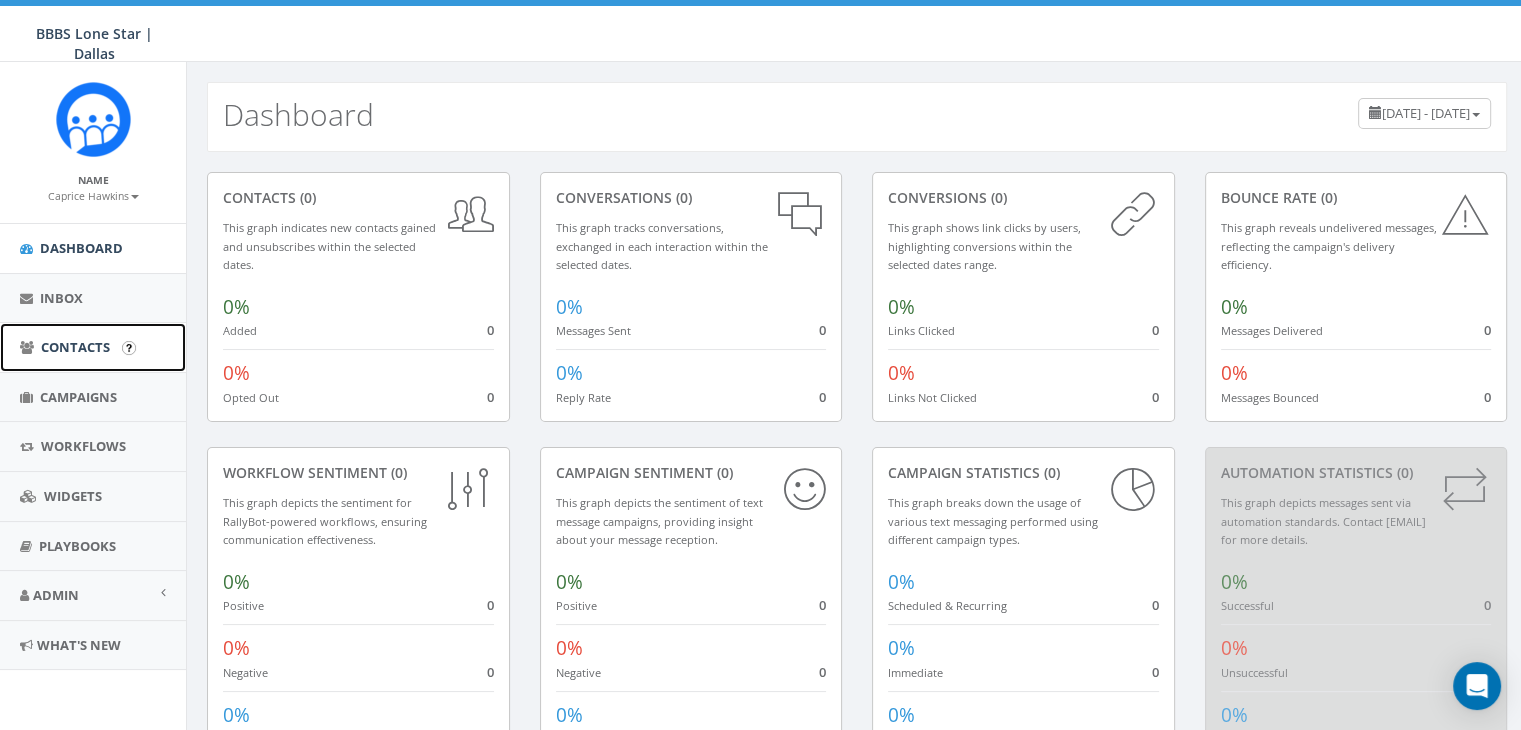 click on "Contacts" at bounding box center [93, 347] 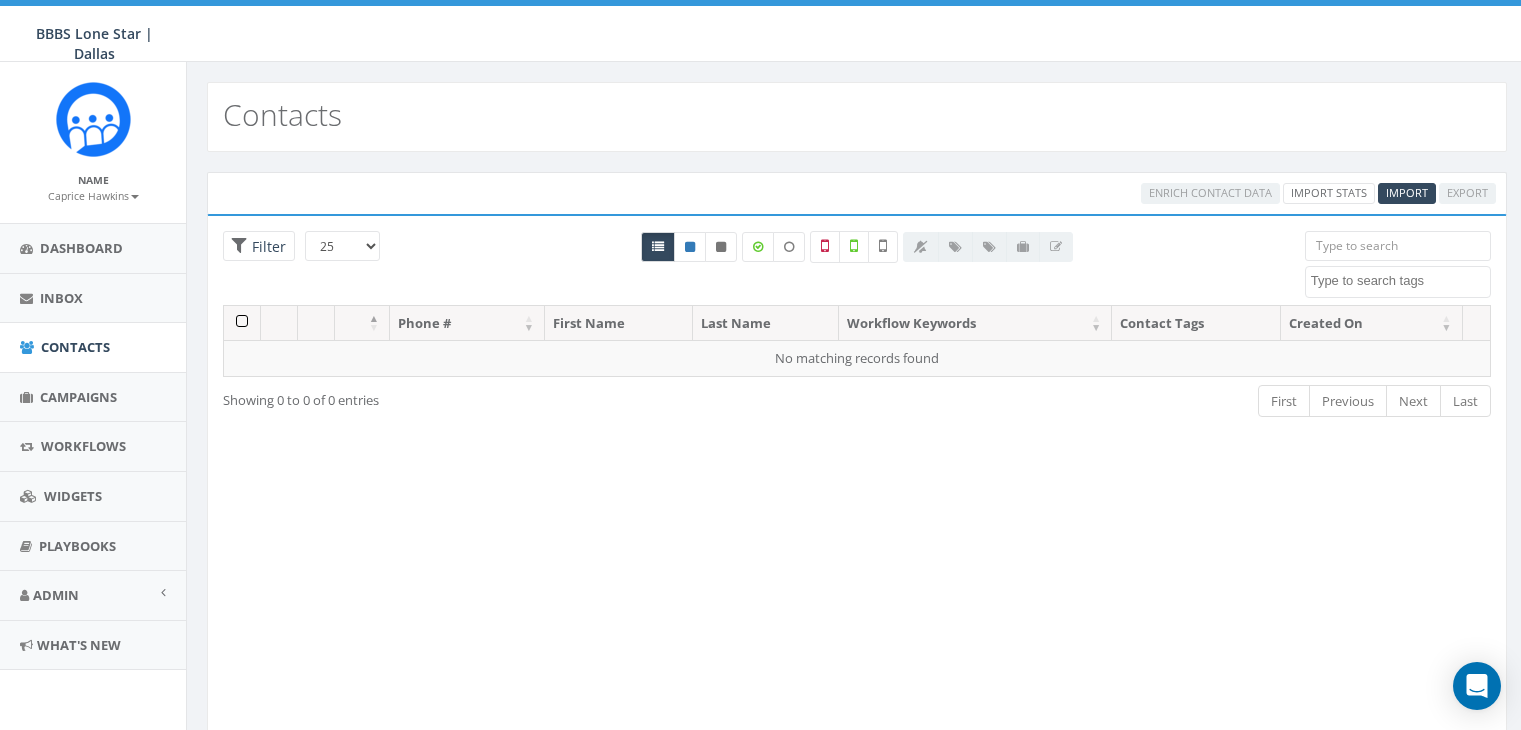 select 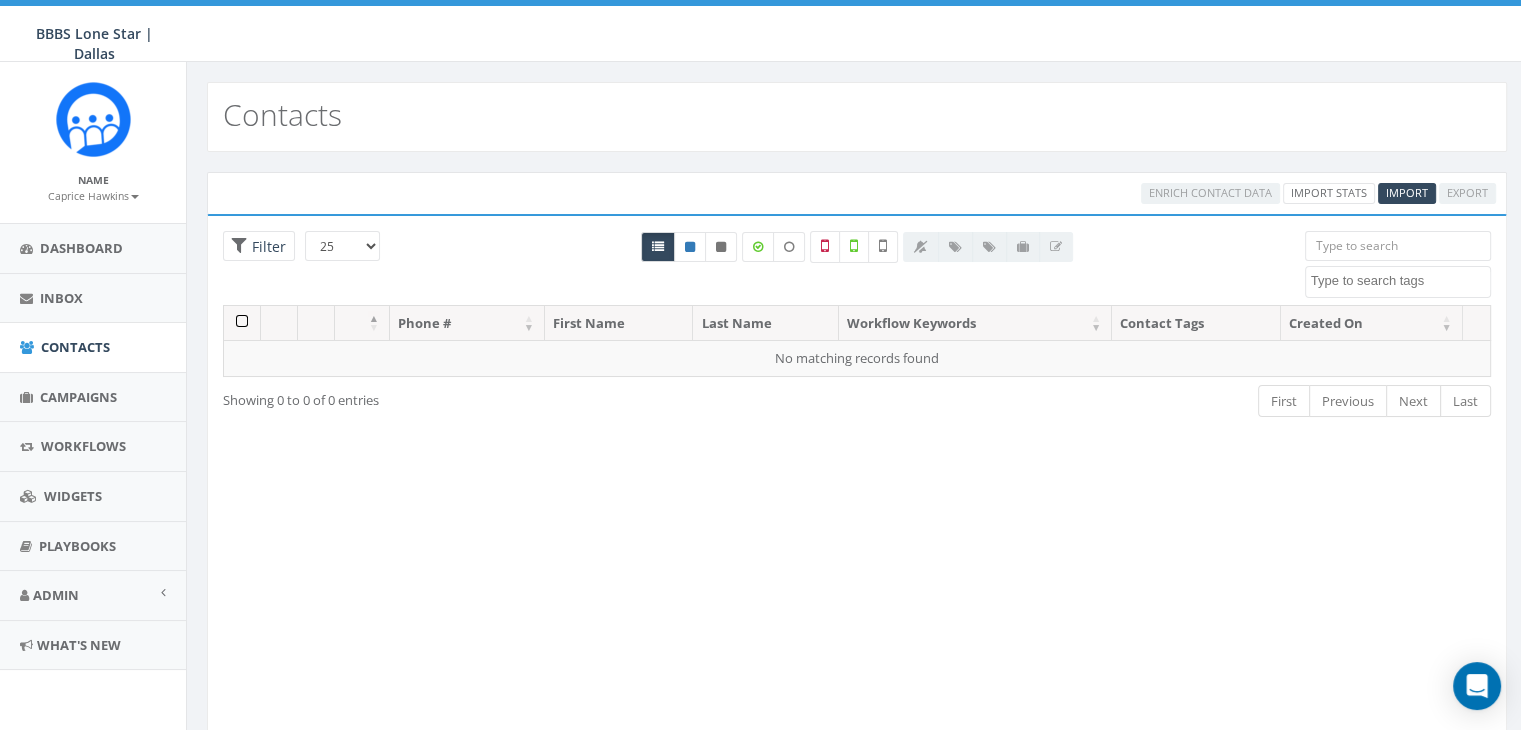 scroll, scrollTop: 0, scrollLeft: 0, axis: both 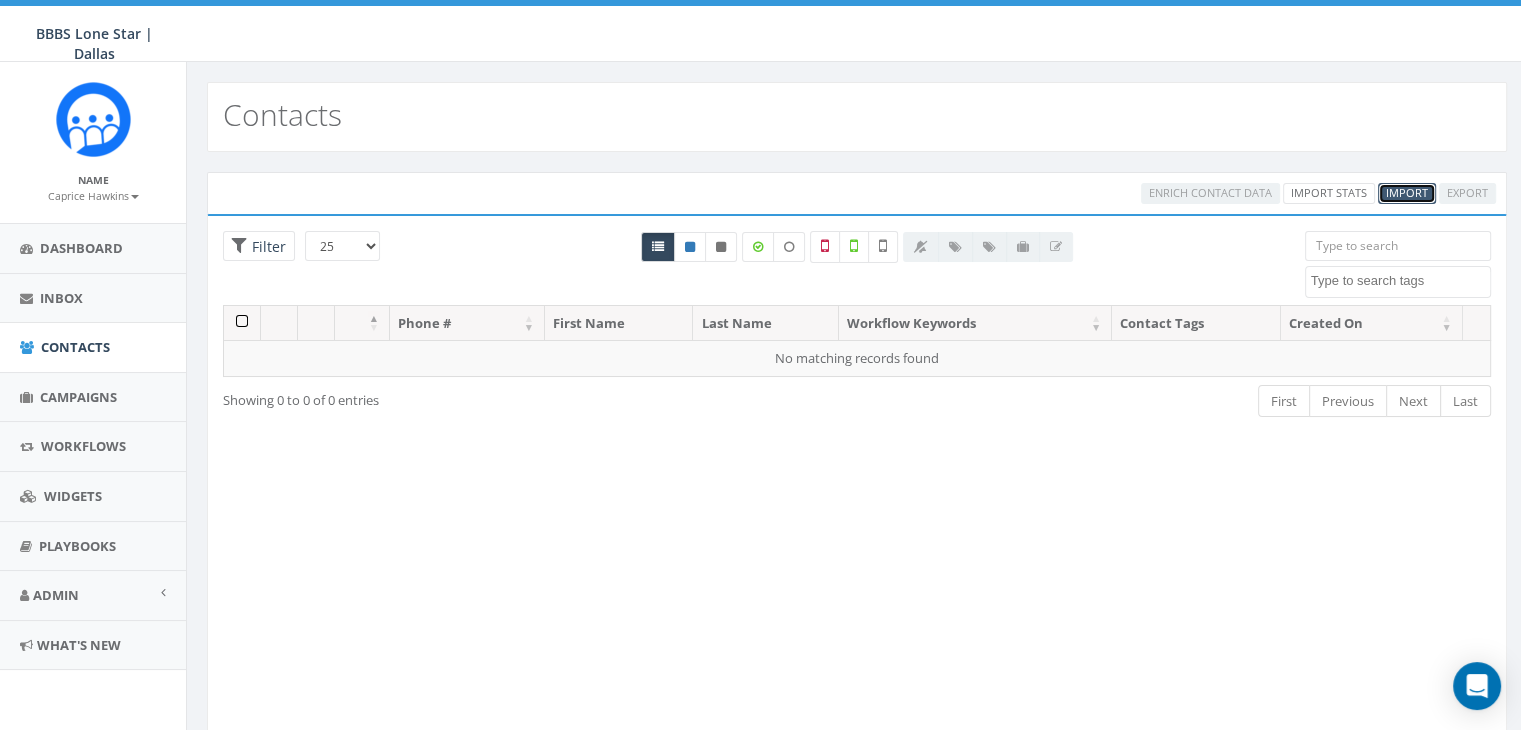 click on "Import" at bounding box center (1407, 192) 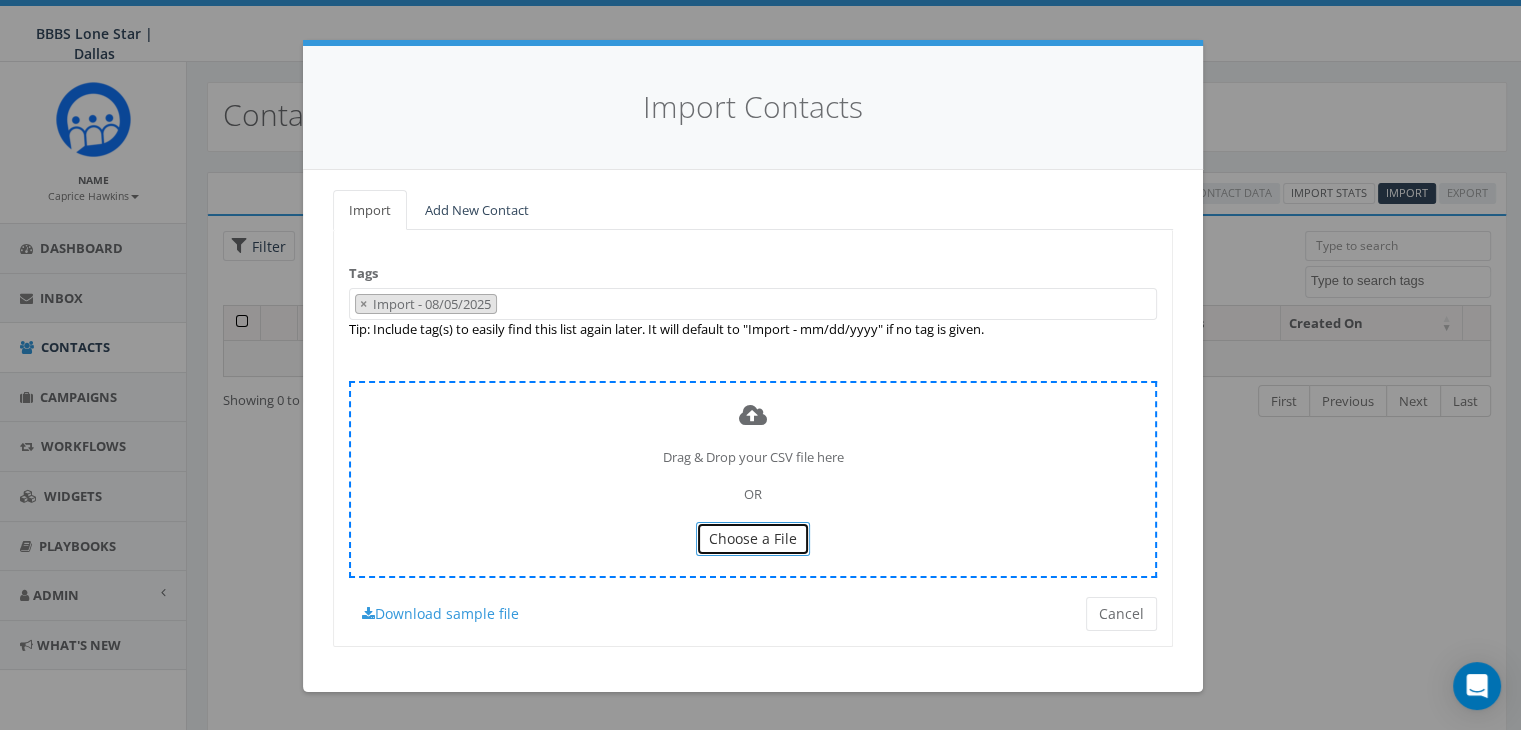 click on "Choose a File" at bounding box center (753, 538) 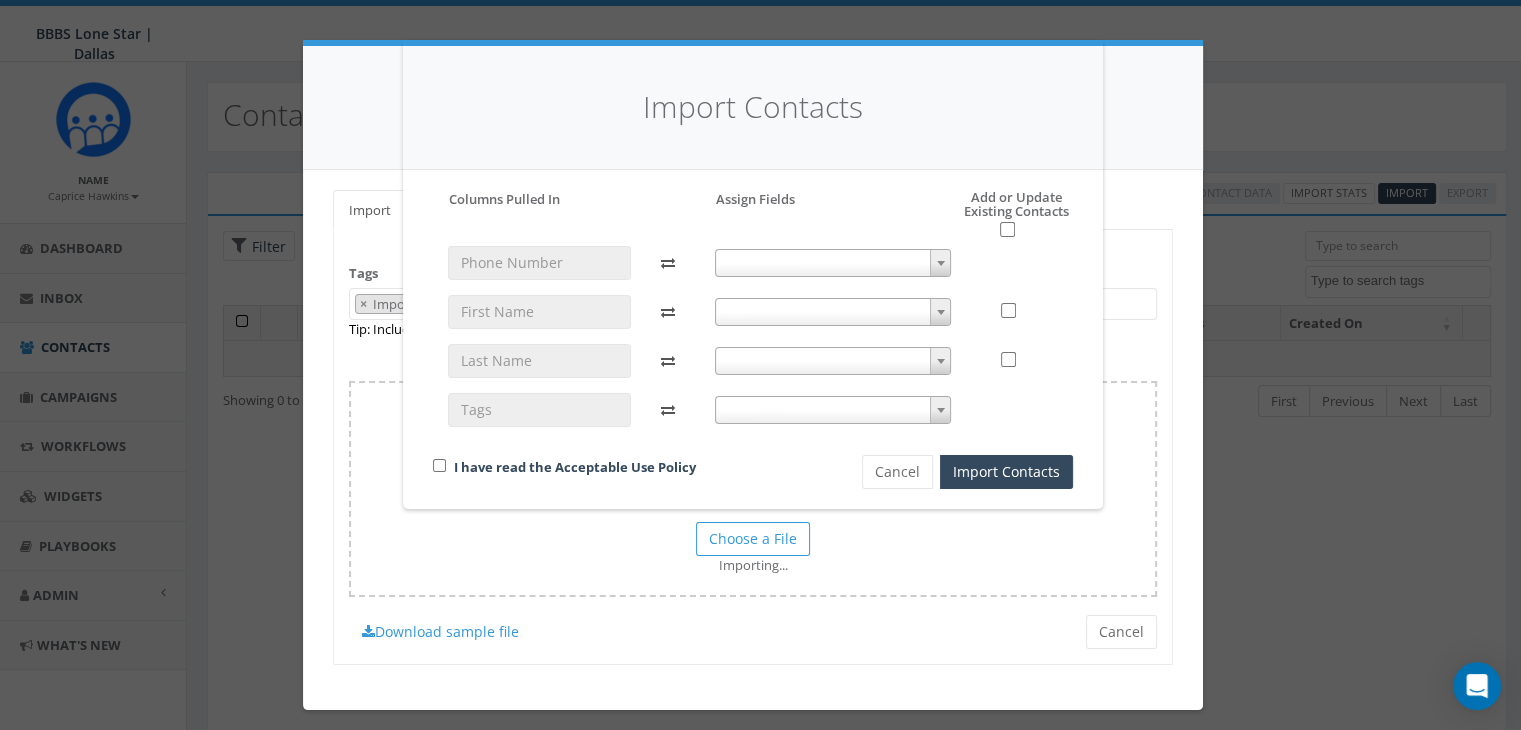 click at bounding box center (833, 263) 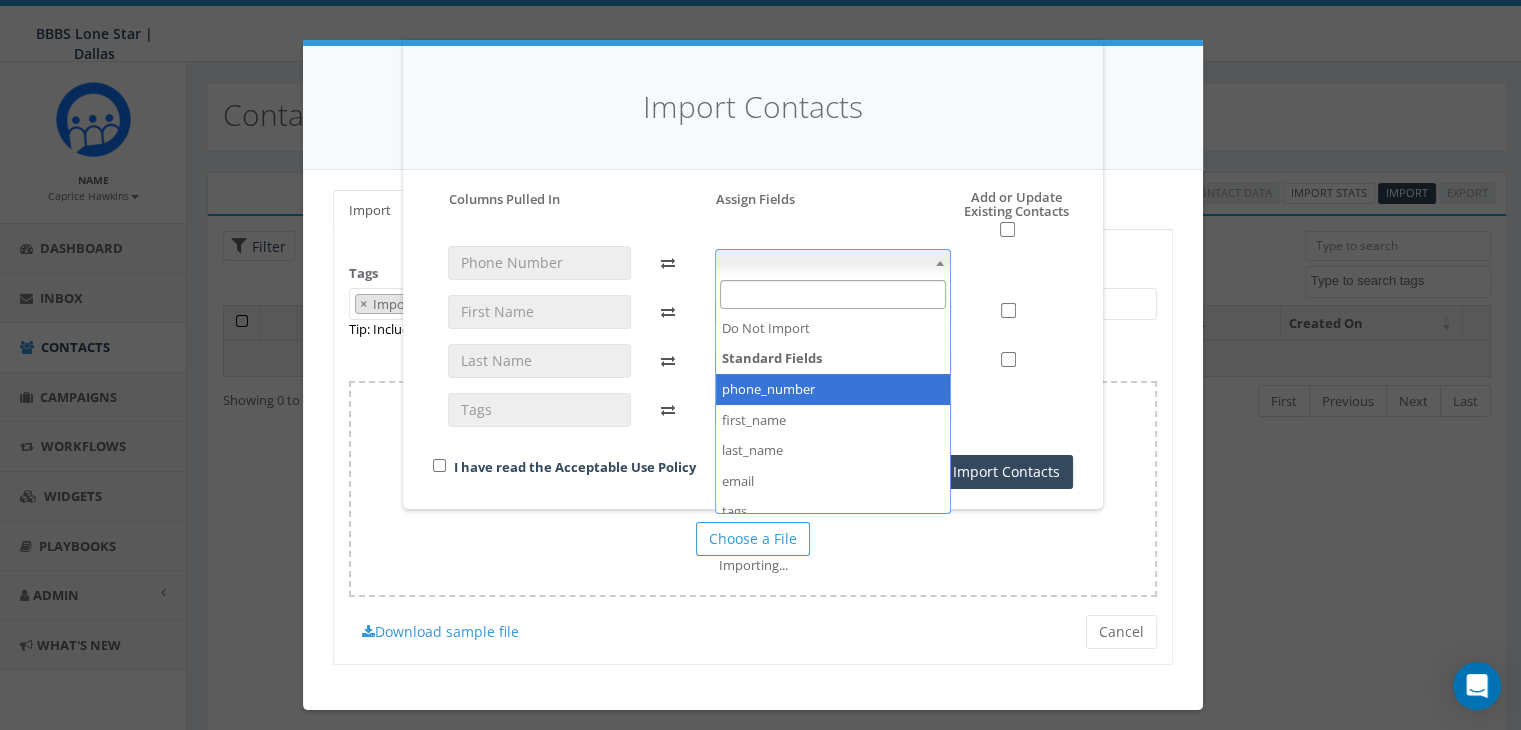 select on "phone_number" 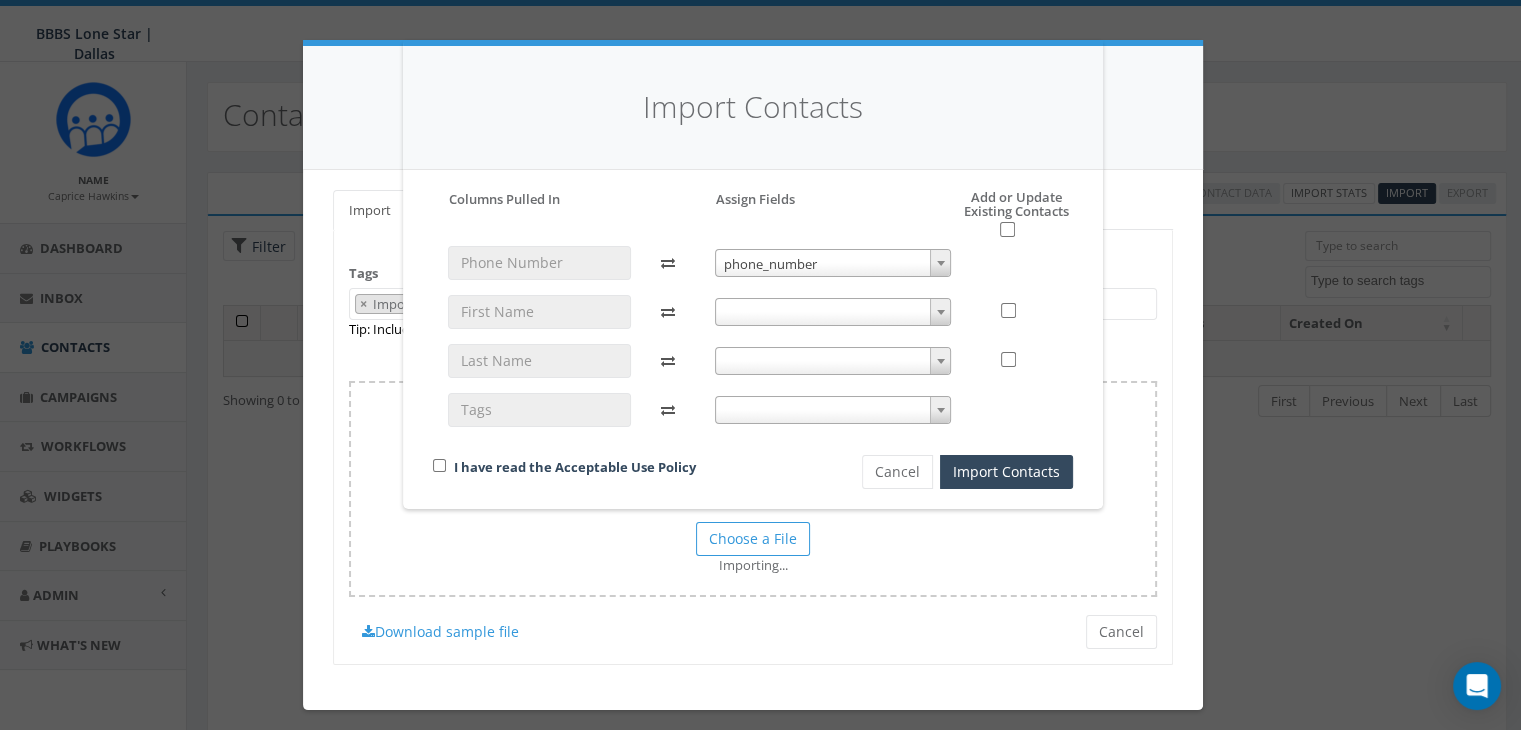 click at bounding box center (833, 312) 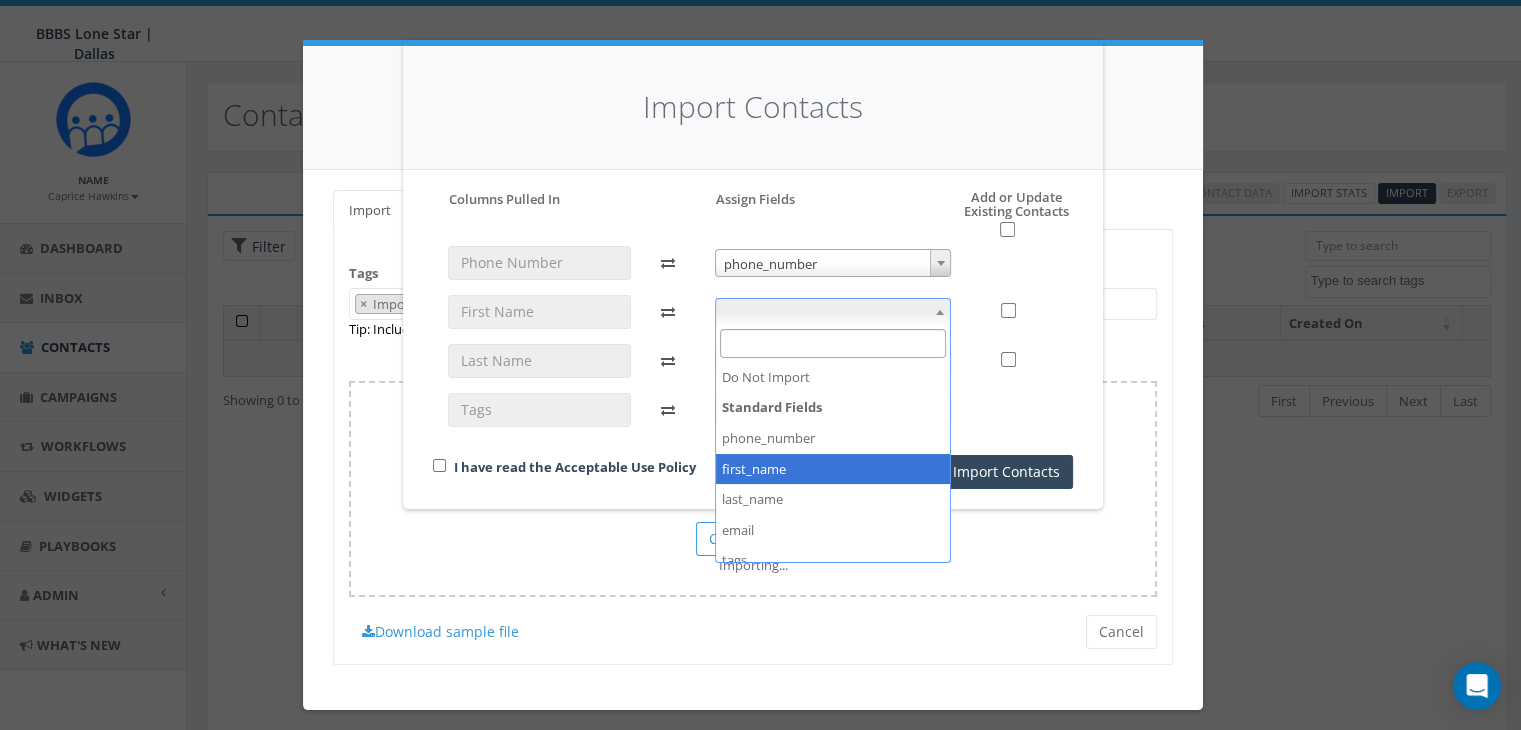 select on "first_name" 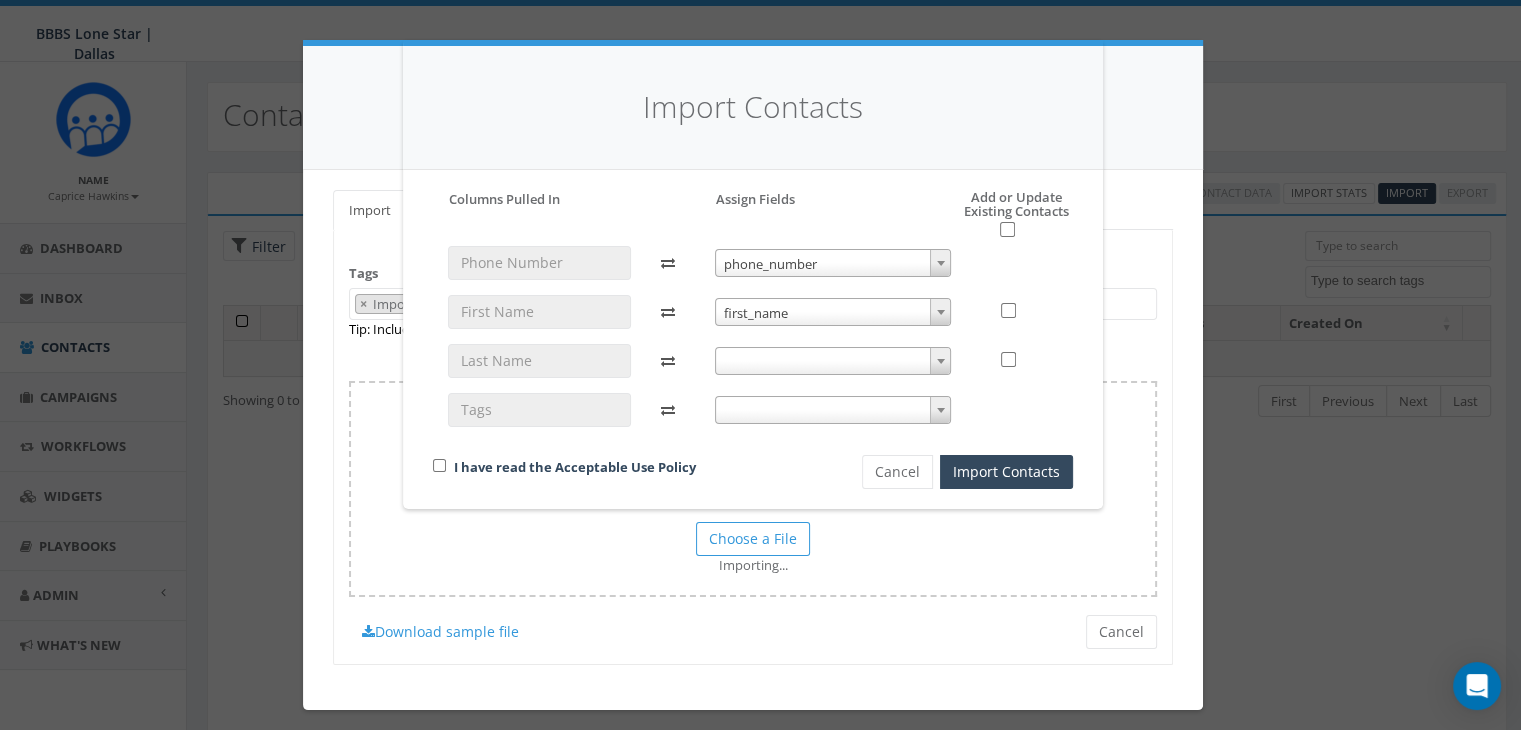 click at bounding box center [833, 361] 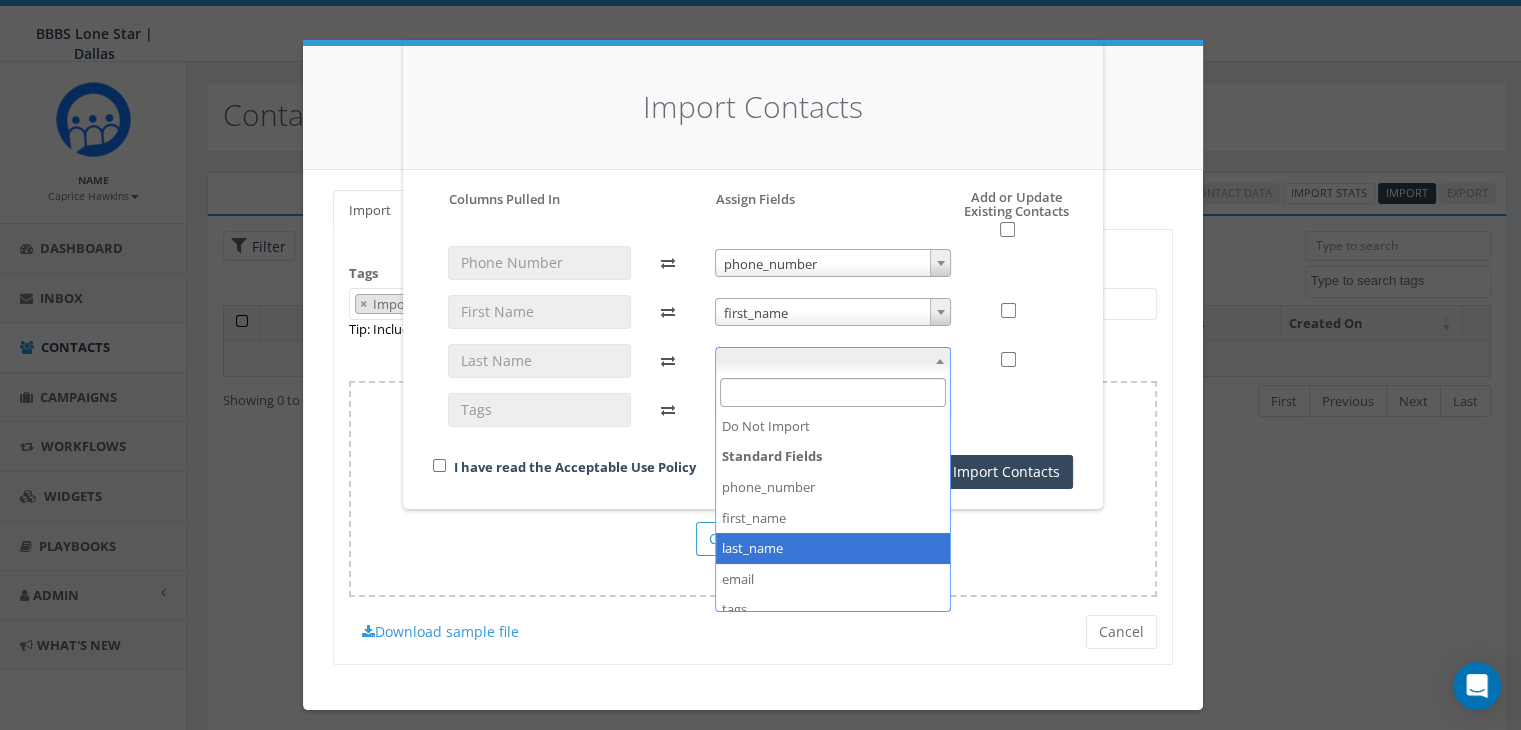 select on "last_name" 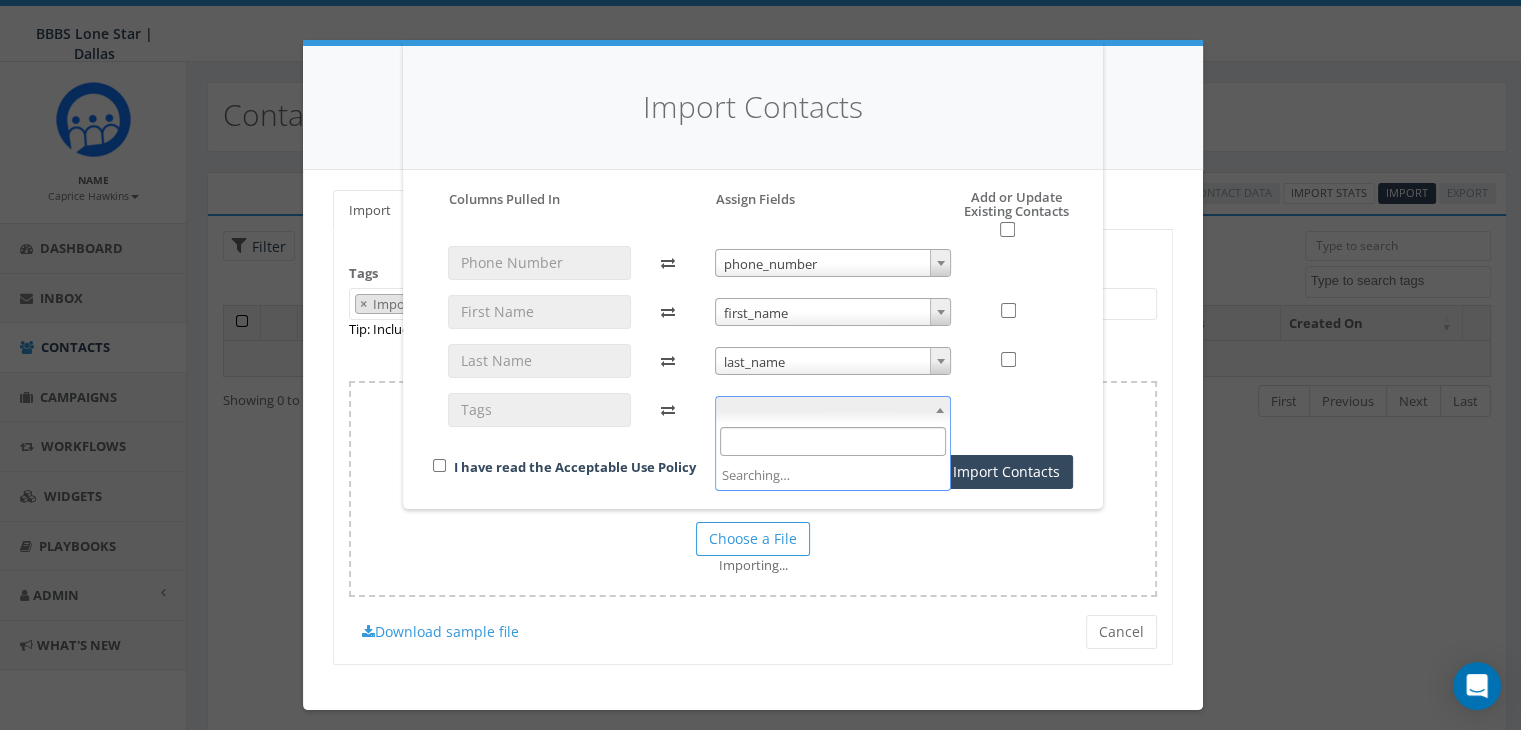 click at bounding box center (833, 410) 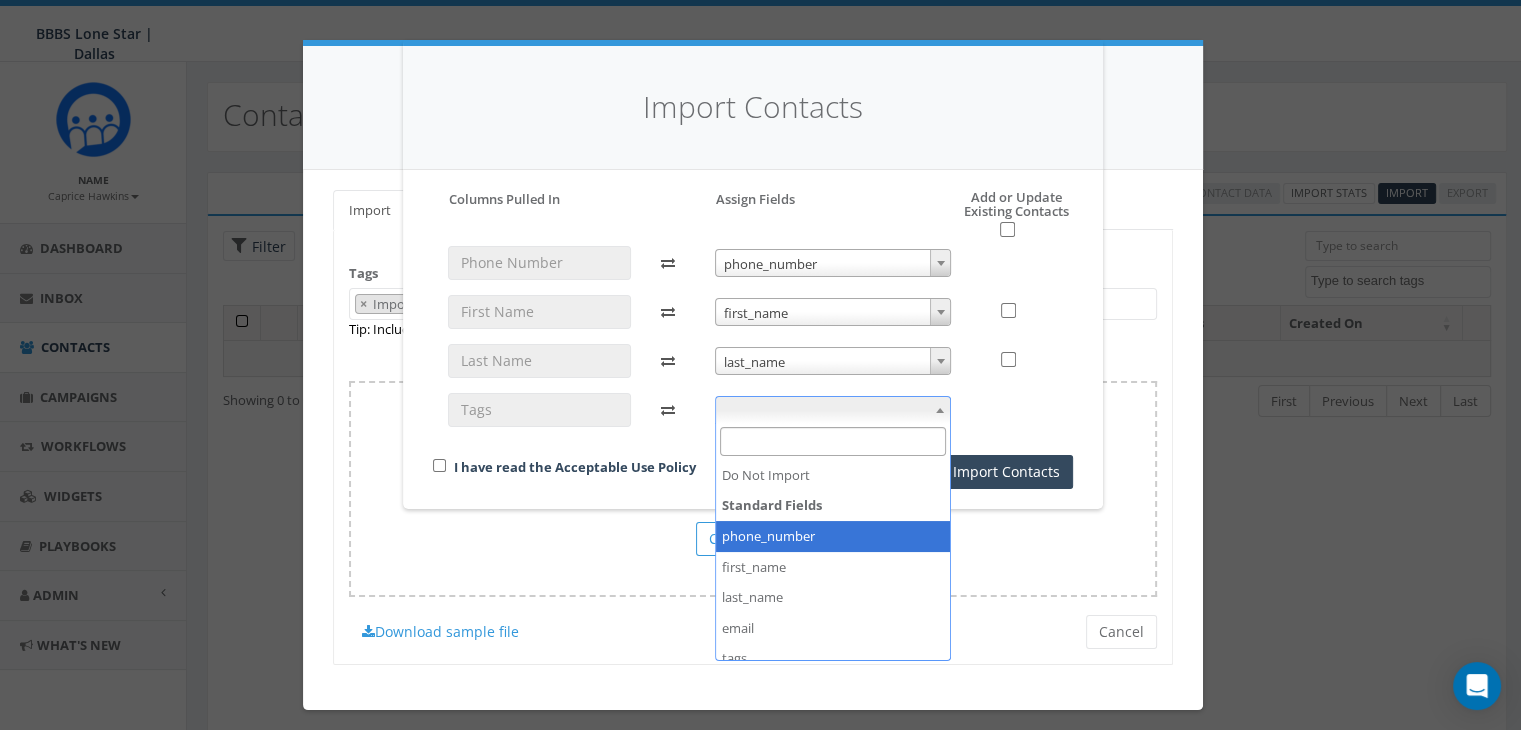 scroll, scrollTop: 105, scrollLeft: 0, axis: vertical 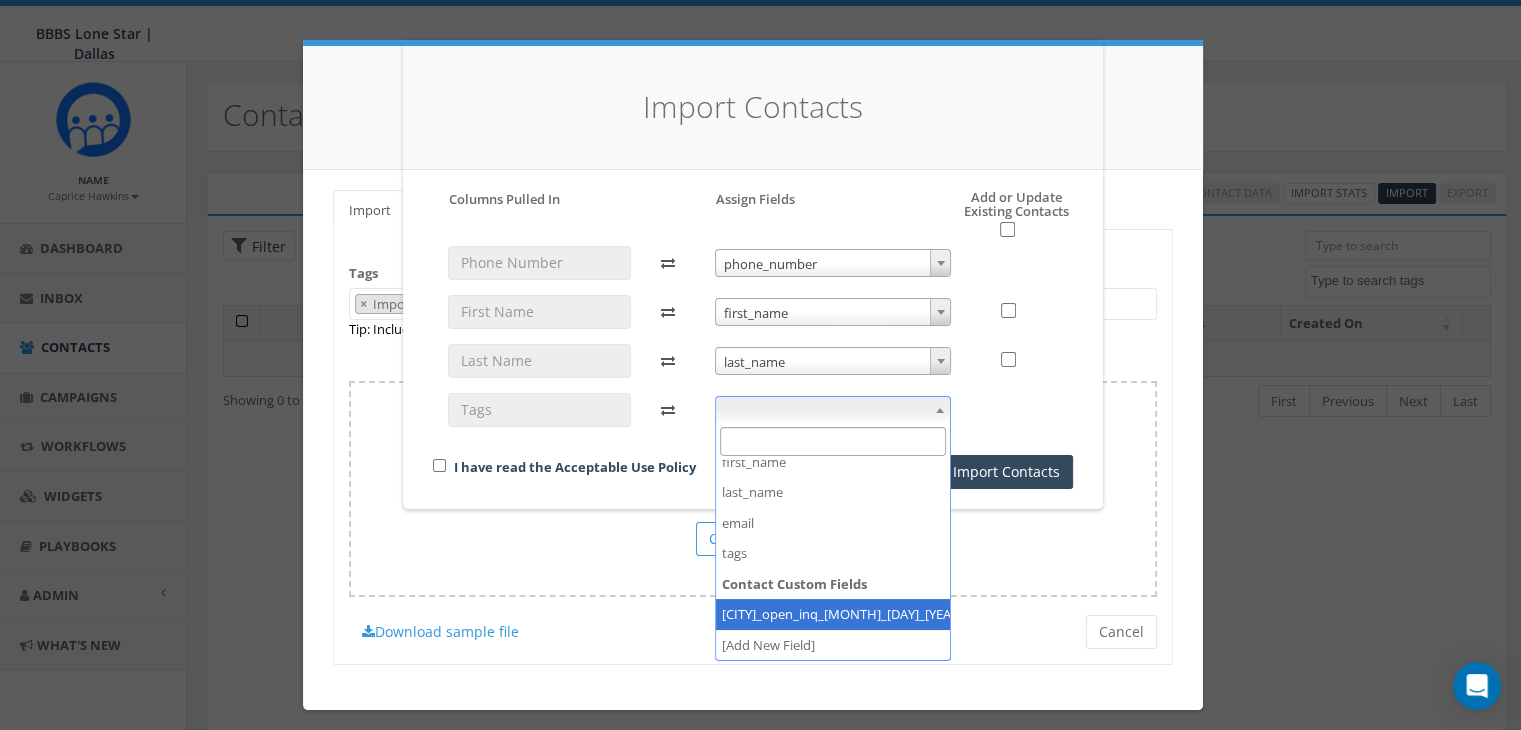 select on "[DATE]" 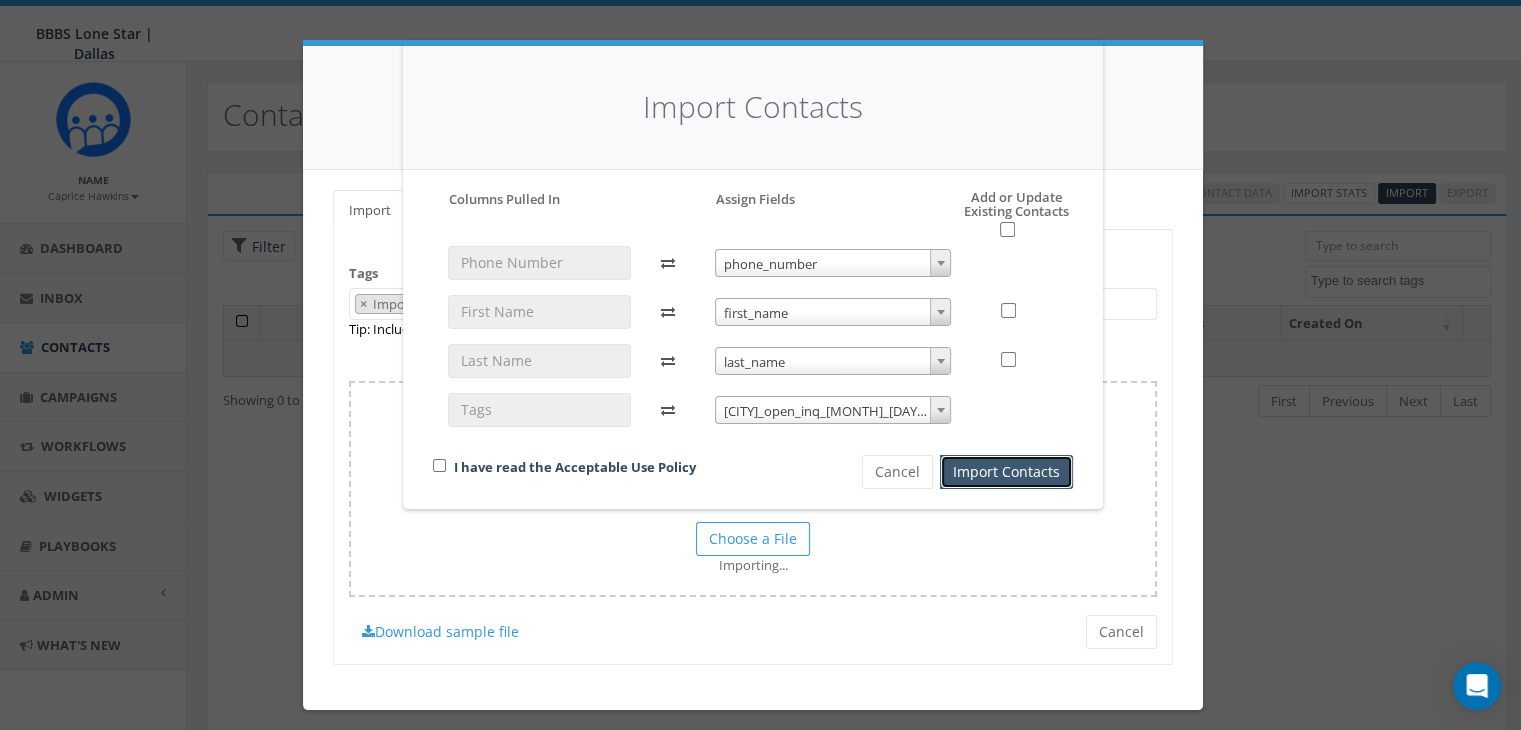click on "Import Contacts" at bounding box center (1006, 472) 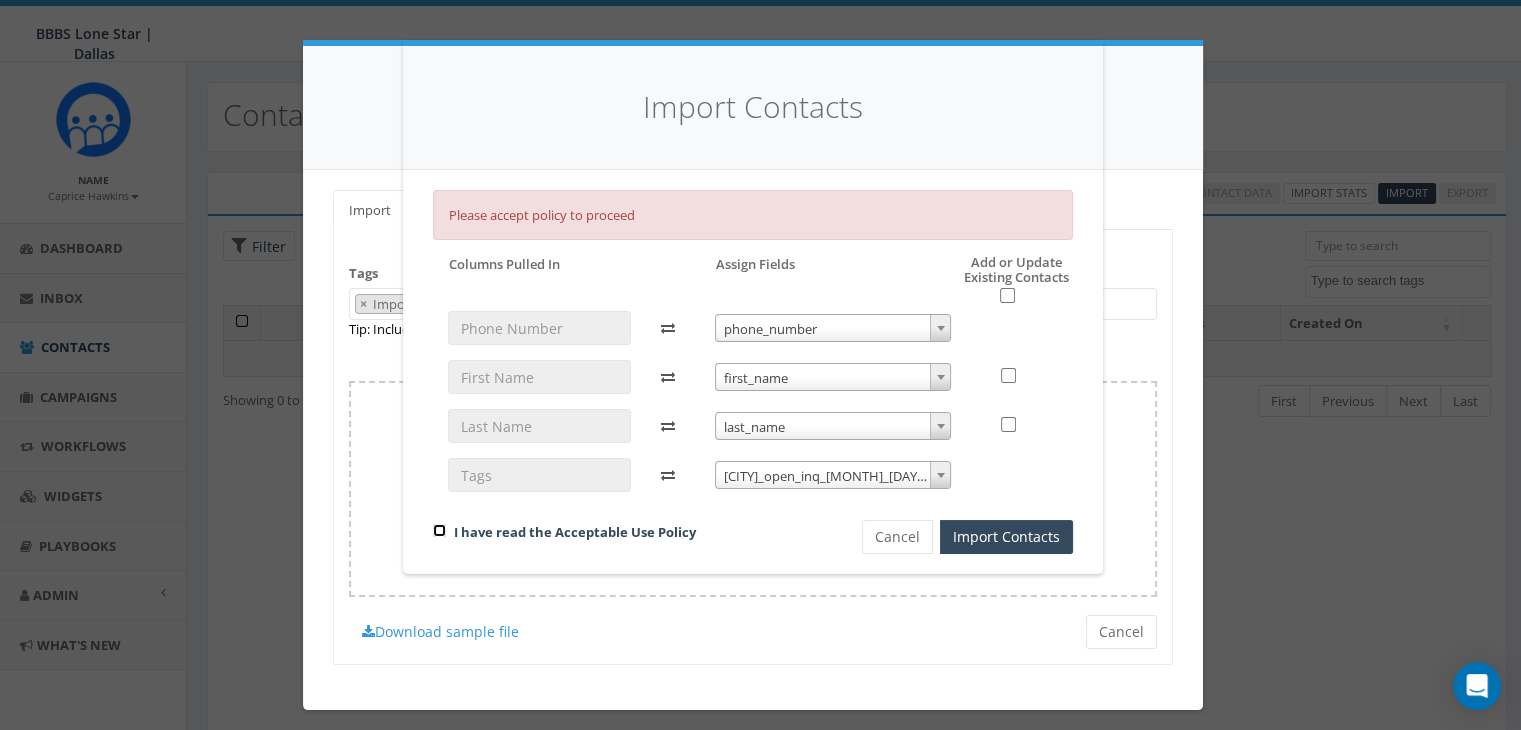 click at bounding box center [439, 530] 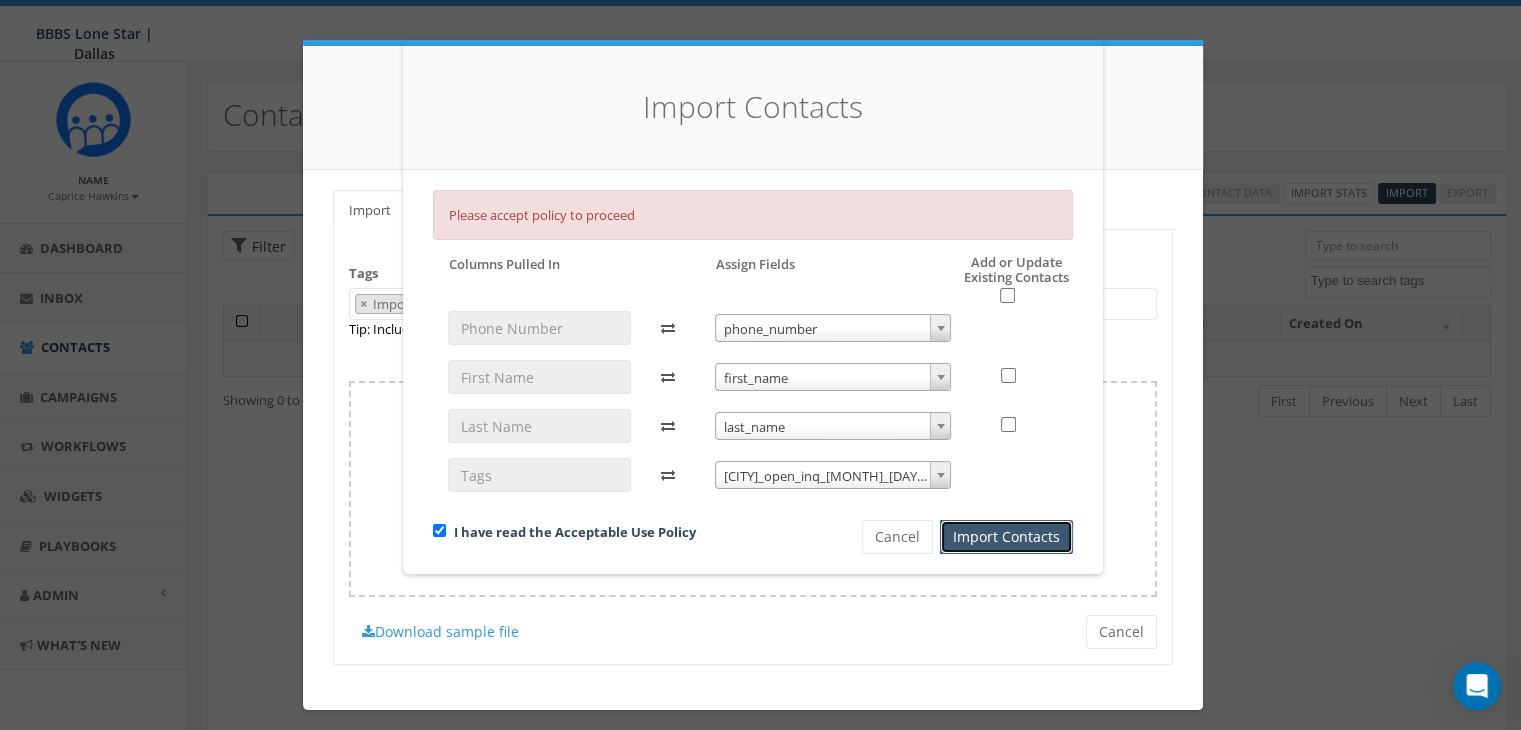 click on "Import Contacts" at bounding box center [1006, 537] 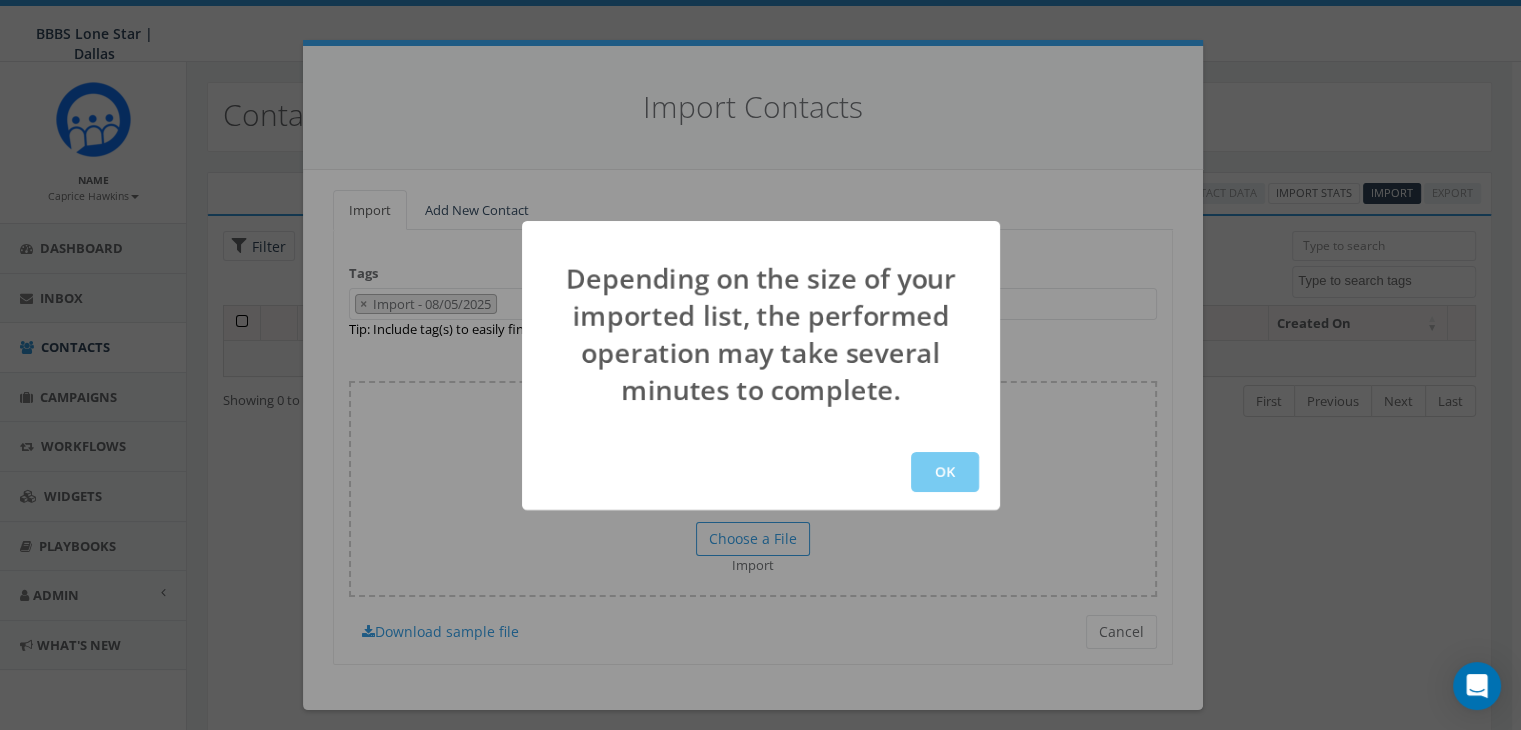 click on "OK" at bounding box center (945, 472) 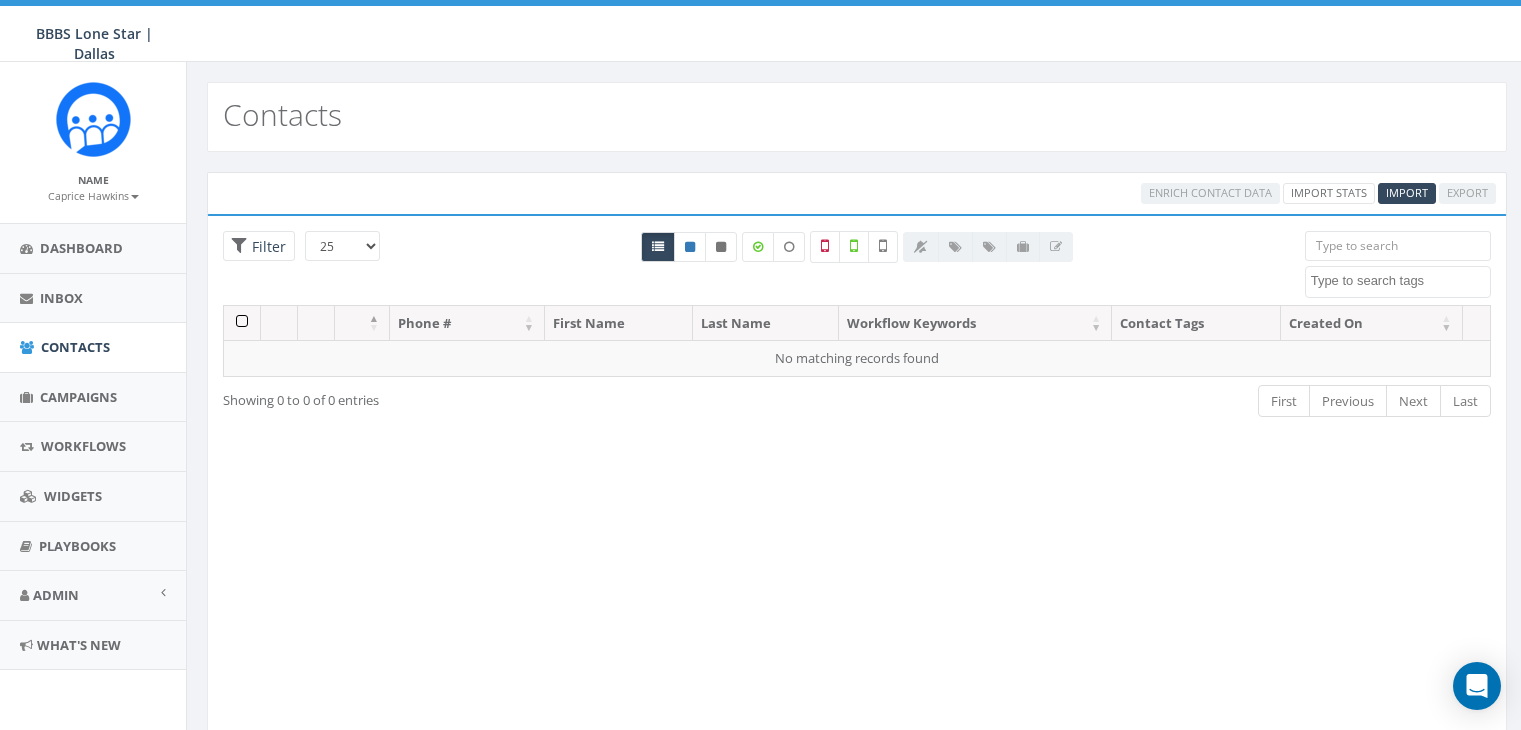 select 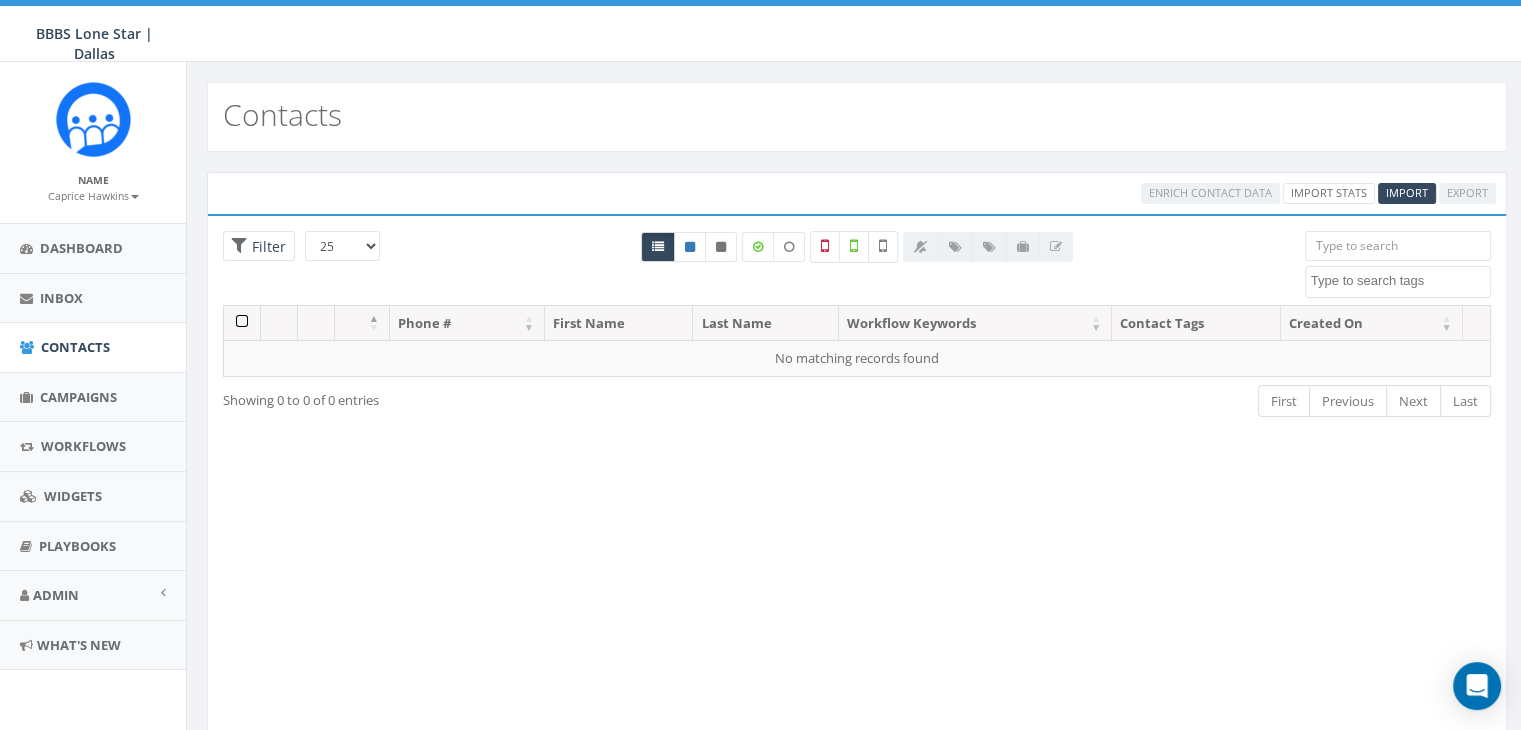scroll, scrollTop: 0, scrollLeft: 0, axis: both 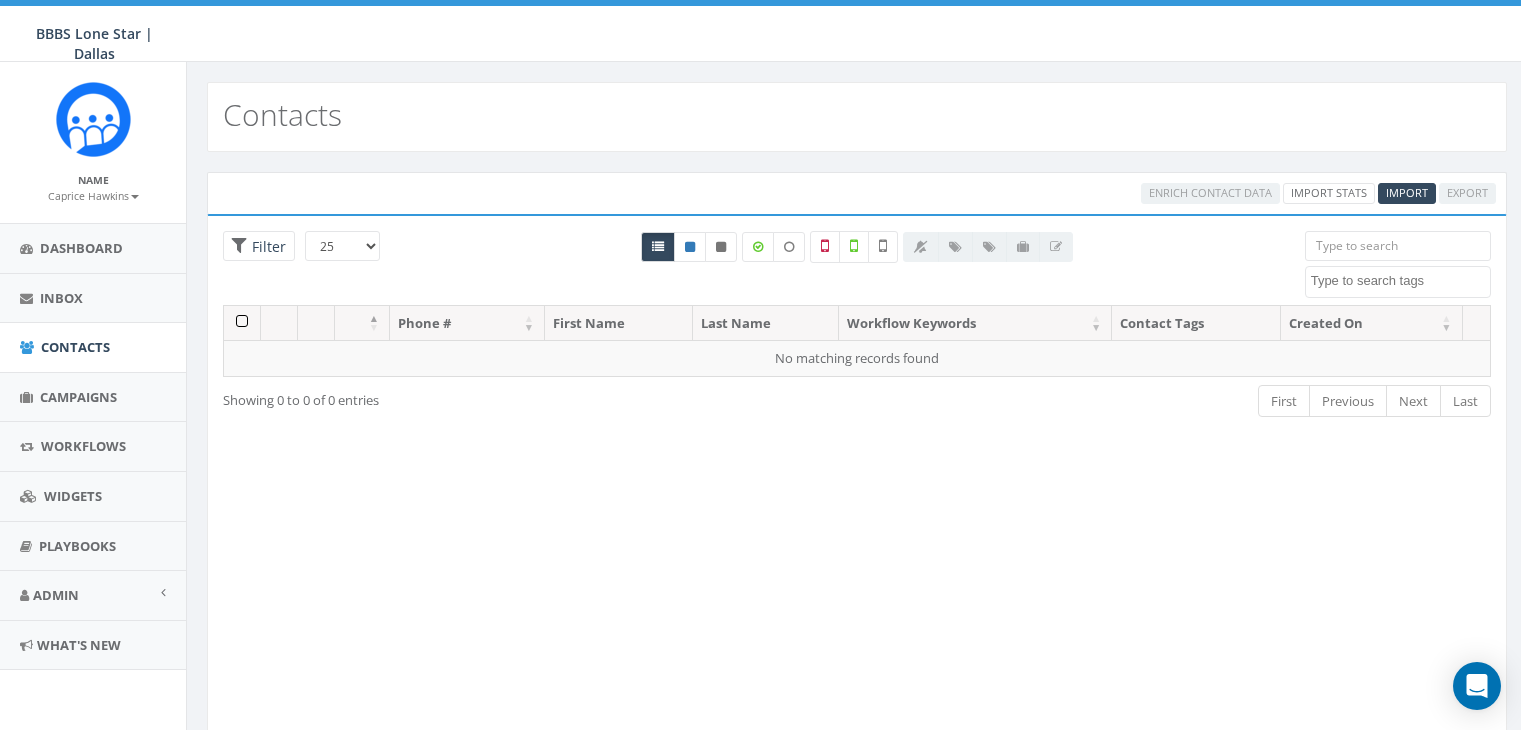 select 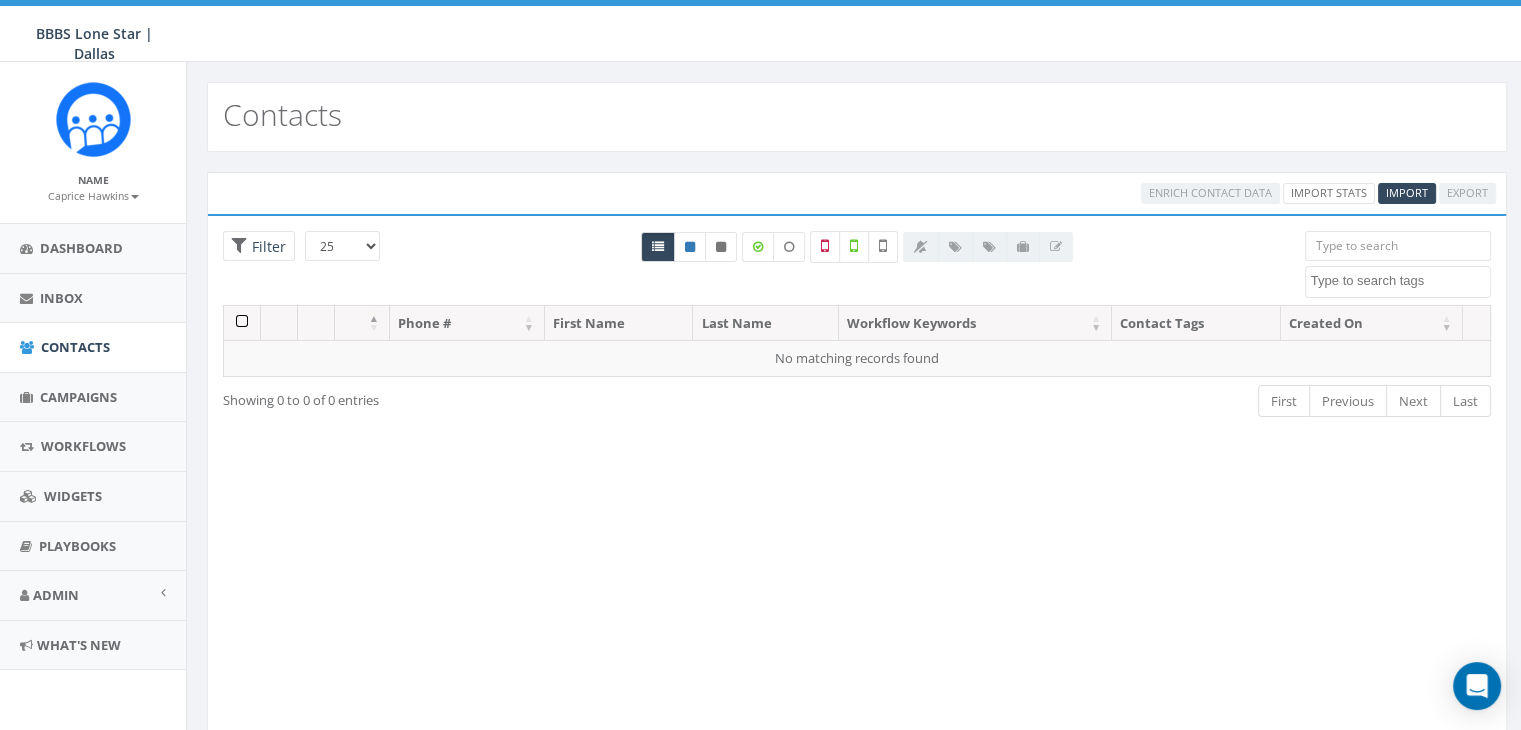 scroll, scrollTop: 0, scrollLeft: 0, axis: both 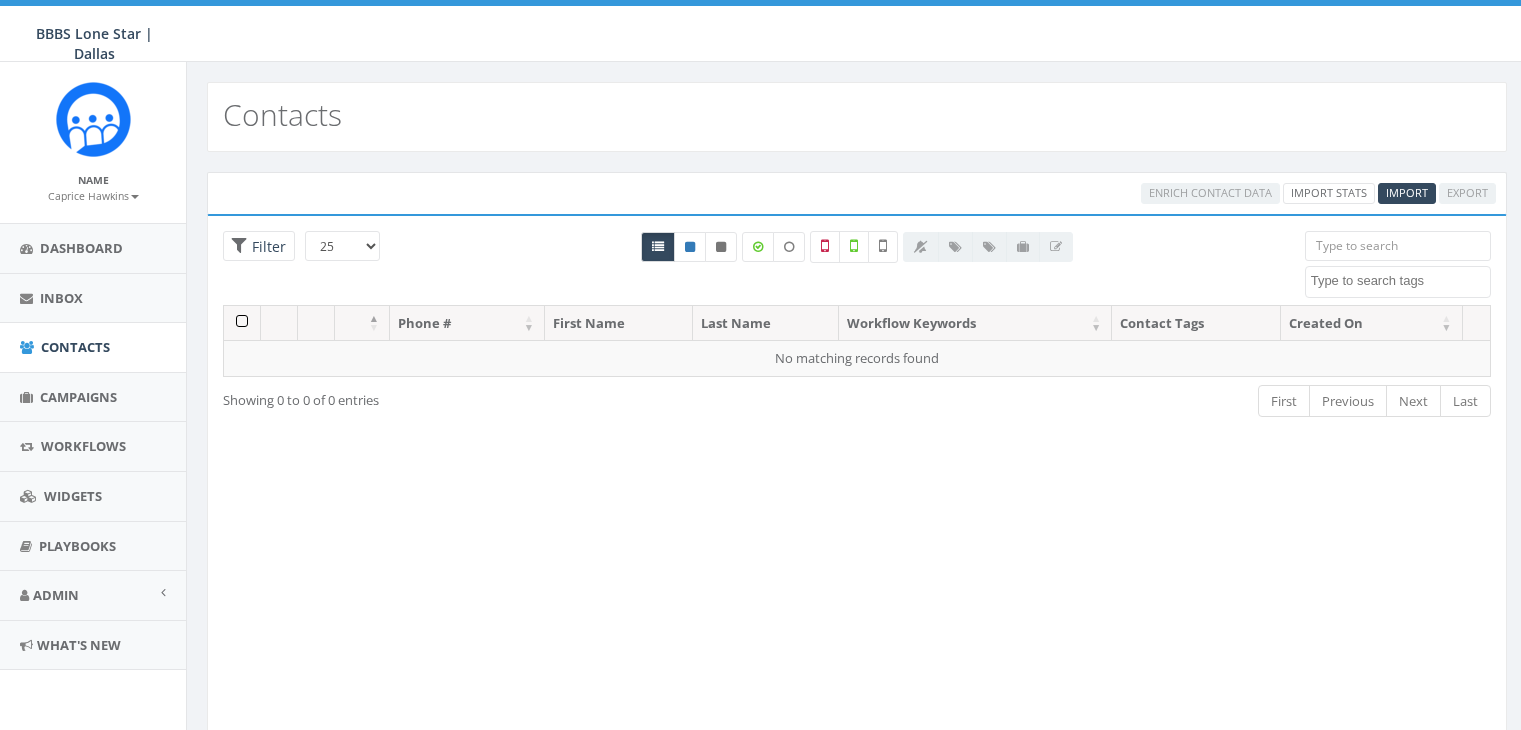 select 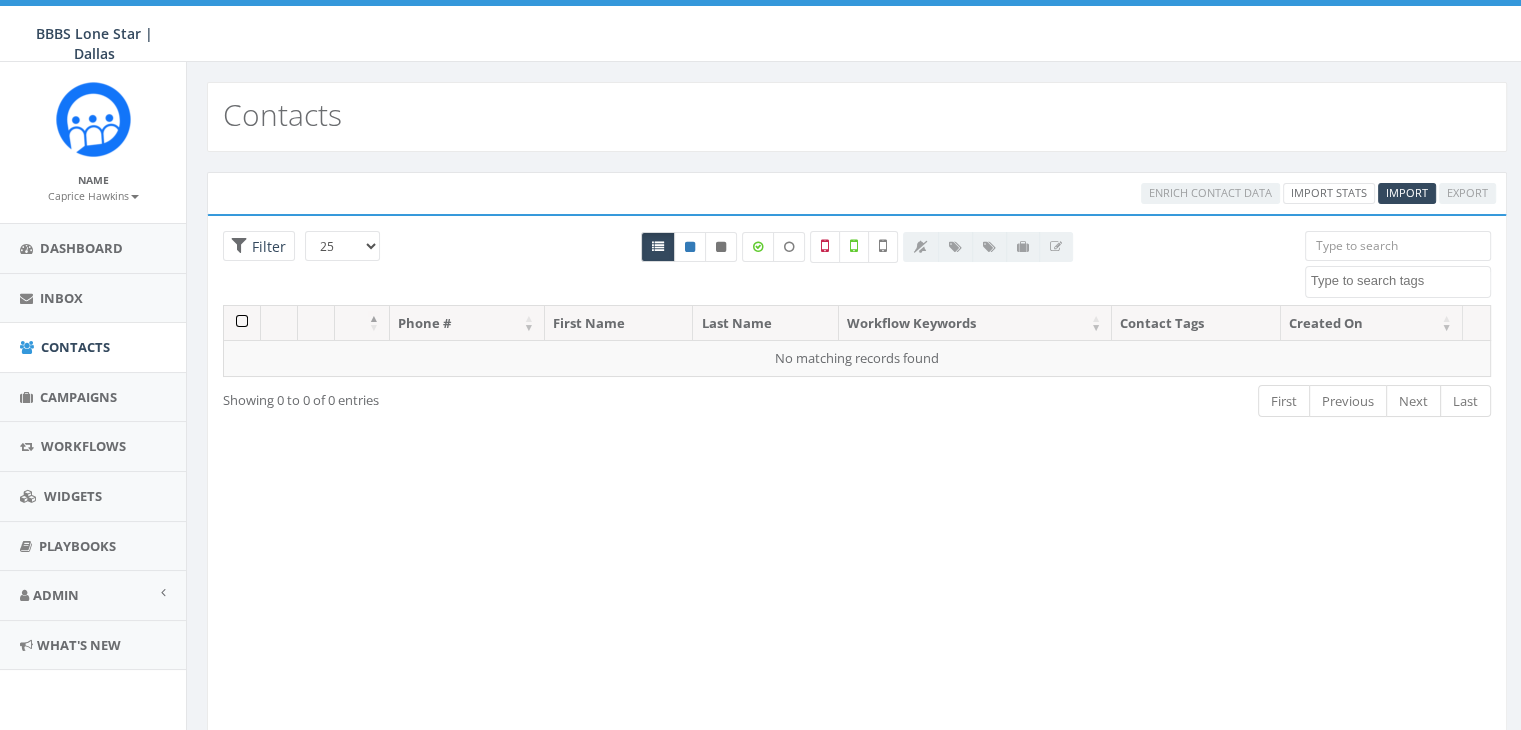 scroll, scrollTop: 0, scrollLeft: 0, axis: both 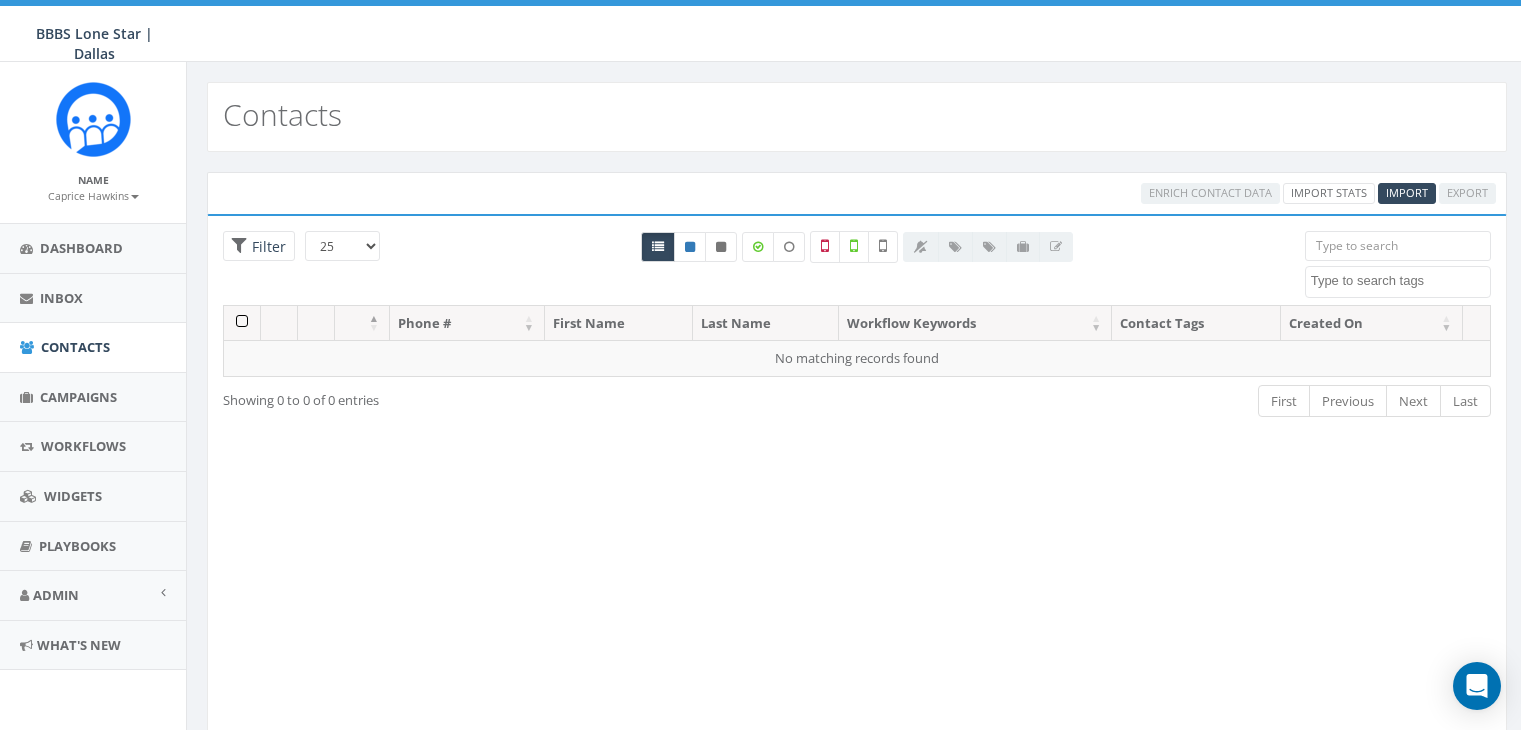 select 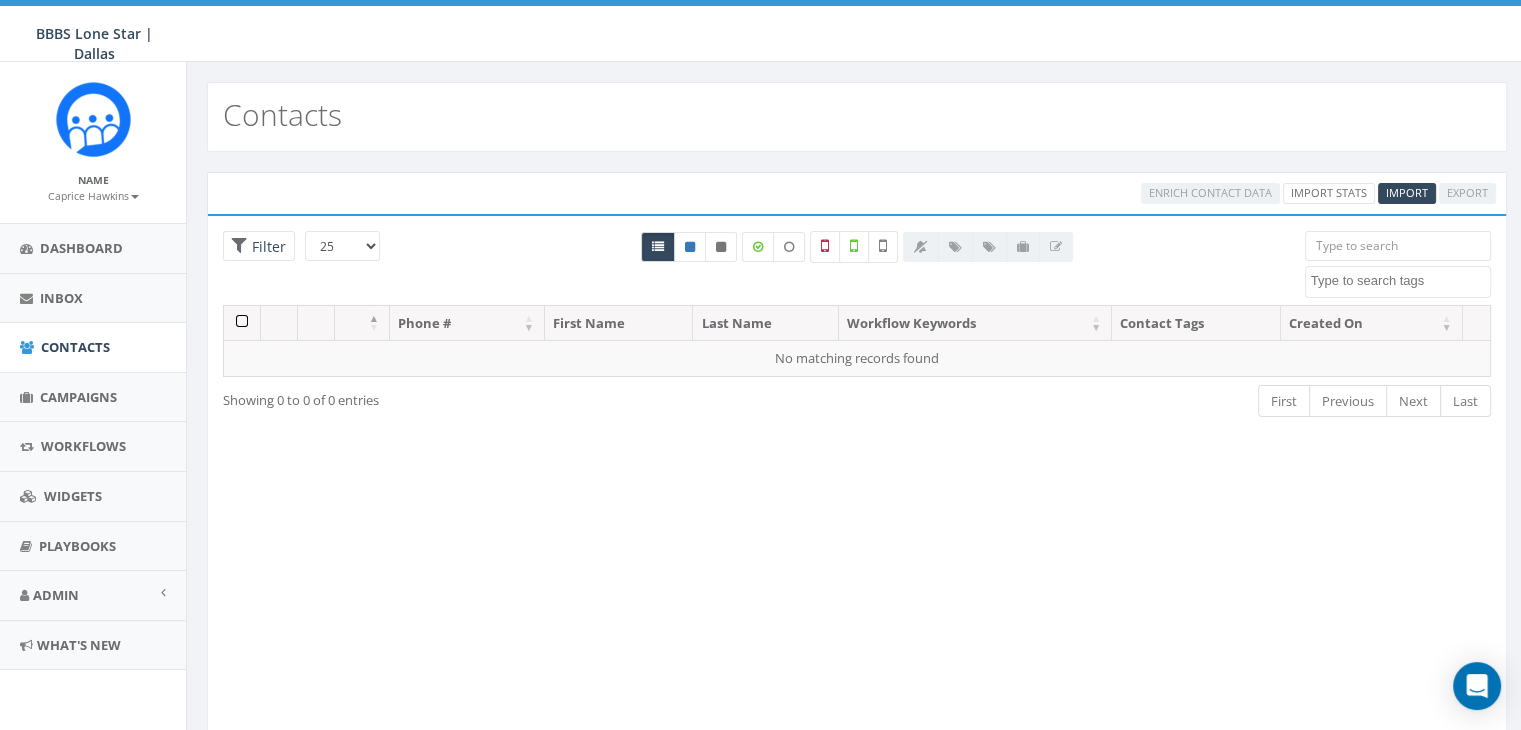 scroll, scrollTop: 0, scrollLeft: 0, axis: both 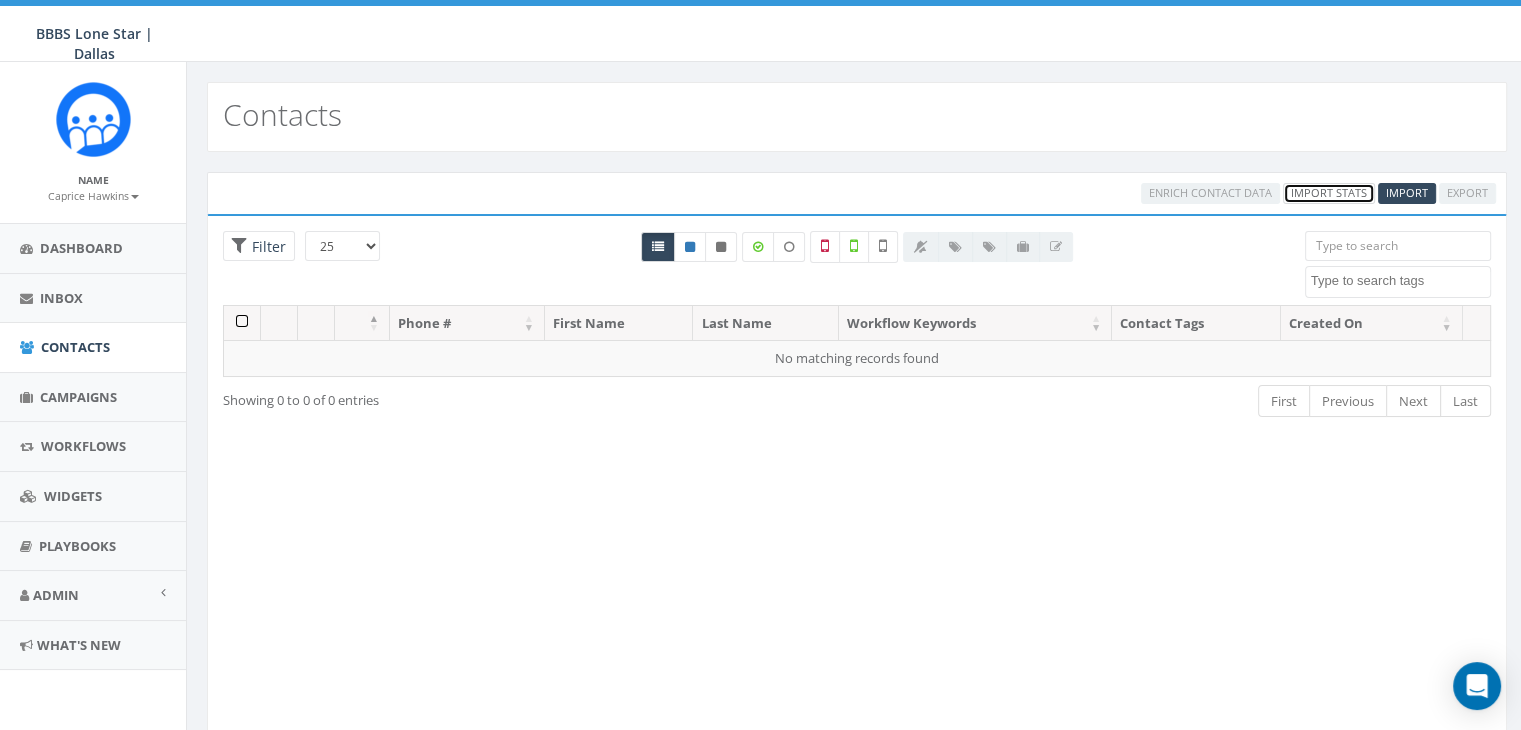 click on "Import Stats" at bounding box center [1329, 193] 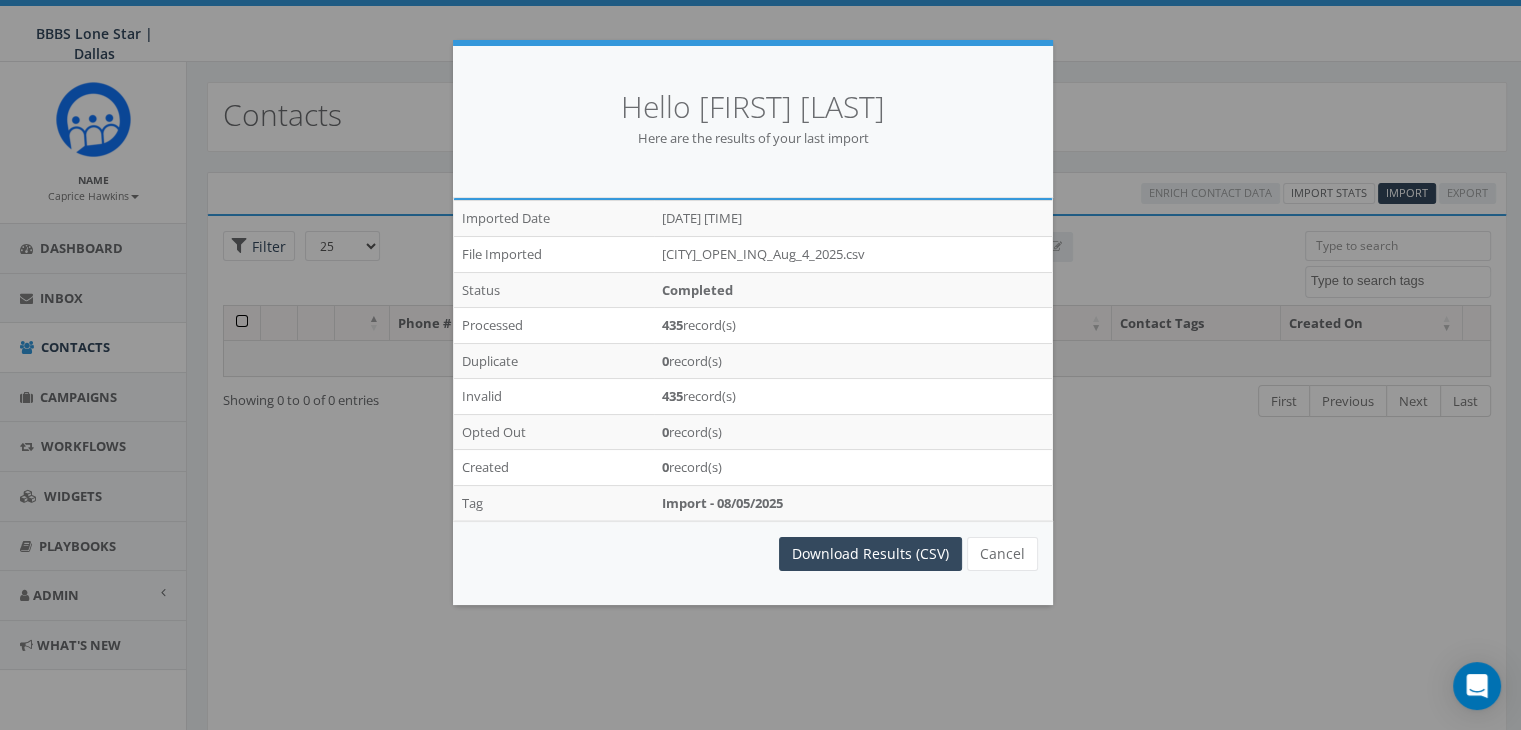 click on "Hello Caprice Hawkins Here are the results of your last import /imports/7475/export_csv_import_statistics Imported Date Aug 05, 2025 04:06 PM File Imported Dallas_OPEN_INQ_Aug_4_2025.csv Status Completed Processed 435   record(s) Duplicate 0   record(s) Invalid 435   record(s) Opted Out 0   record(s) Created 0   record(s) Tag Import - 08/05/2025 Download Results (CSV) Cancel   Stay Here, Dont Refresh !! Your file is getting ready and will be auto-downloaded !! Loading..." at bounding box center (760, 365) 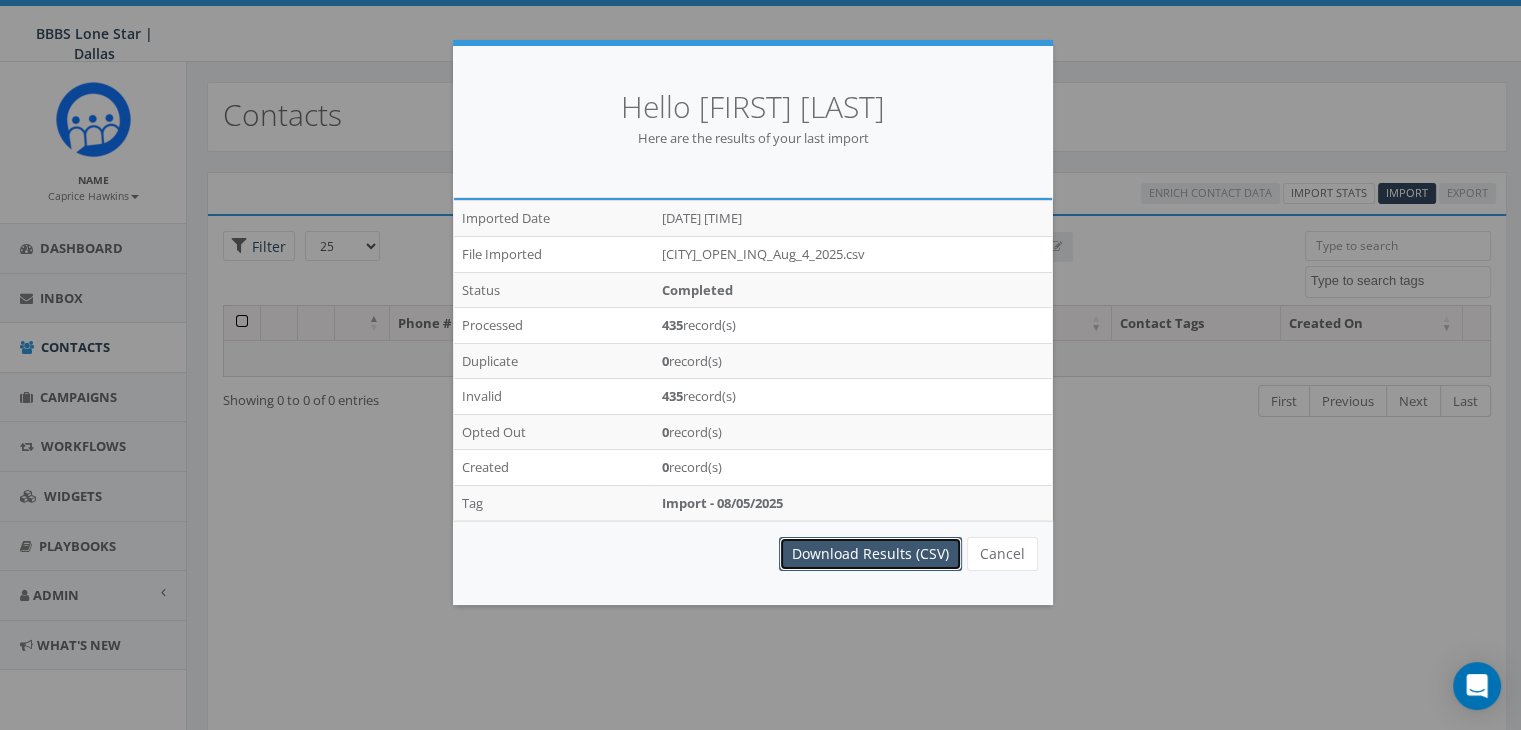 click on "Download Results (CSV)" at bounding box center [870, 554] 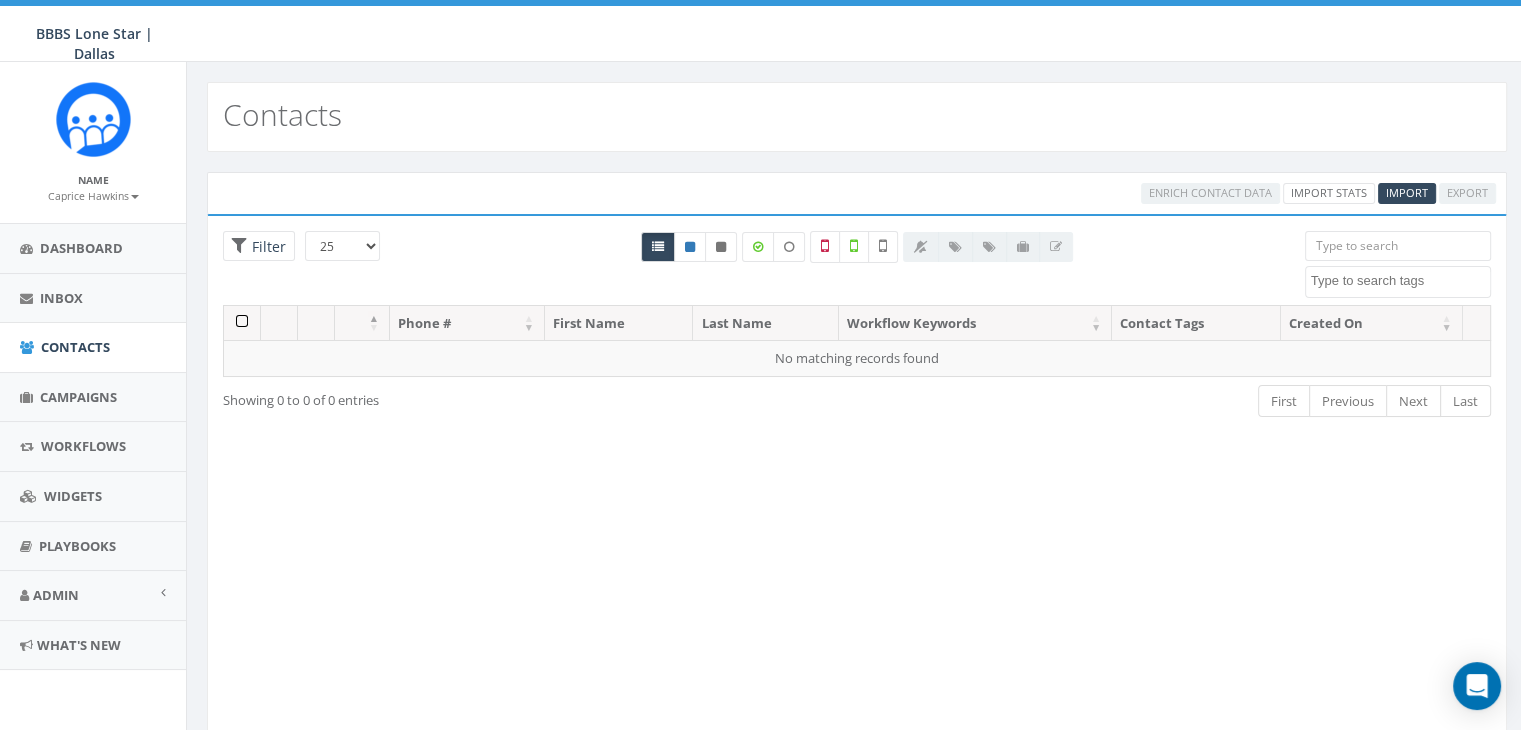 click on "Loading the filters, please wait!! Phone Number is is not First Name is is not is empty is not empty contains does not contain Last Name is is not is empty is not empty contains does not contain Workflow Keyword is Selected: 0   is not Selected: 0   is empty is not empty Tags is Selected: 0   is not Selected: 0   is empty is not empty Status active opted out Created Date is is not is before is after is on or before is on or after Notes is is empty is not empty contains does not contain starts with ends with # of Active Campaigns equal to more than less than Current Campaigns all is Selected: 0   is not Selected: 0   Previous Campaigns all is Selected: 0   is not Selected: 0   Total Campaigns equal to more than less than Messages Sent equal to more than less than Messages Received equal to more than less than Campaign Replies equal to more than less than First Campaign is Selected: 0   is not Selected: 0   Last Campaign is Selected: 0   is not 0   is" at bounding box center [857, 480] 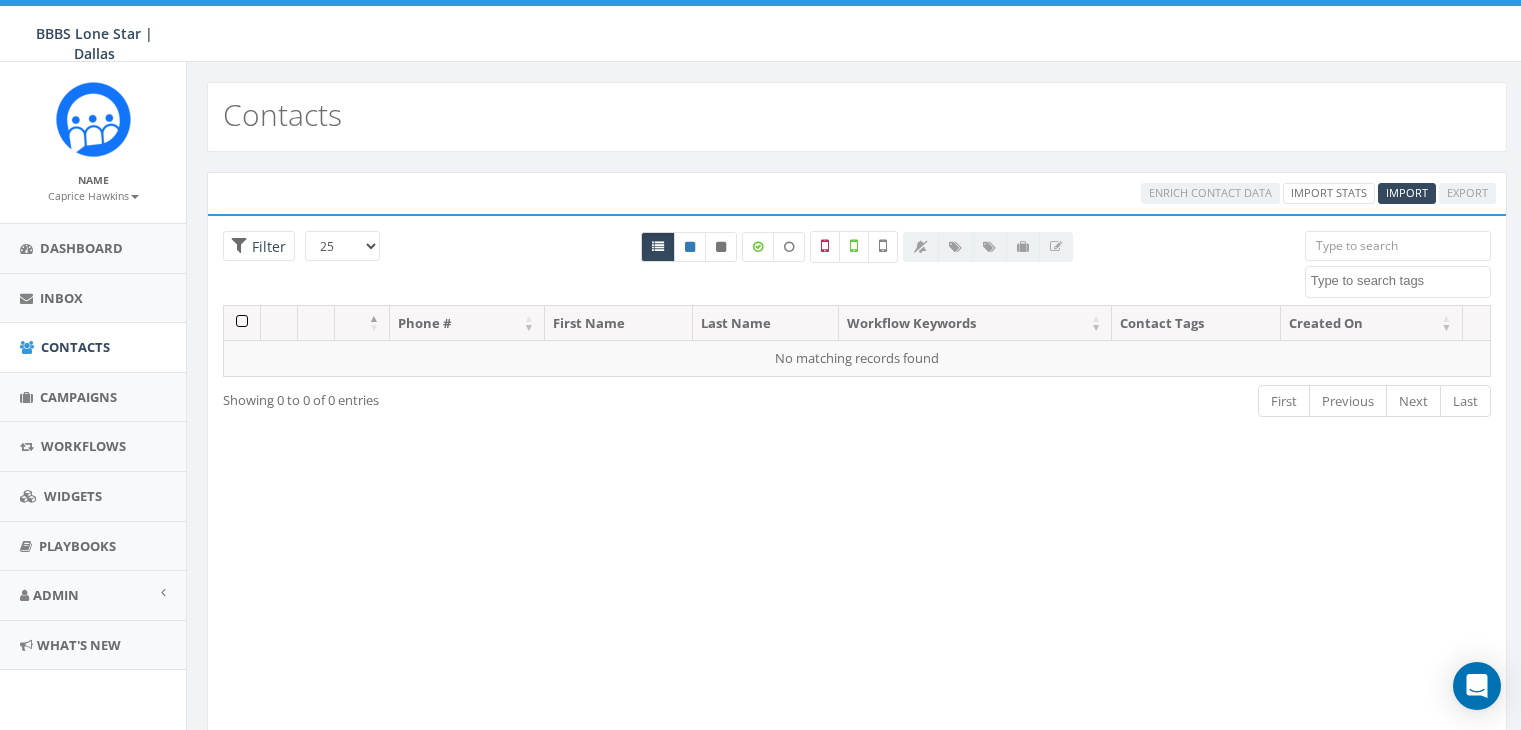 select 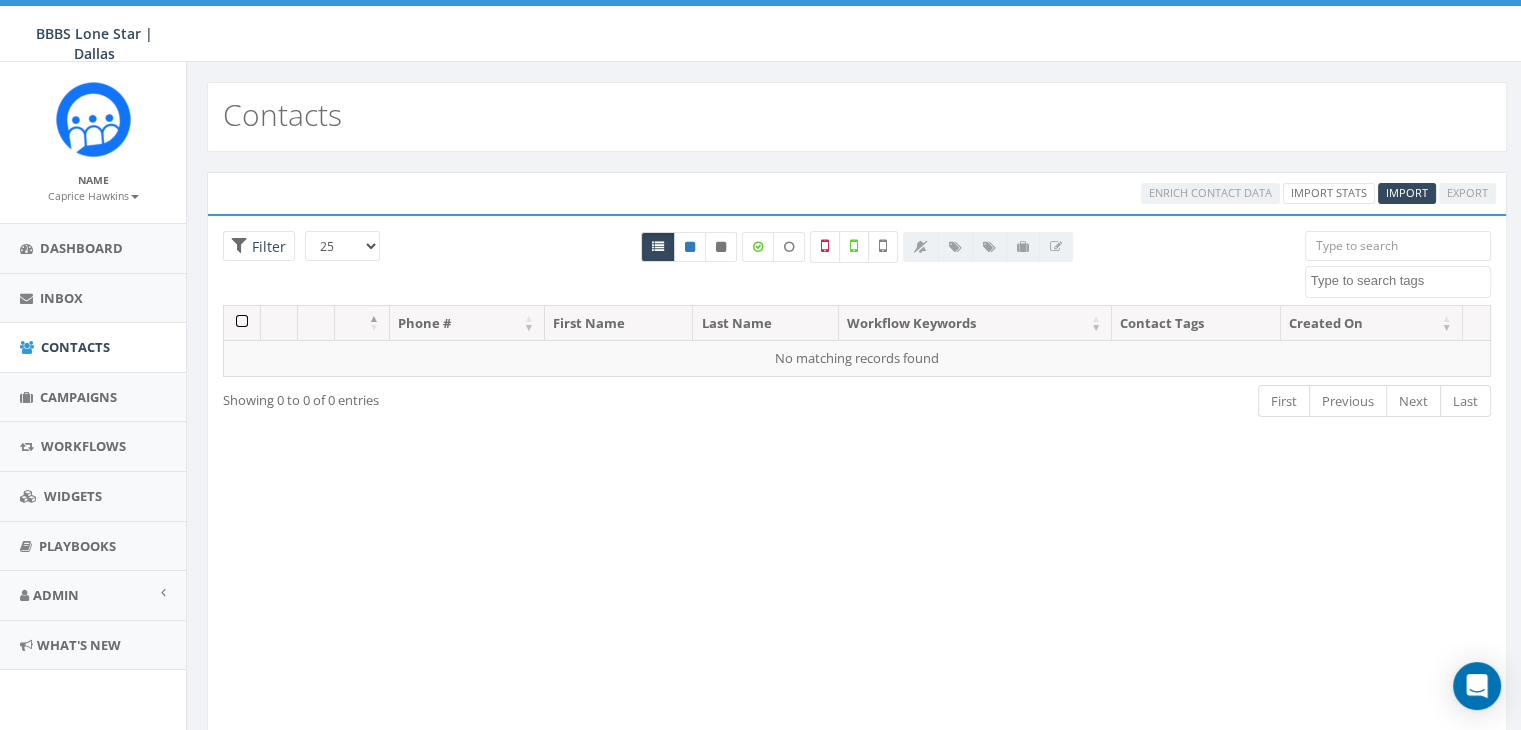 scroll, scrollTop: 0, scrollLeft: 0, axis: both 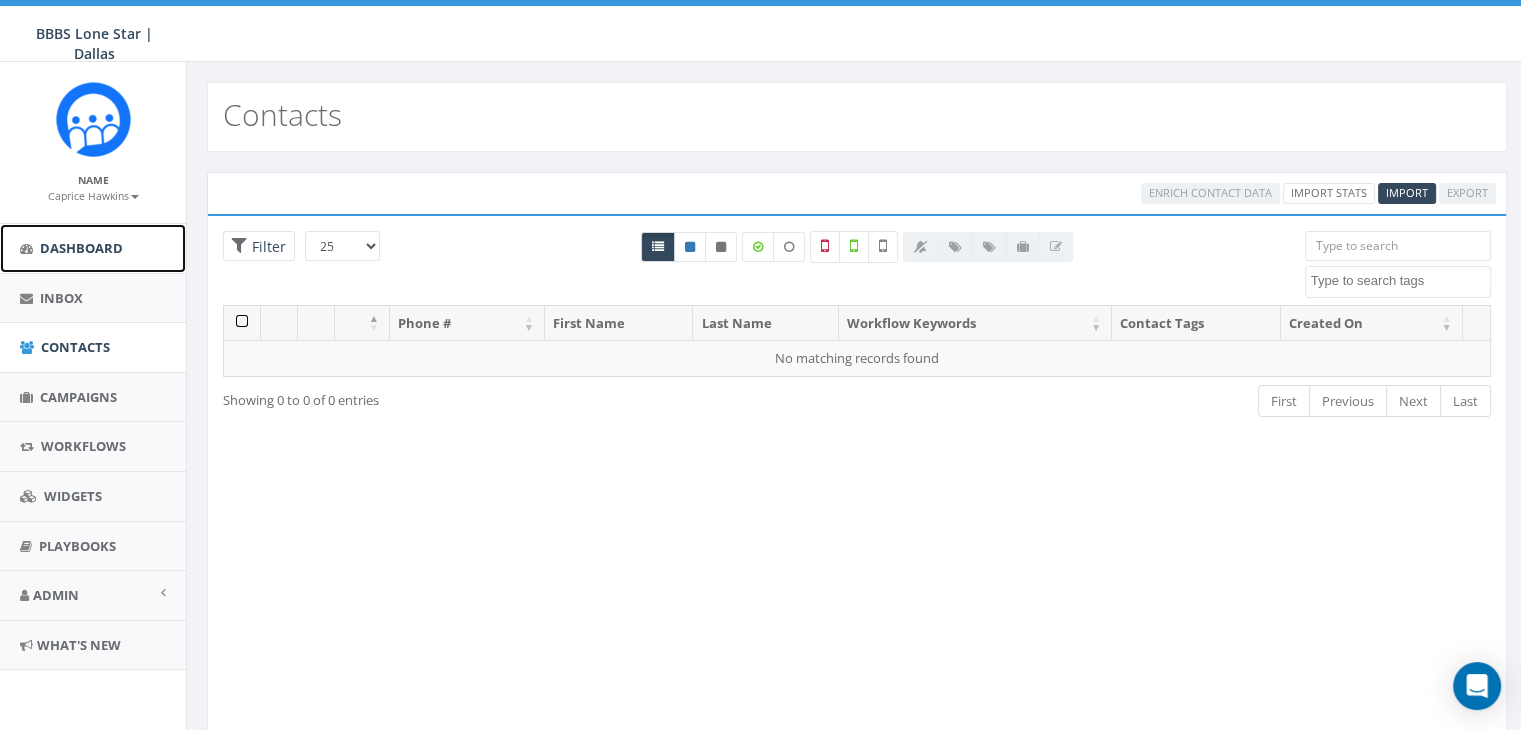 click on "Dashboard" at bounding box center [81, 248] 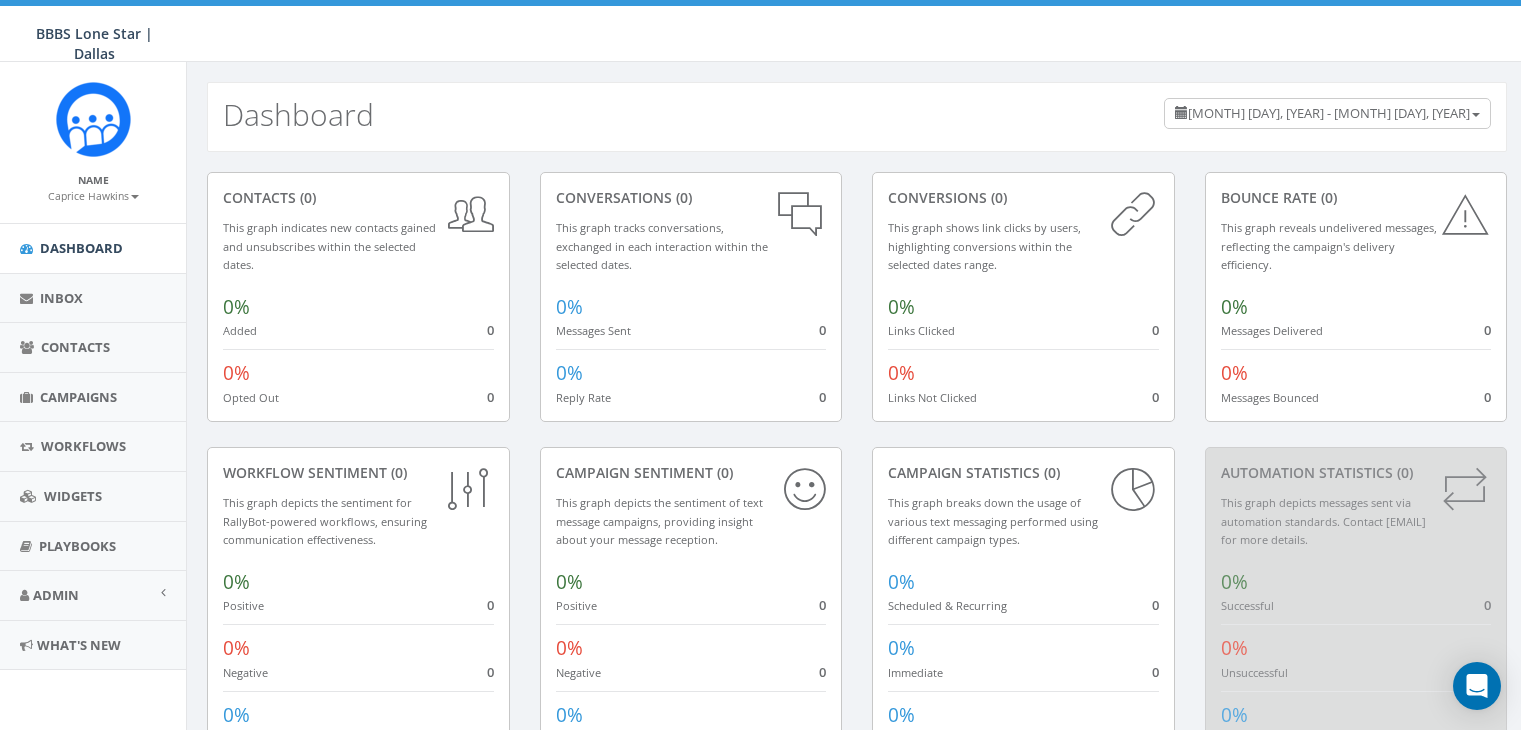 scroll, scrollTop: 0, scrollLeft: 0, axis: both 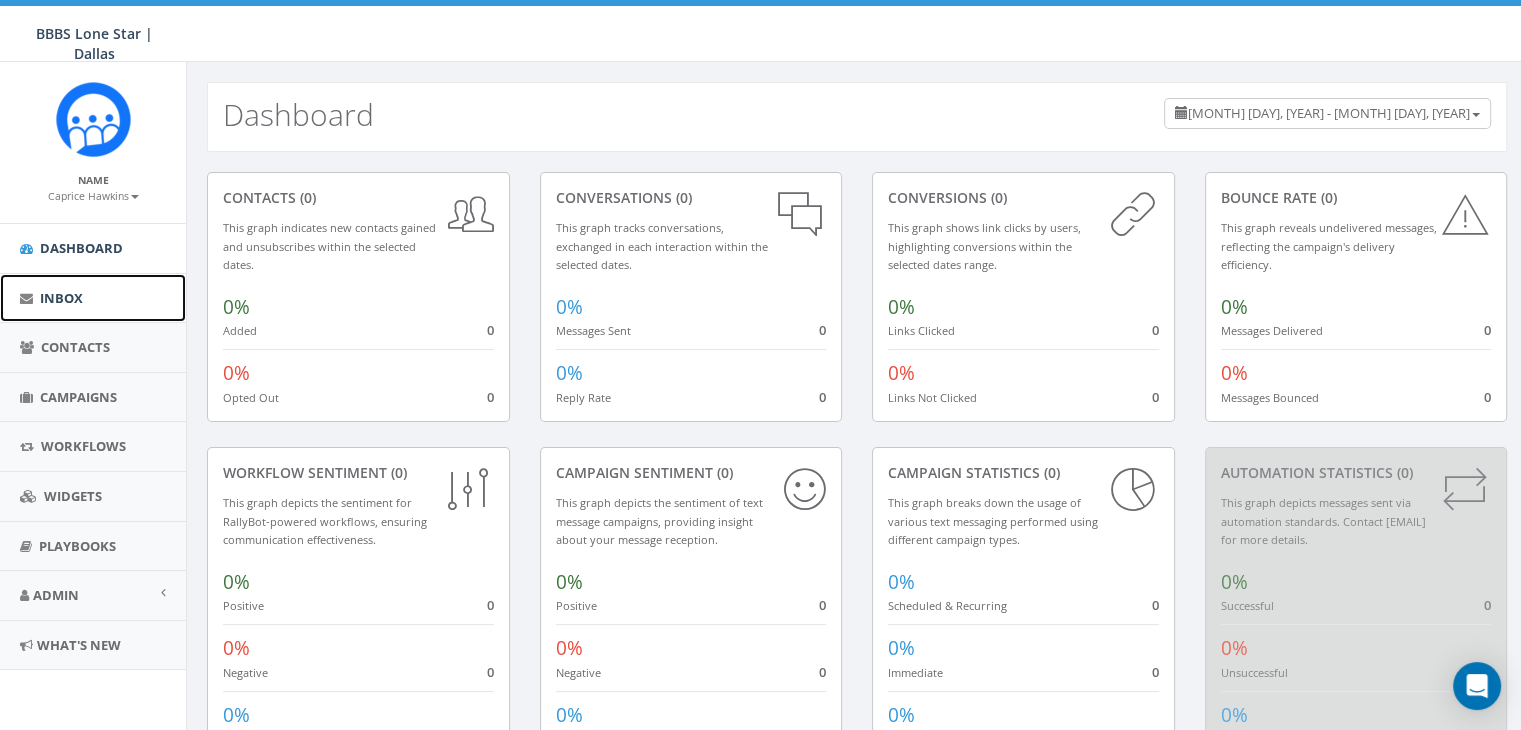 click on "Inbox" at bounding box center (61, 298) 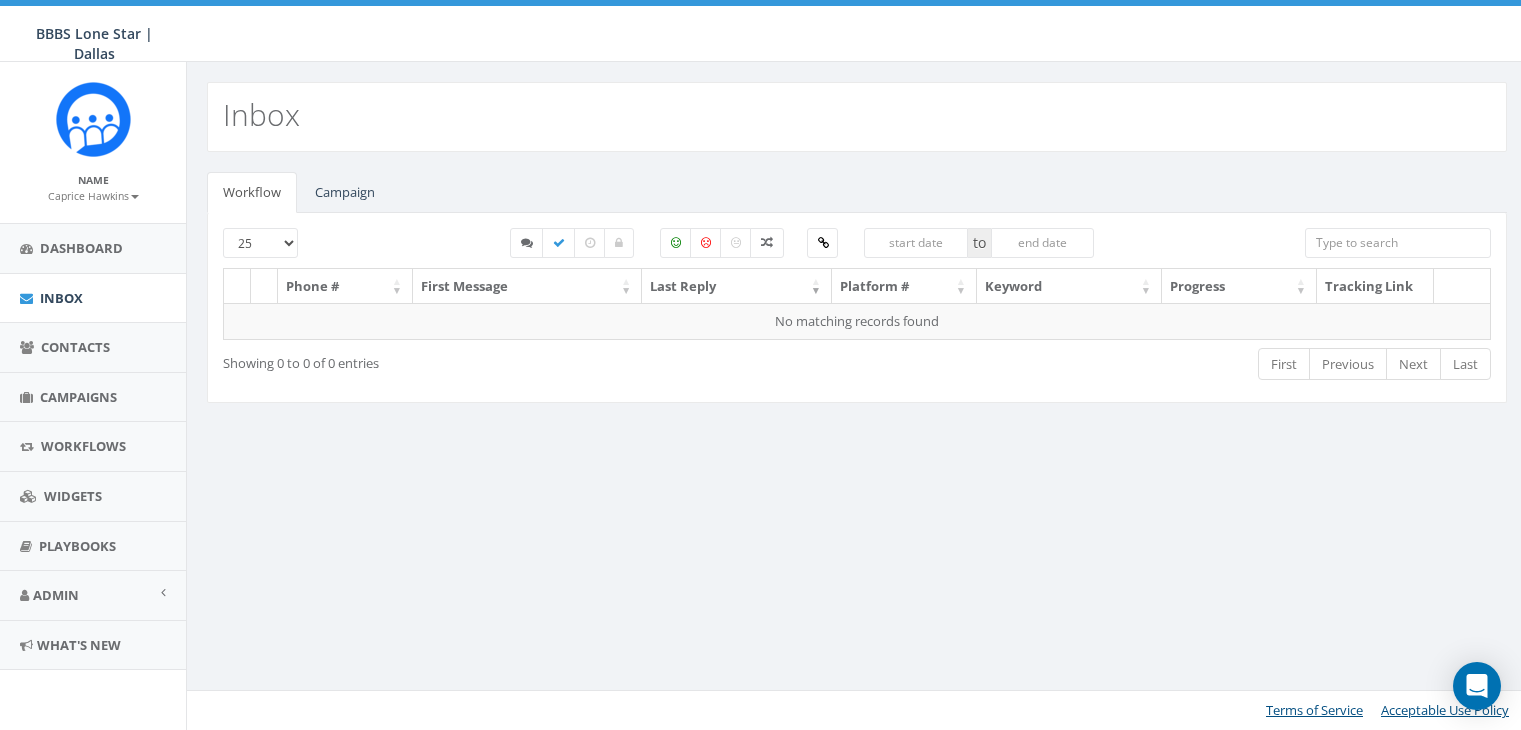 scroll, scrollTop: 0, scrollLeft: 0, axis: both 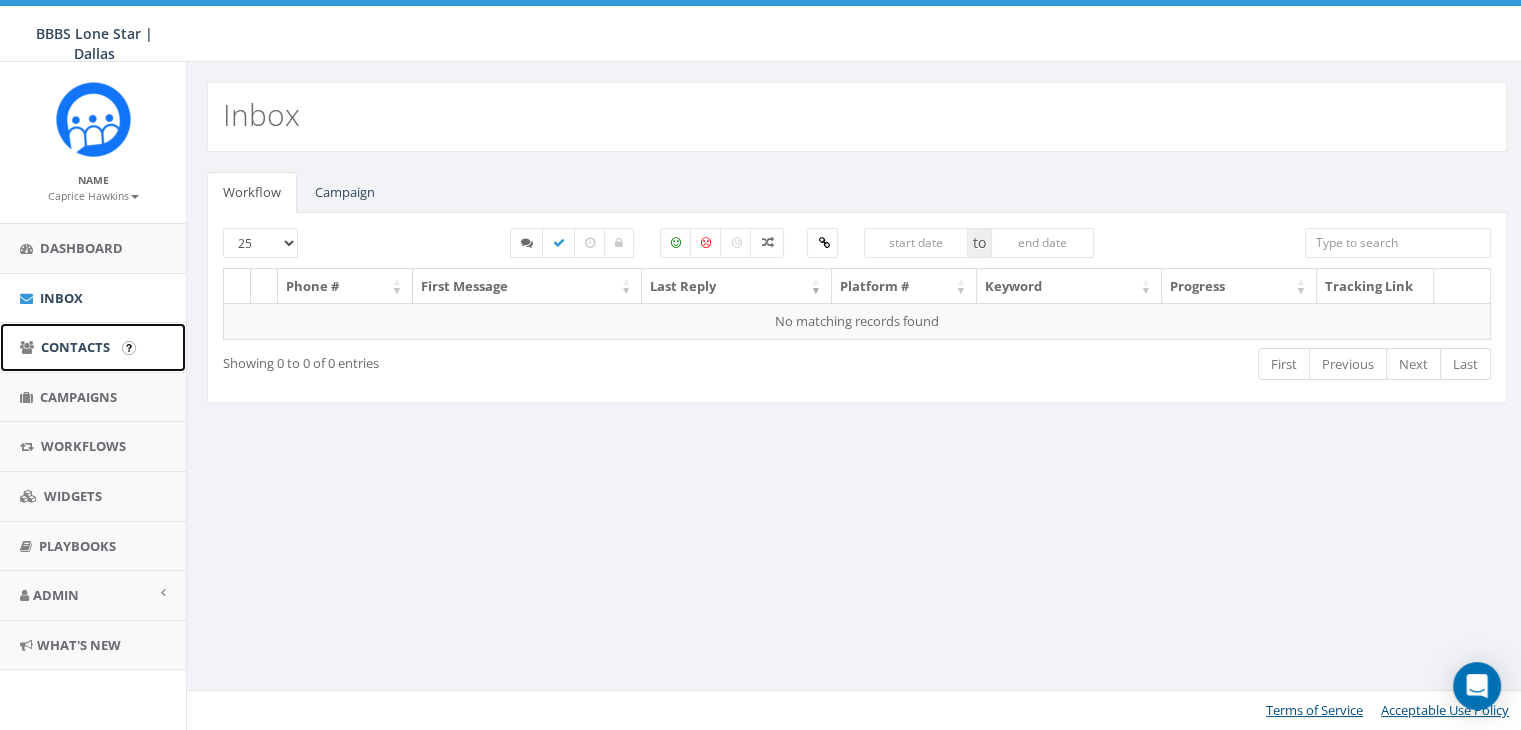 click on "Contacts" at bounding box center [75, 347] 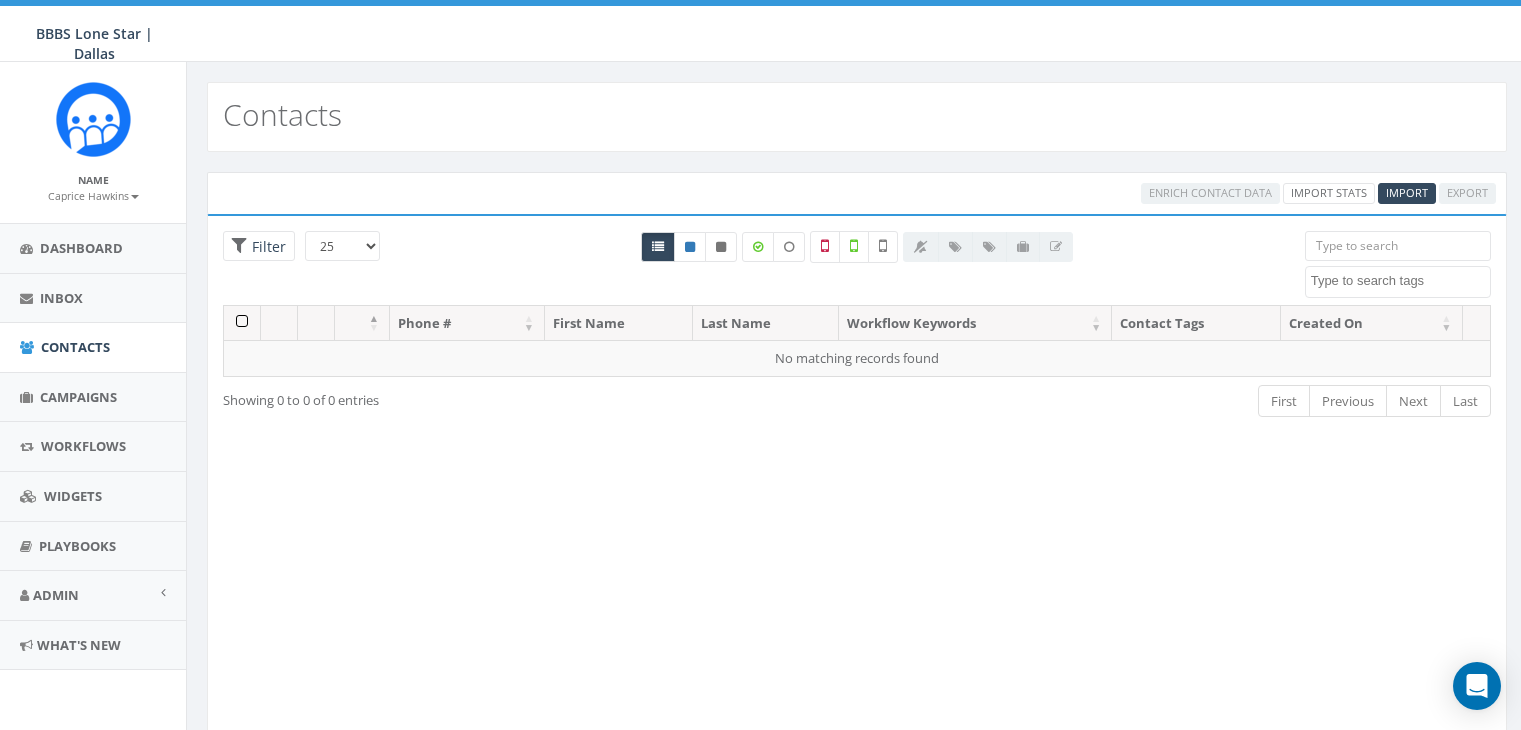 select 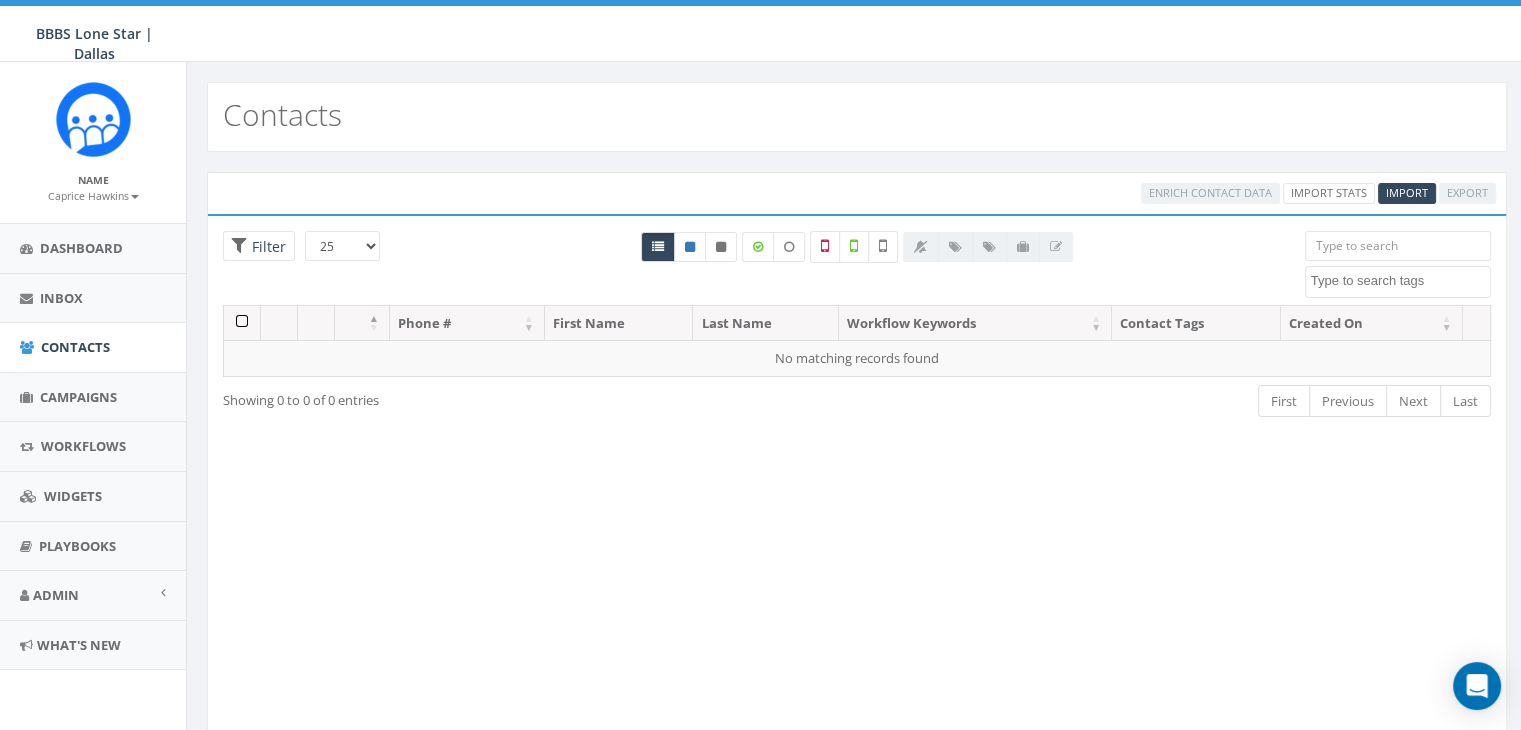 scroll, scrollTop: 0, scrollLeft: 0, axis: both 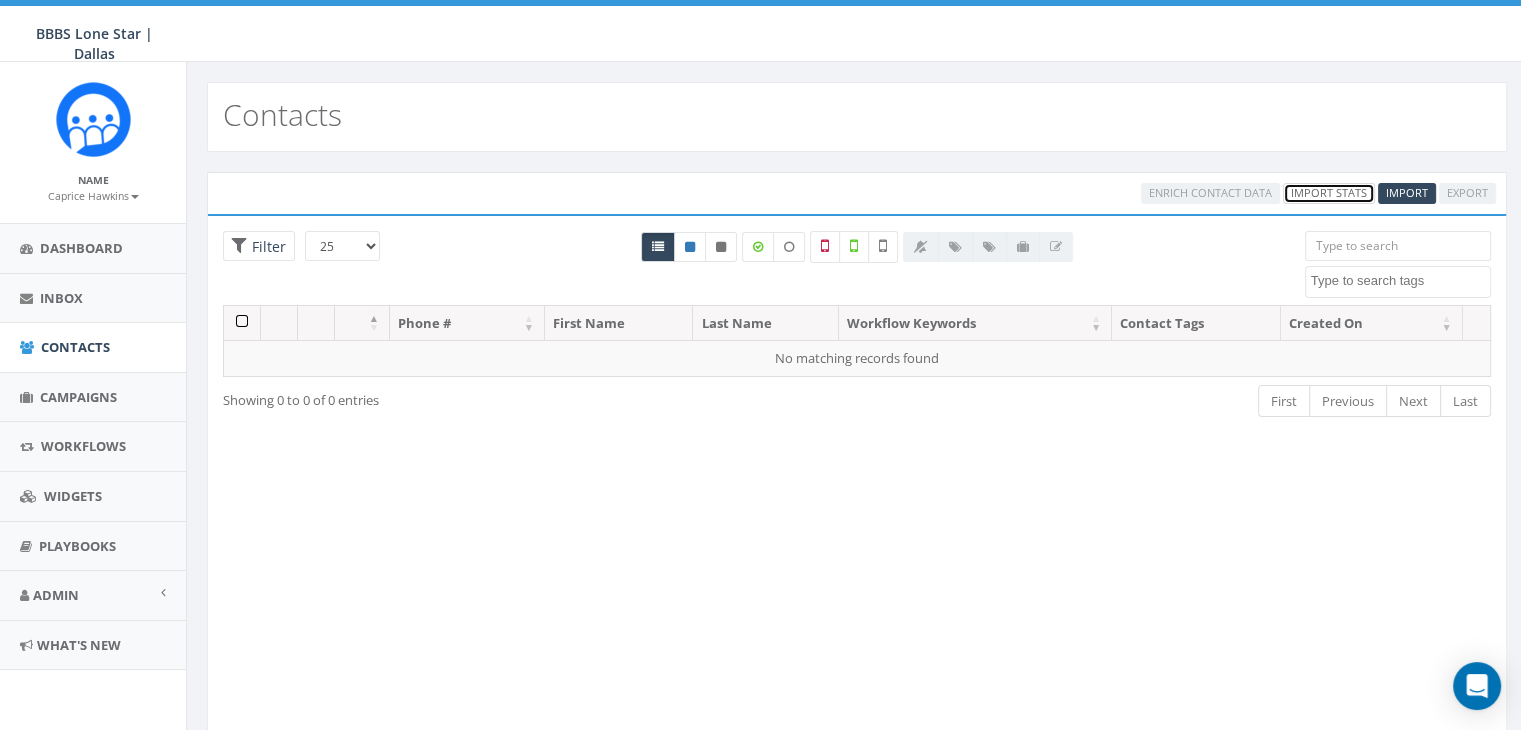 click on "Import Stats" at bounding box center [1329, 193] 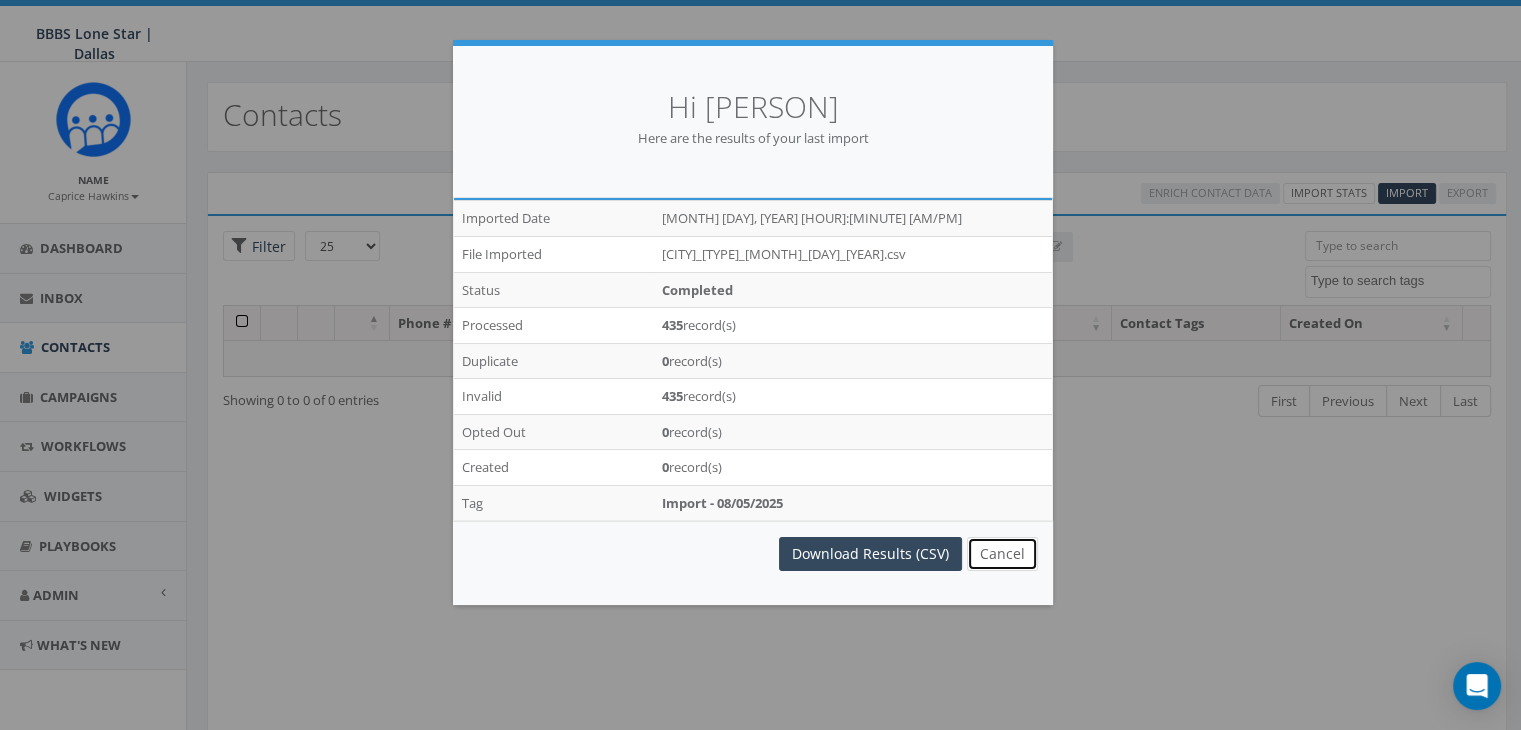 click on "Cancel" at bounding box center [1002, 554] 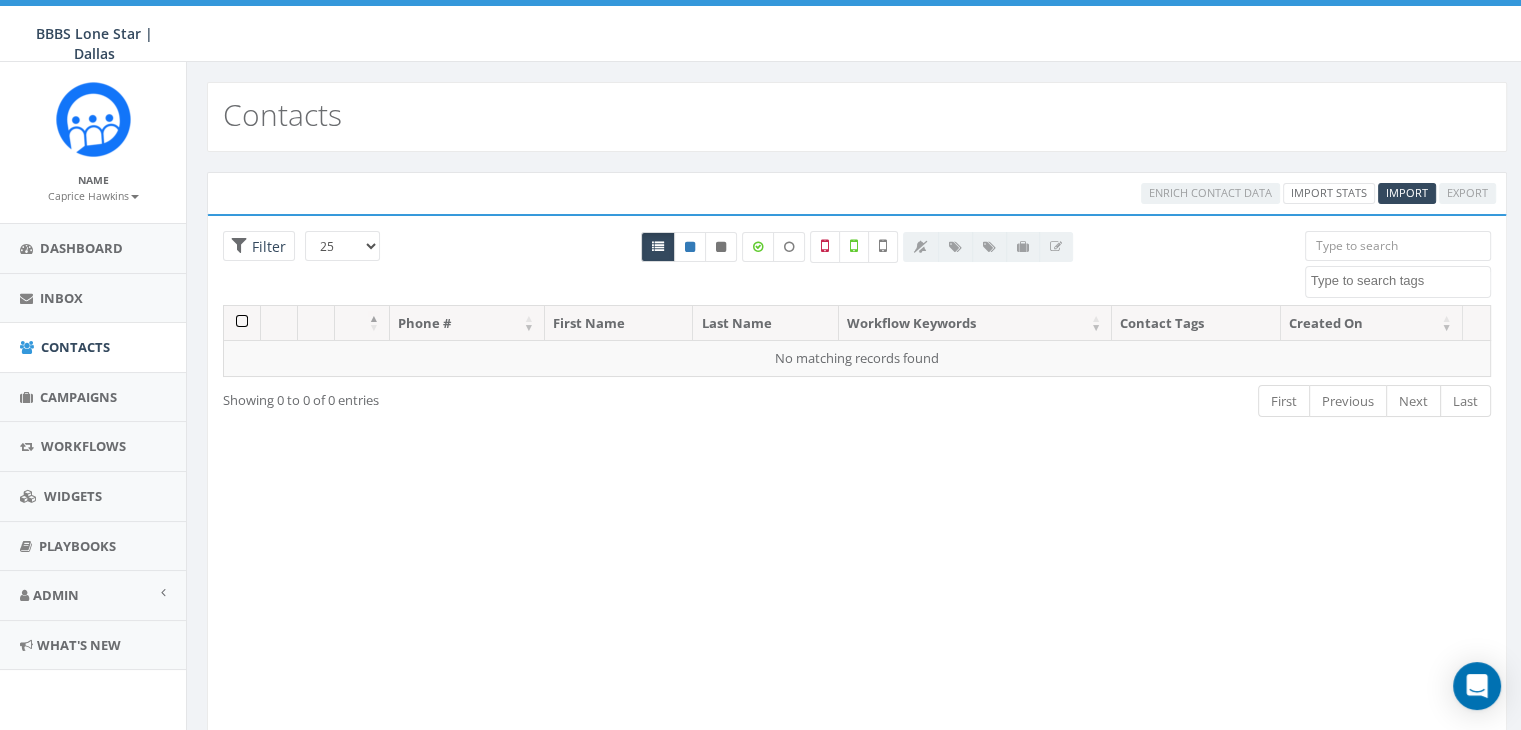 click on "Enrich Contact Data" at bounding box center [1210, 192] 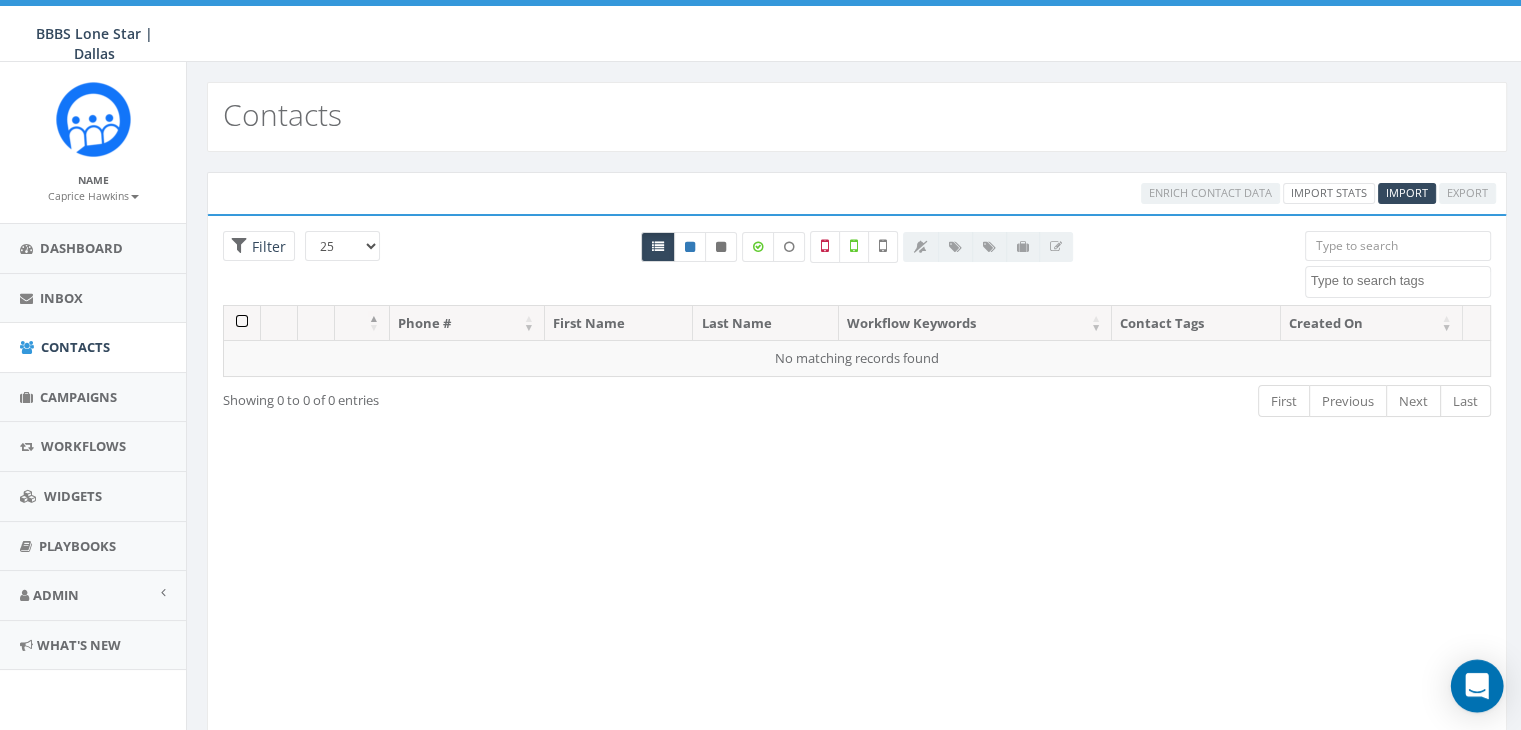 click 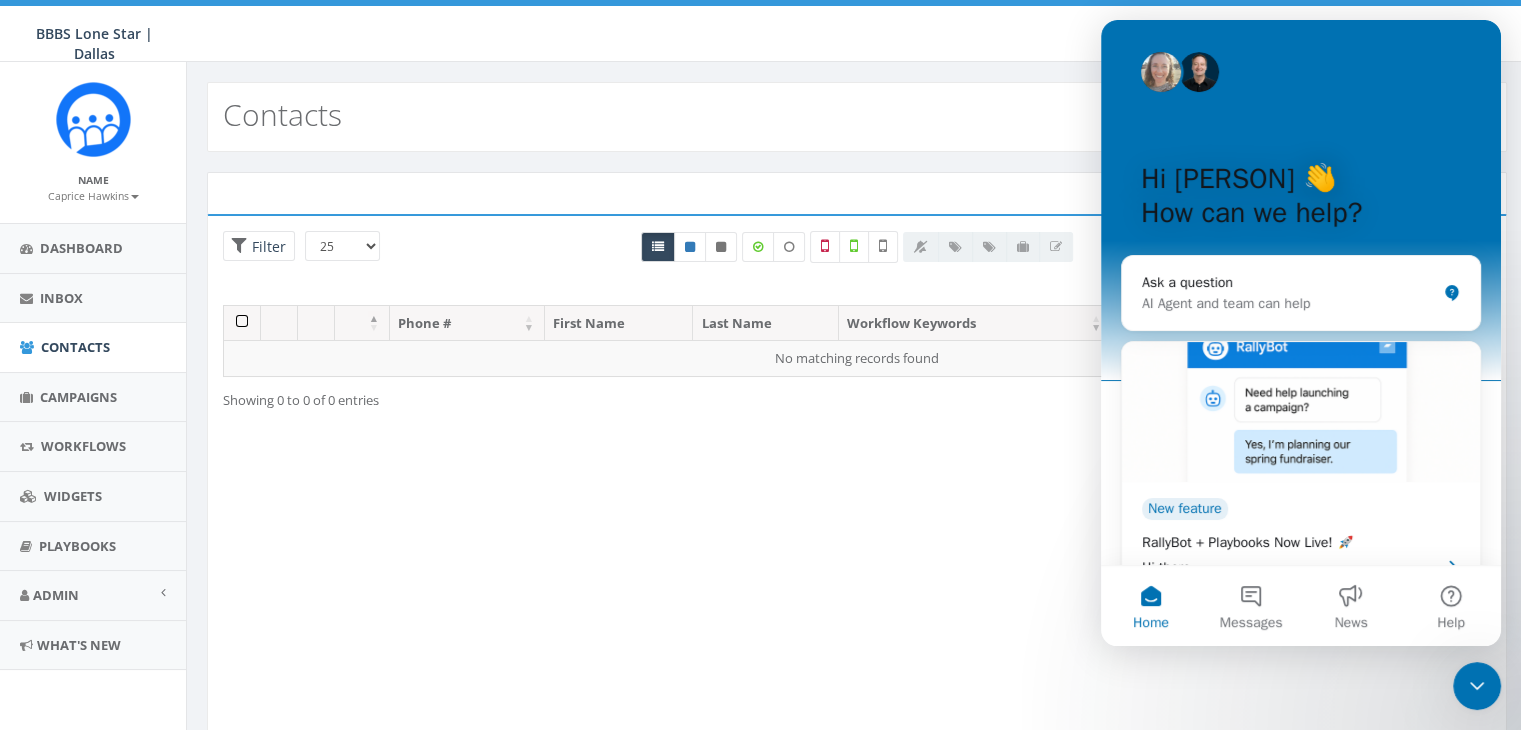 scroll, scrollTop: 0, scrollLeft: 0, axis: both 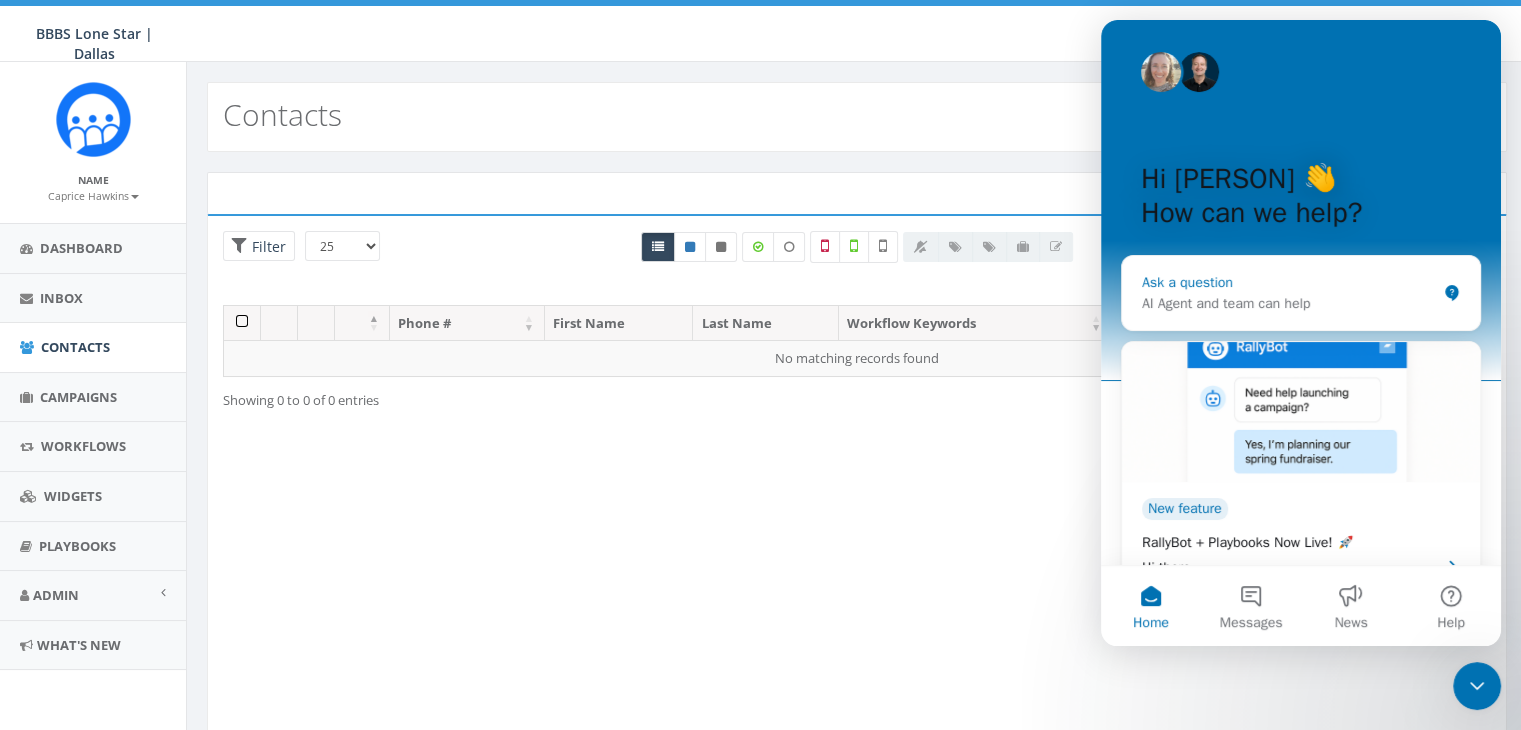 click on "AI Agent and team can help" at bounding box center (1289, 303) 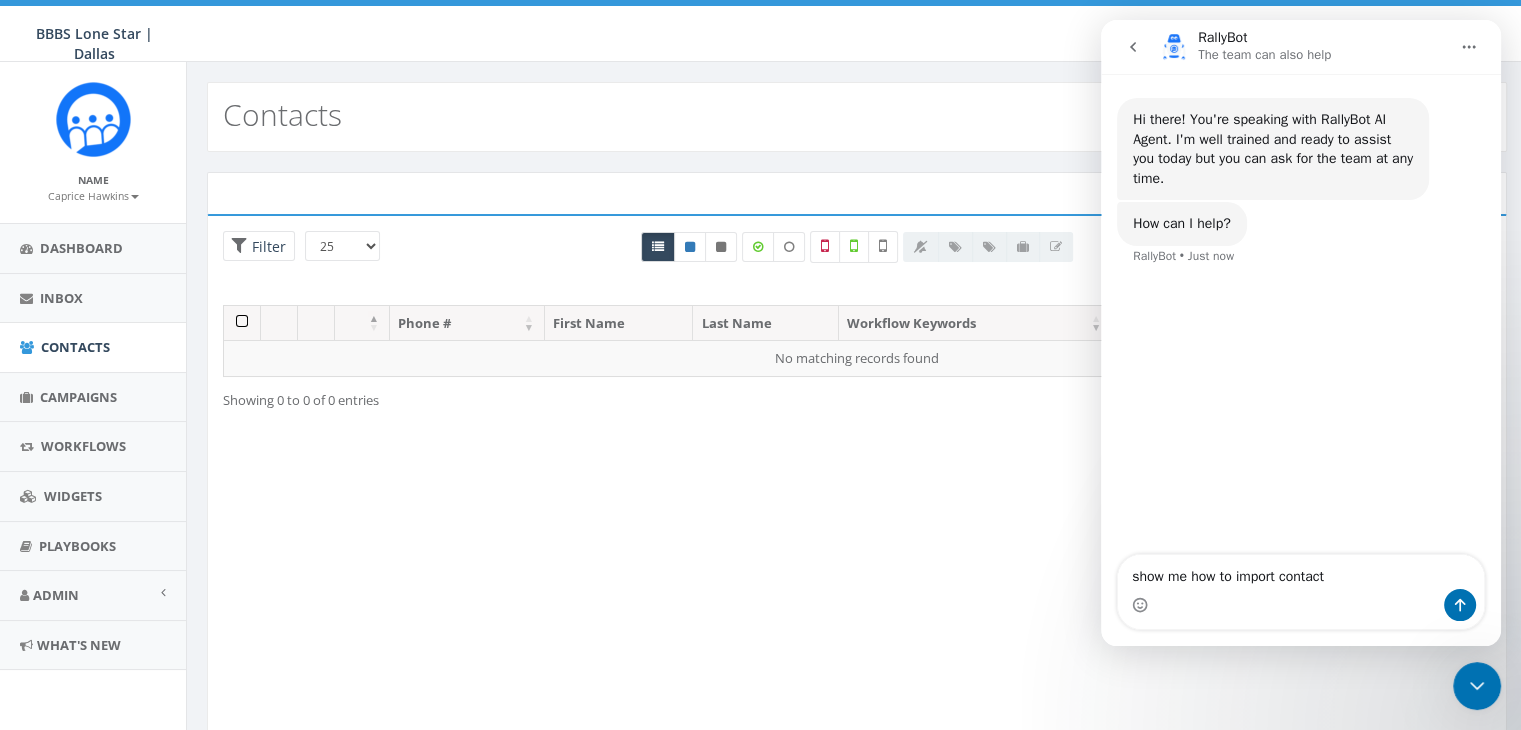 type on "show me how to import contacts" 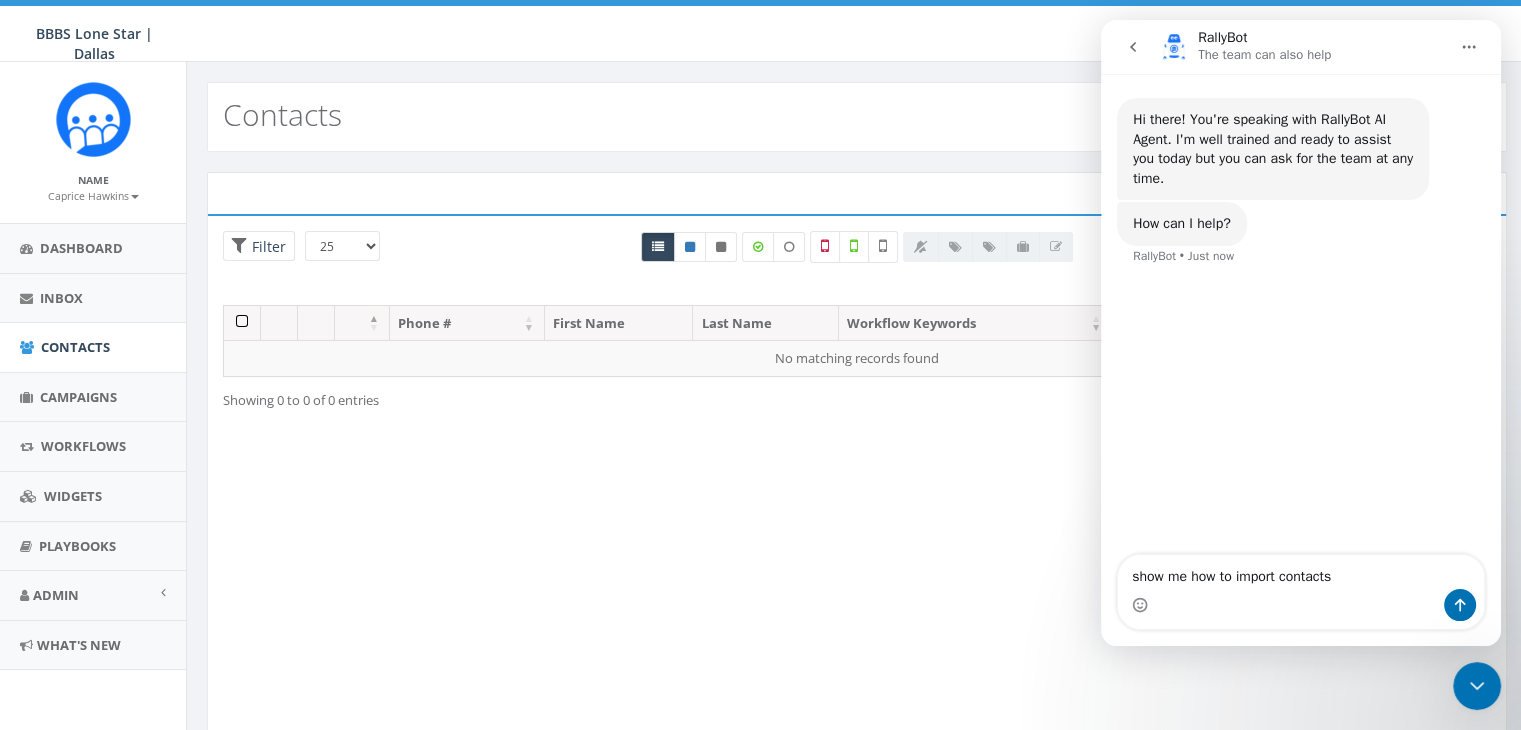 type 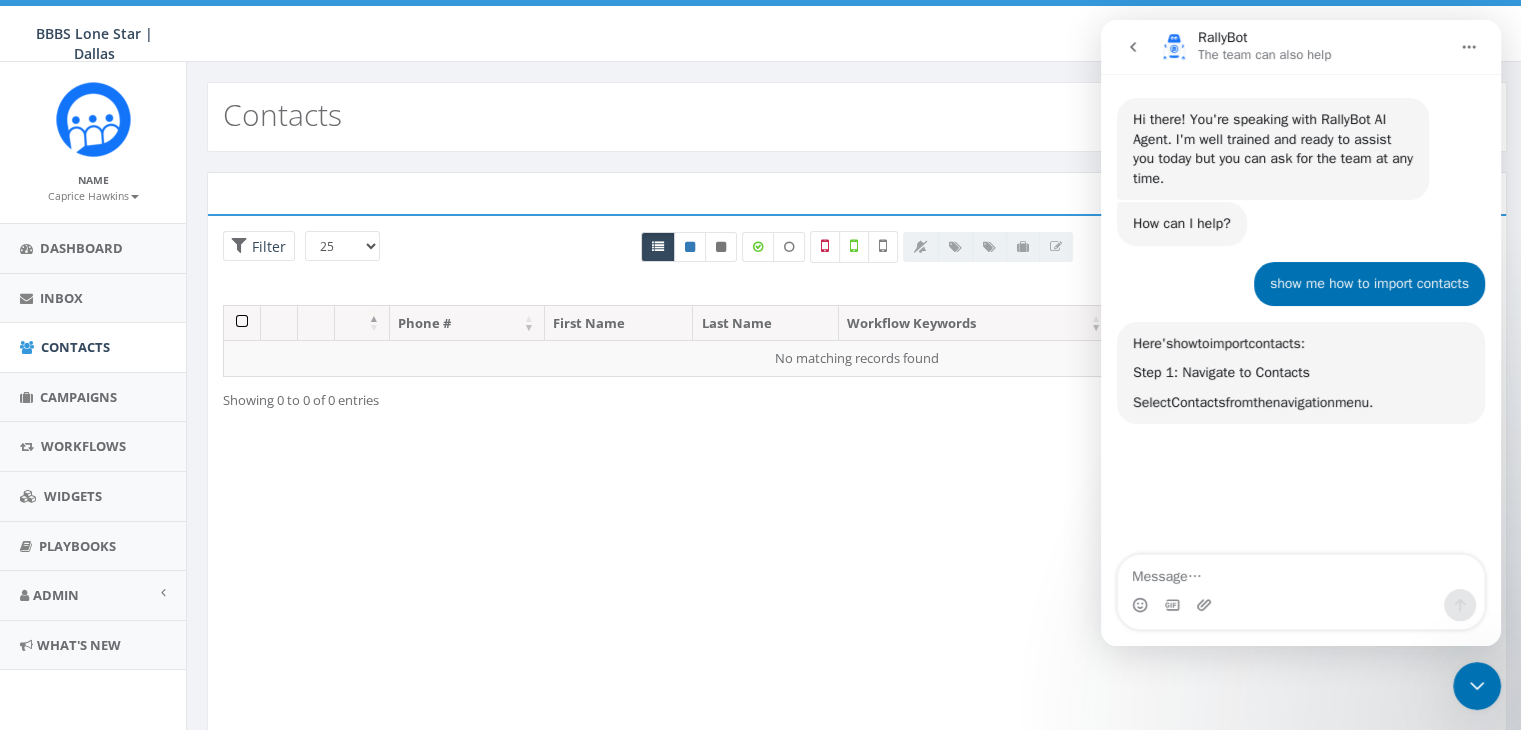 scroll, scrollTop: 3, scrollLeft: 0, axis: vertical 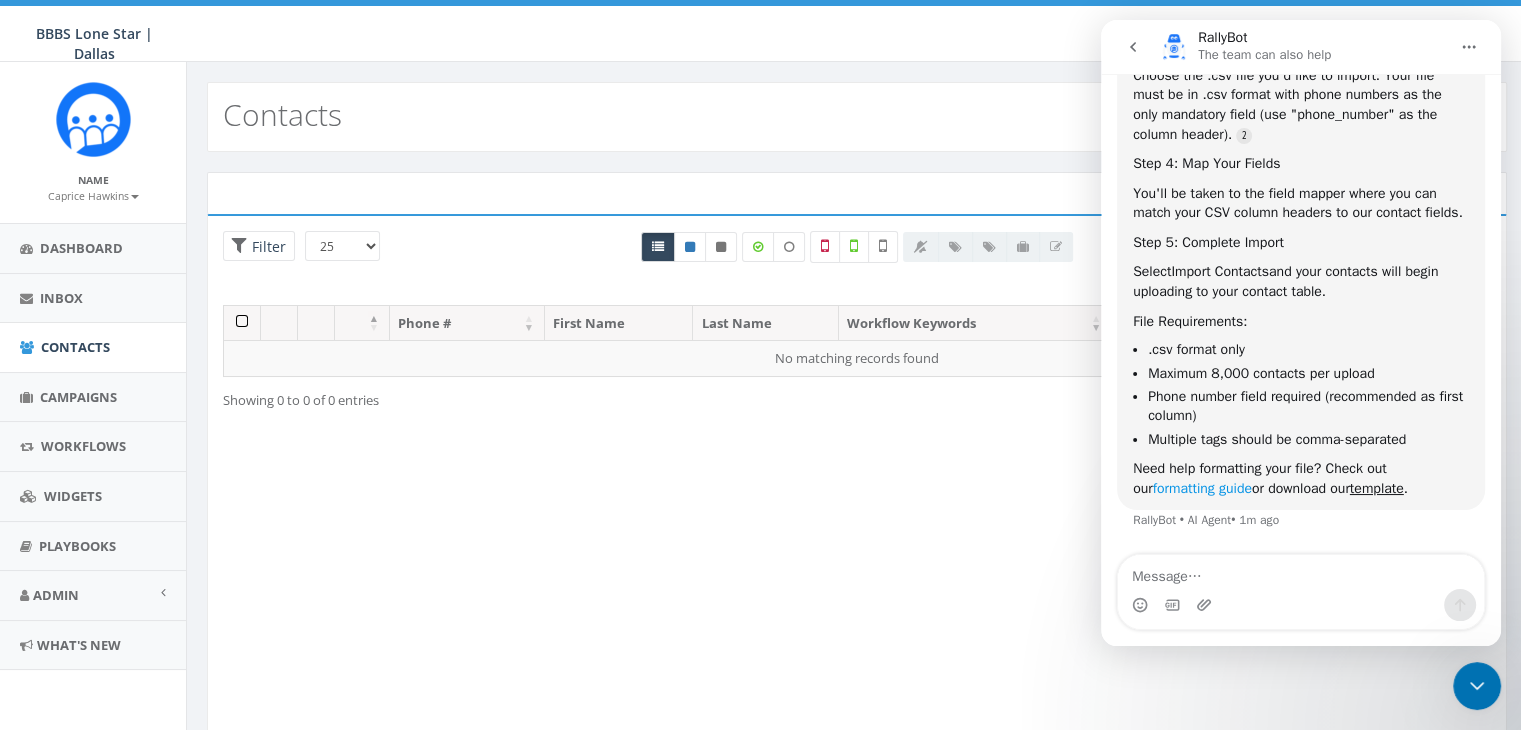 click on "formatting guide" at bounding box center [1202, 488] 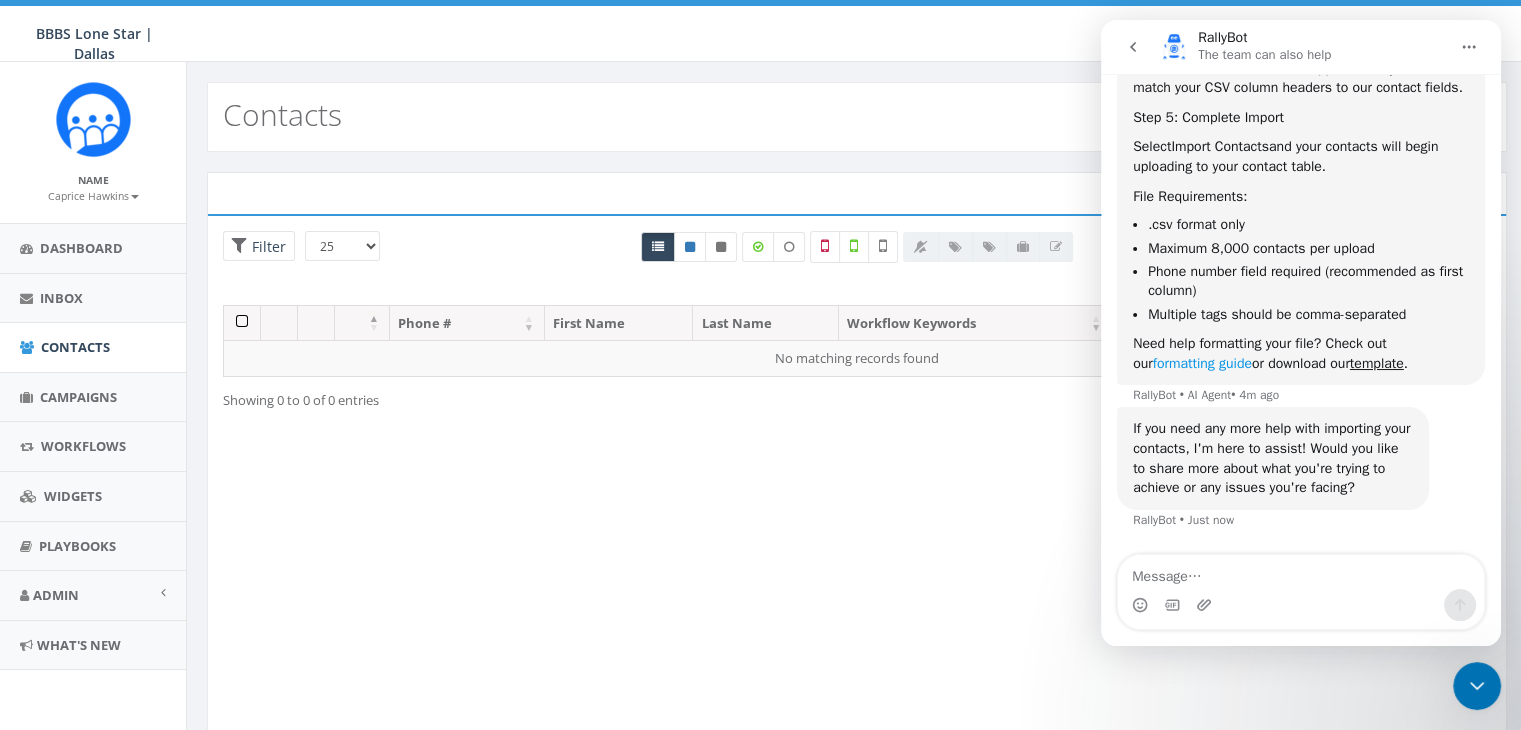 scroll, scrollTop: 606, scrollLeft: 0, axis: vertical 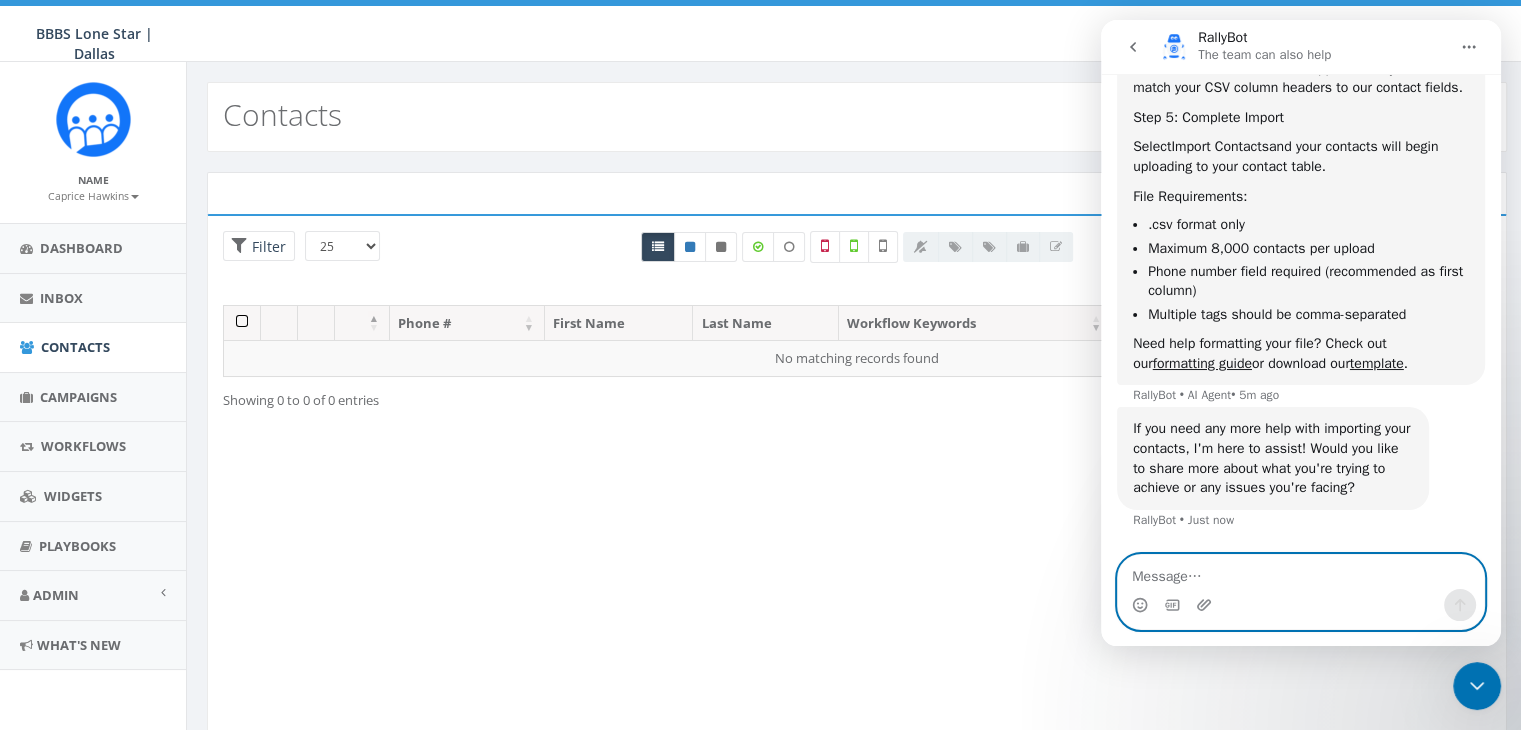 click at bounding box center [1301, 572] 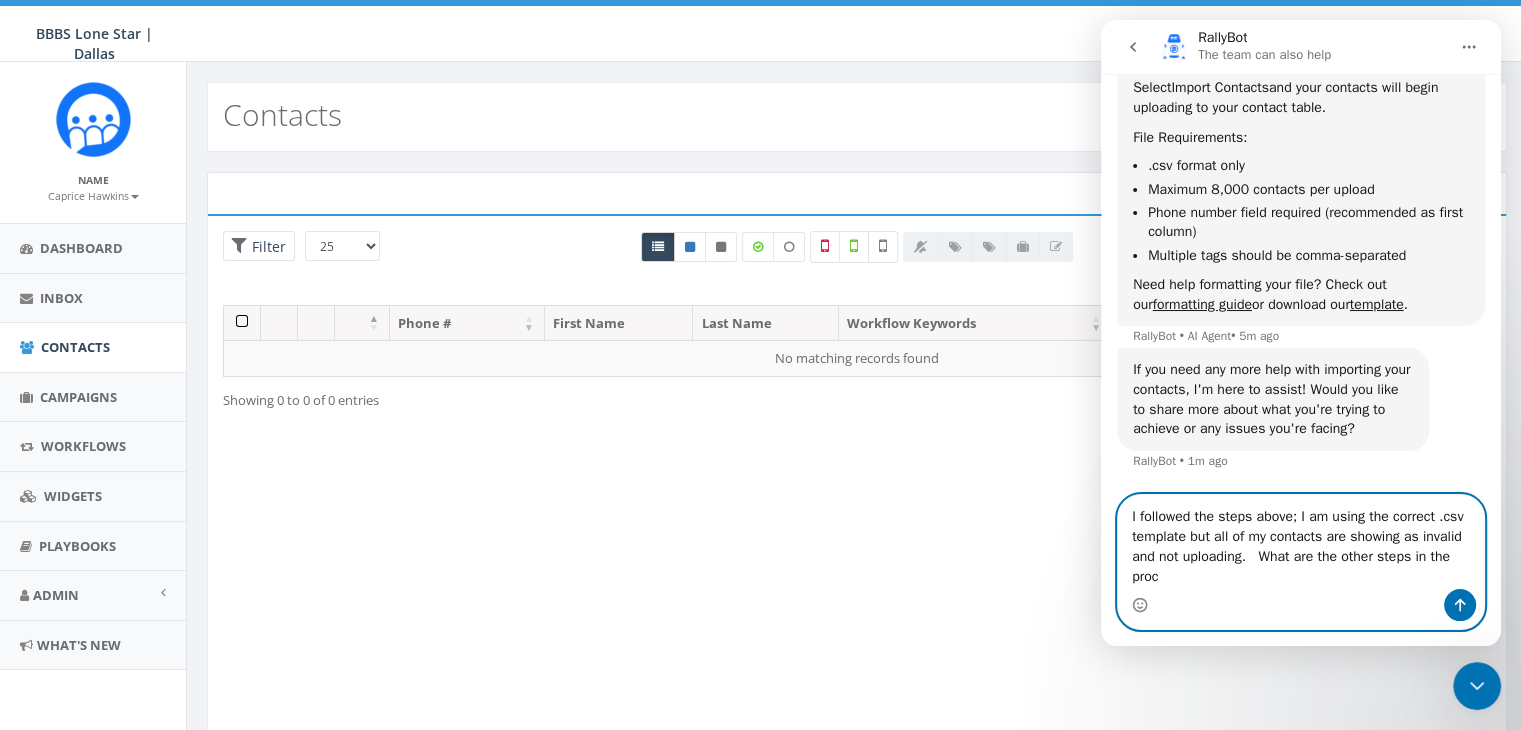 scroll, scrollTop: 666, scrollLeft: 0, axis: vertical 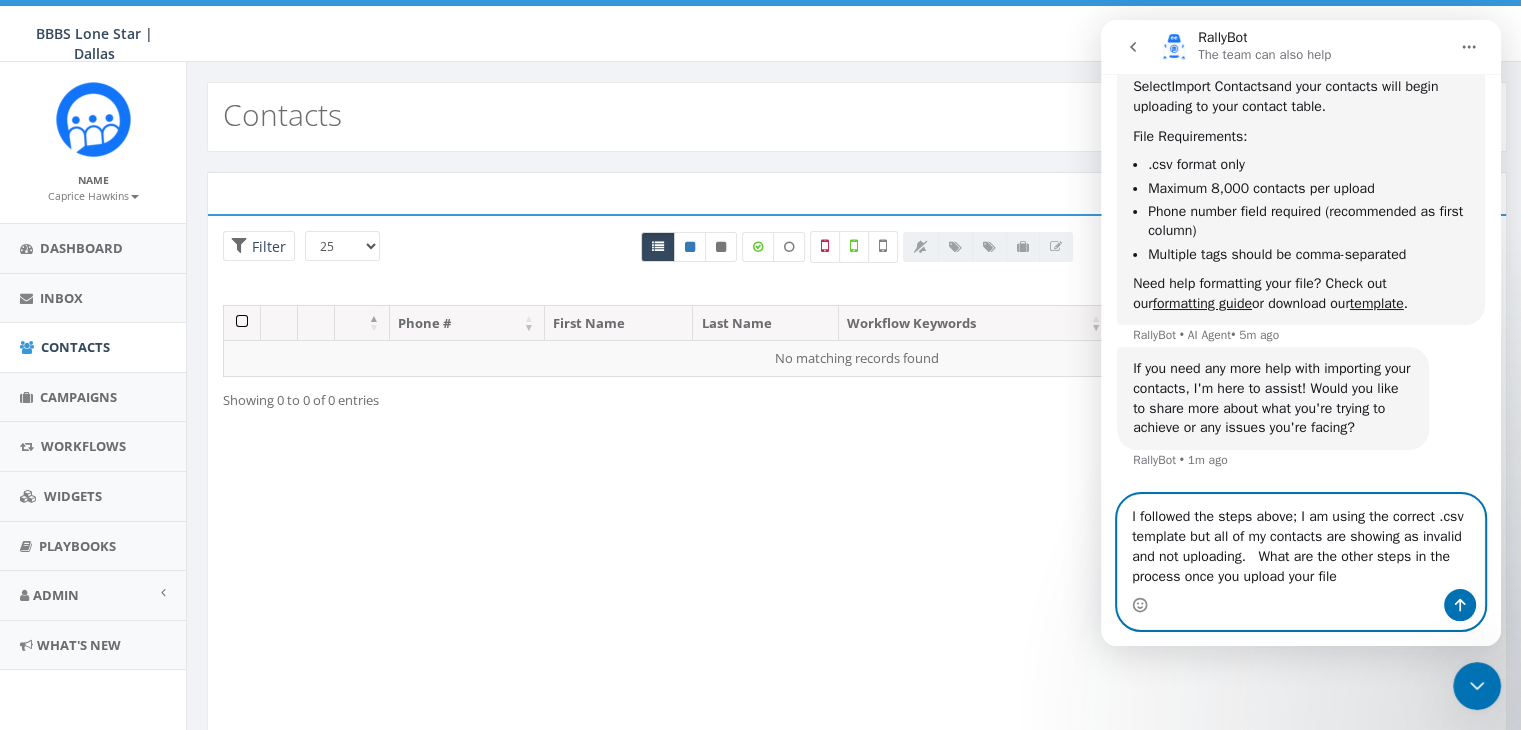 type on "I followed the steps above; I am using the correct .csv template but all of my contacts are showing as invalid and not uploading.   What are the other steps in the process once you upload your file?" 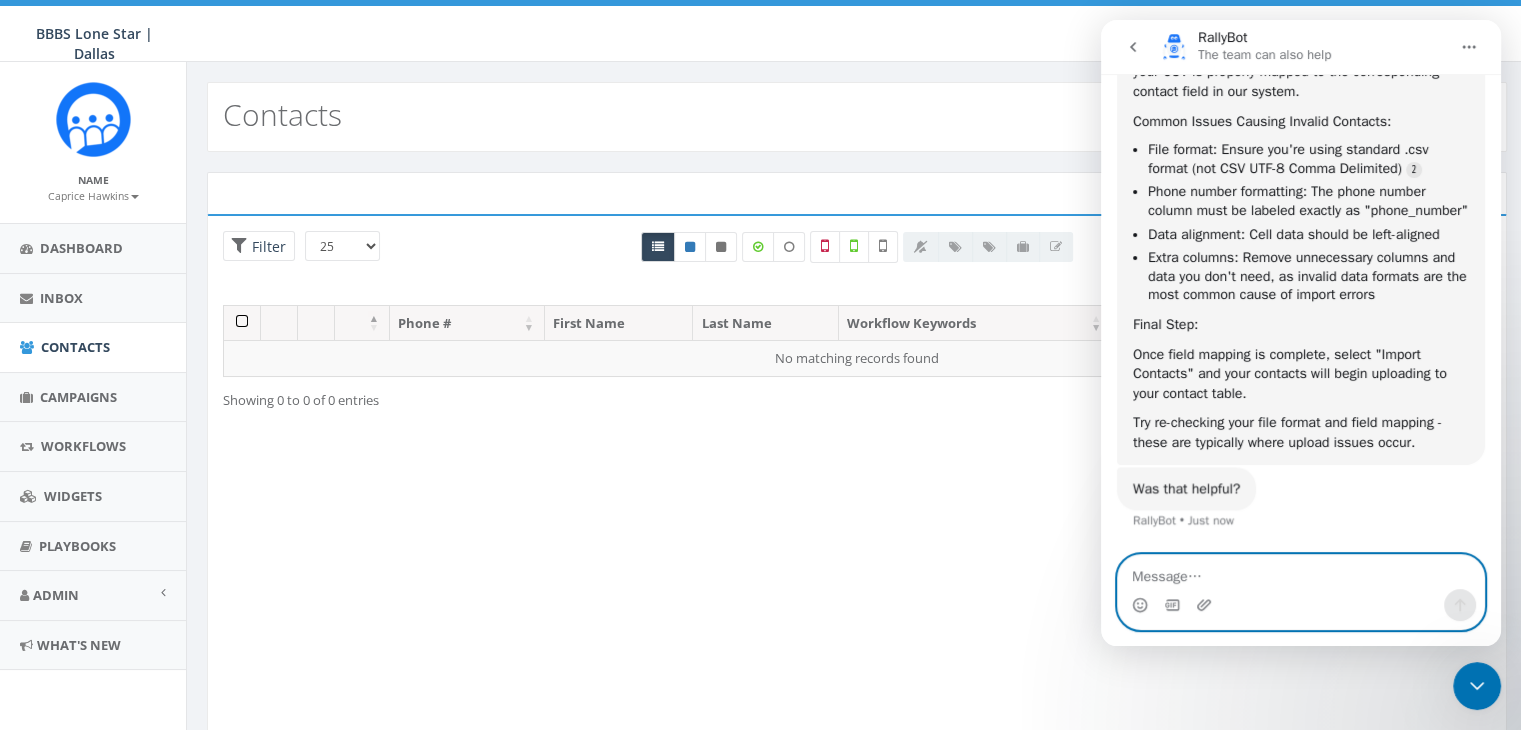 scroll, scrollTop: 1376, scrollLeft: 0, axis: vertical 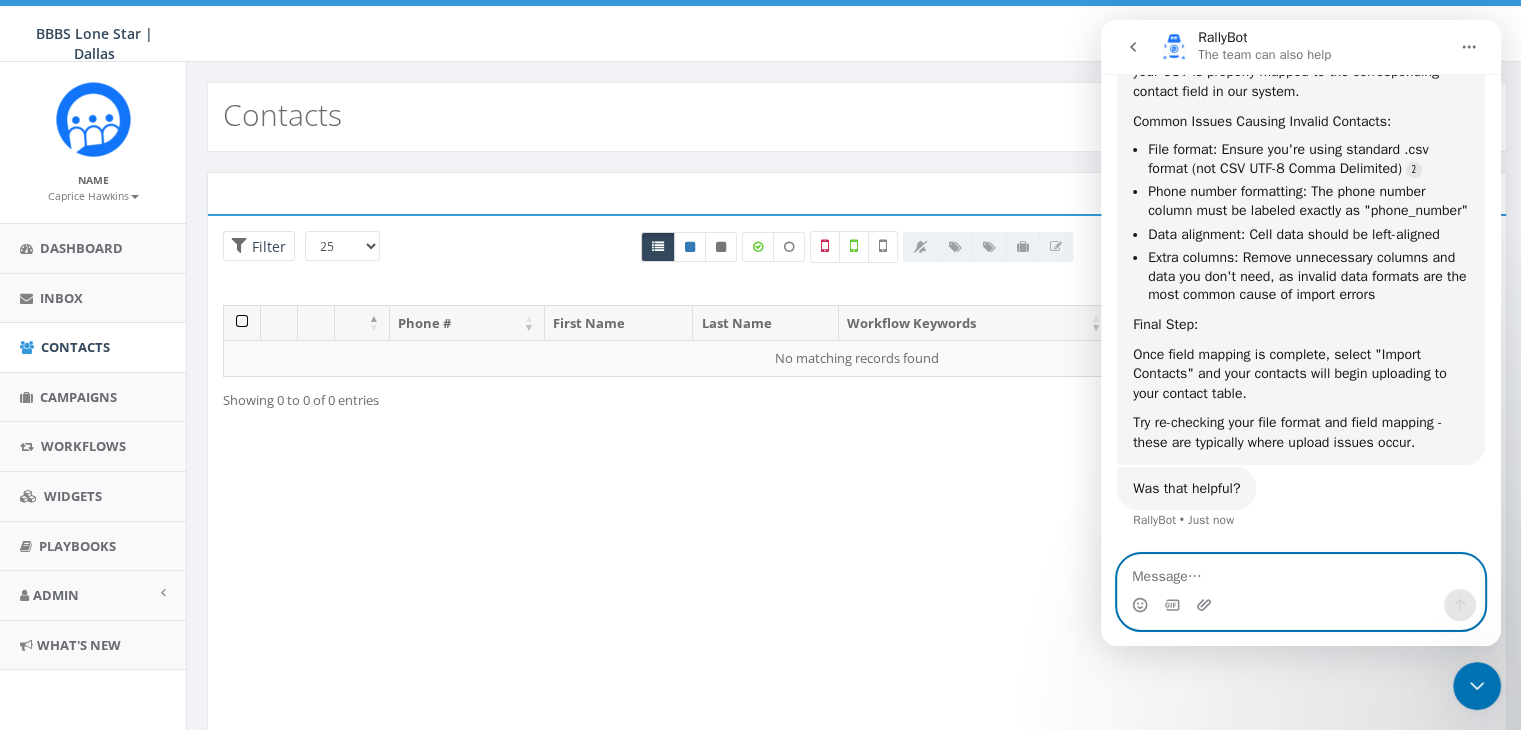 click at bounding box center [1301, 572] 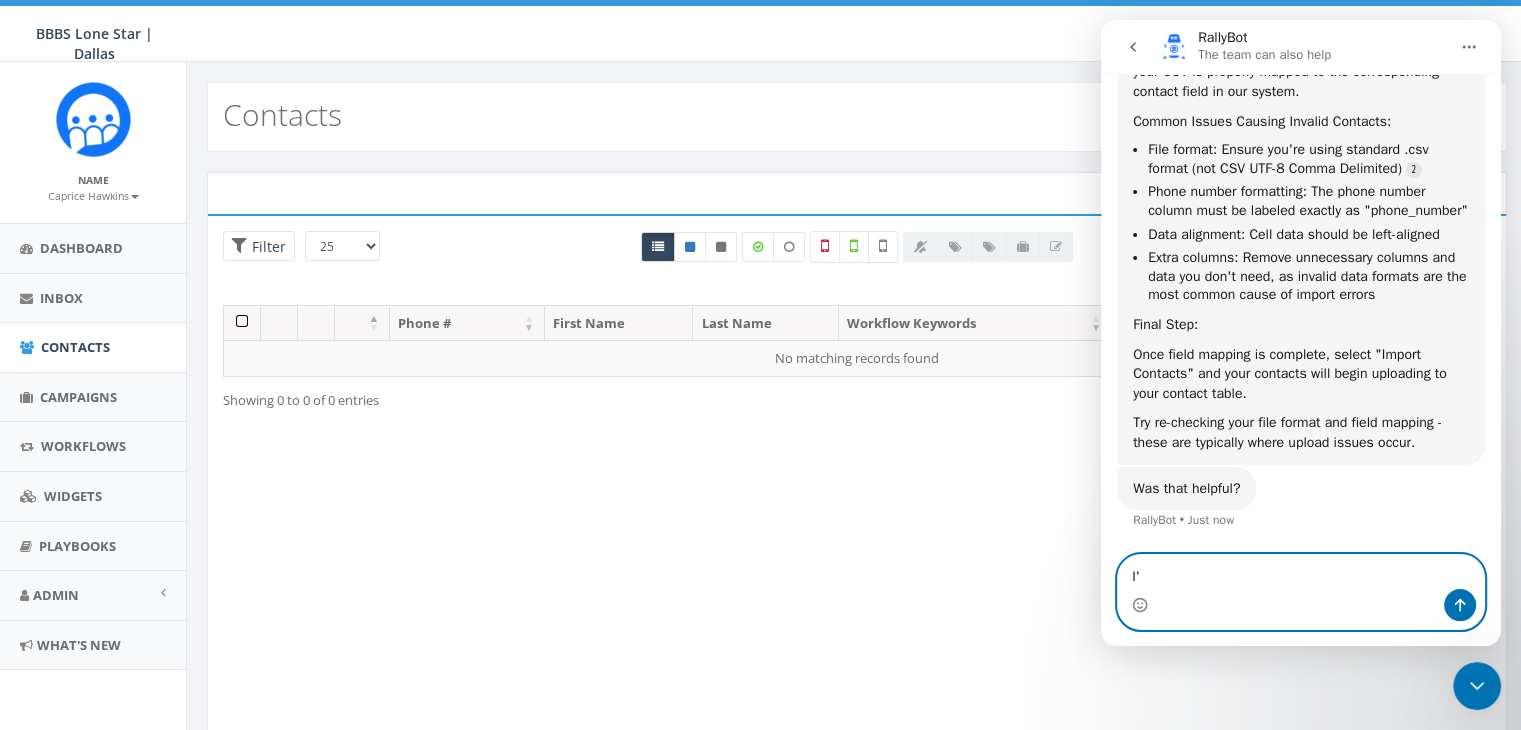 type on "I" 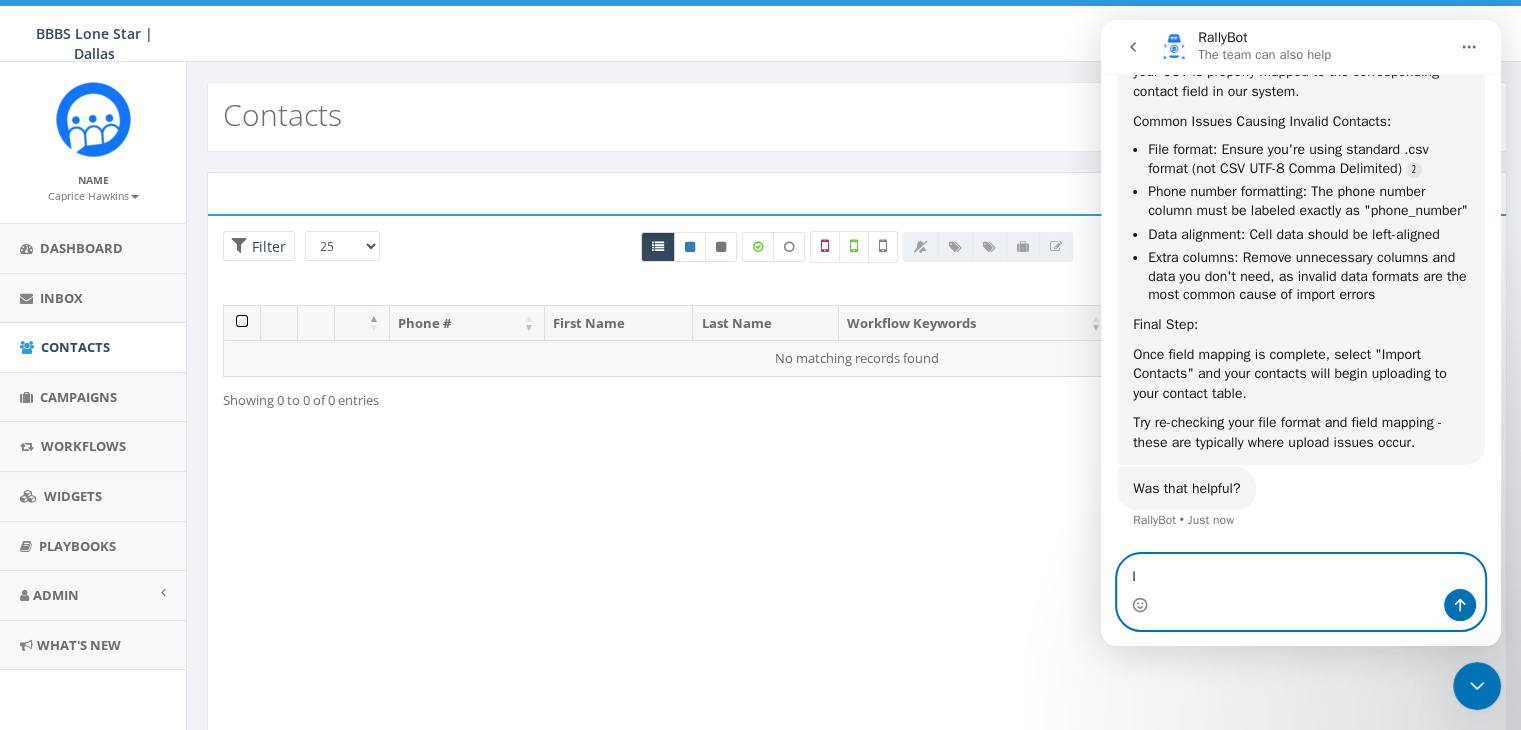 type 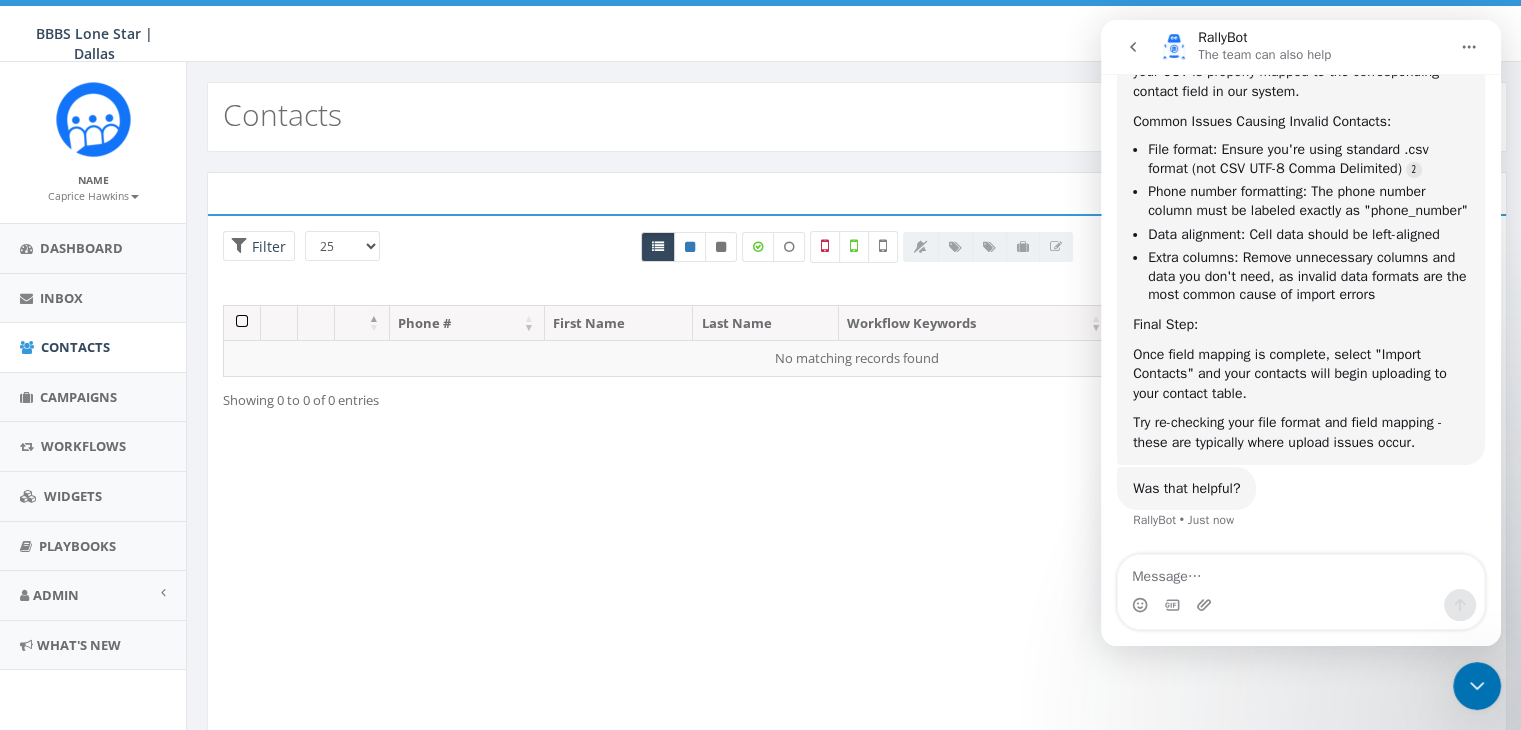 click on "Loading the filters, please wait!! Phone Number is is not First Name is is not is empty is not empty contains does not contain Last Name is is not is empty is not empty contains does not contain Workflow Keyword is Selected: 0   is not Selected: 0   is empty is not empty Tags is Selected: 0   is not Selected: 0   is empty is not empty Status active opted out Created Date is is not is before is after is on or before is on or after Notes is is empty is not empty contains does not contain starts with ends with # of Active Campaigns equal to more than less than Current Campaigns all is Selected: 0   is not Selected: 0   Previous Campaigns all is Selected: 0   is not Selected: 0   Total Campaigns equal to more than less than Messages Sent equal to more than less than Messages Received equal to more than less than Campaign Replies equal to more than less than First Campaign is Selected: 0   is not Selected: 0   Last Campaign is Selected: 0   is not 0   is" at bounding box center [857, 480] 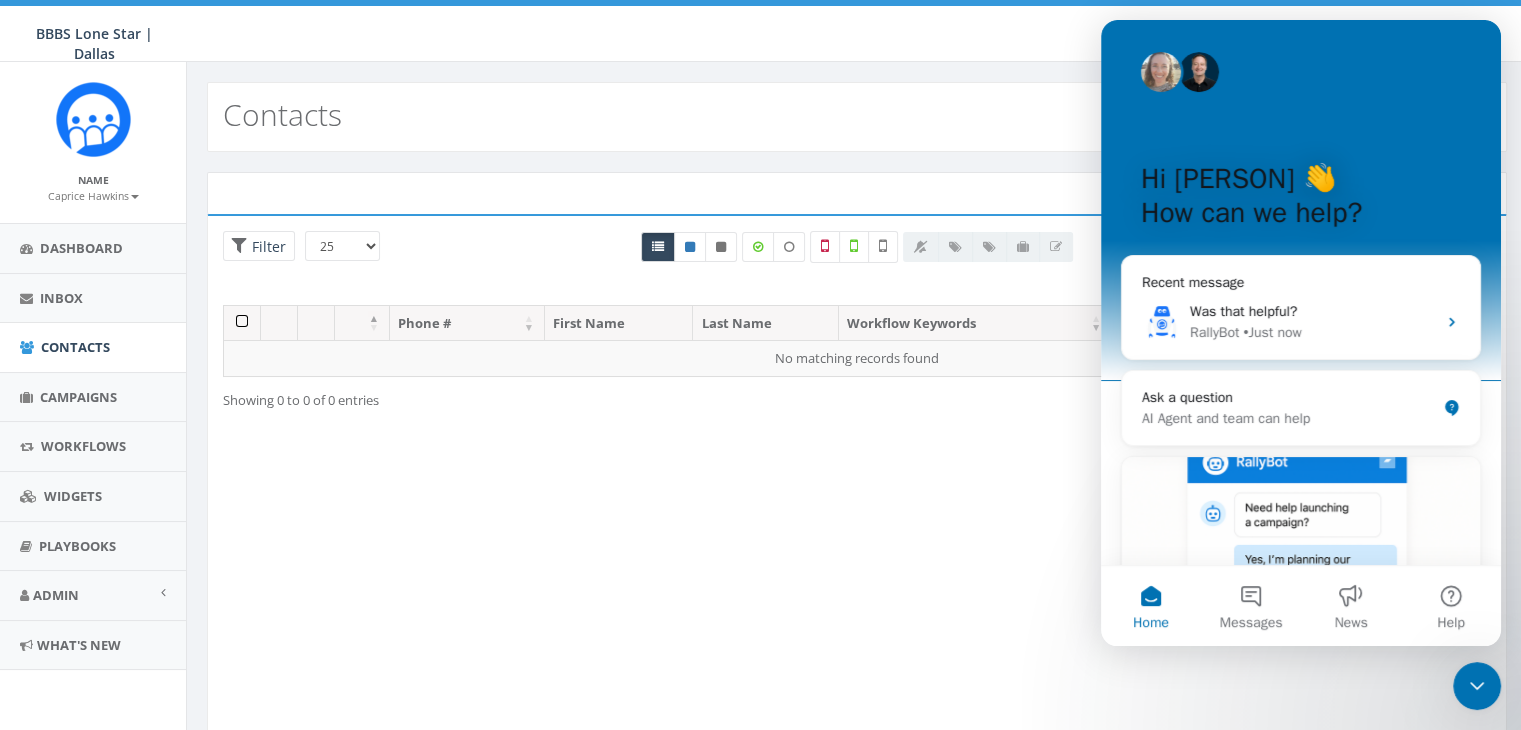 scroll, scrollTop: 0, scrollLeft: 0, axis: both 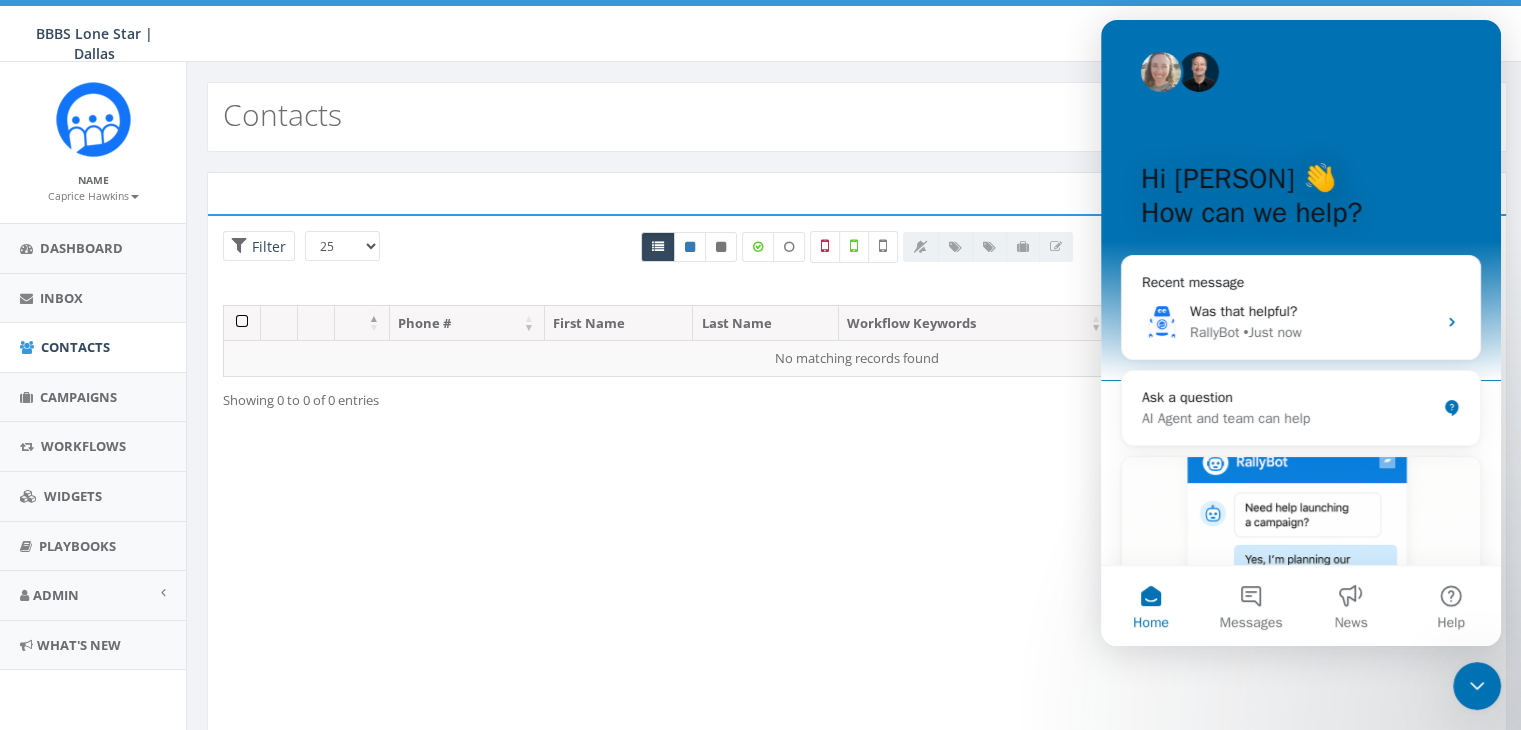 click at bounding box center (1477, 686) 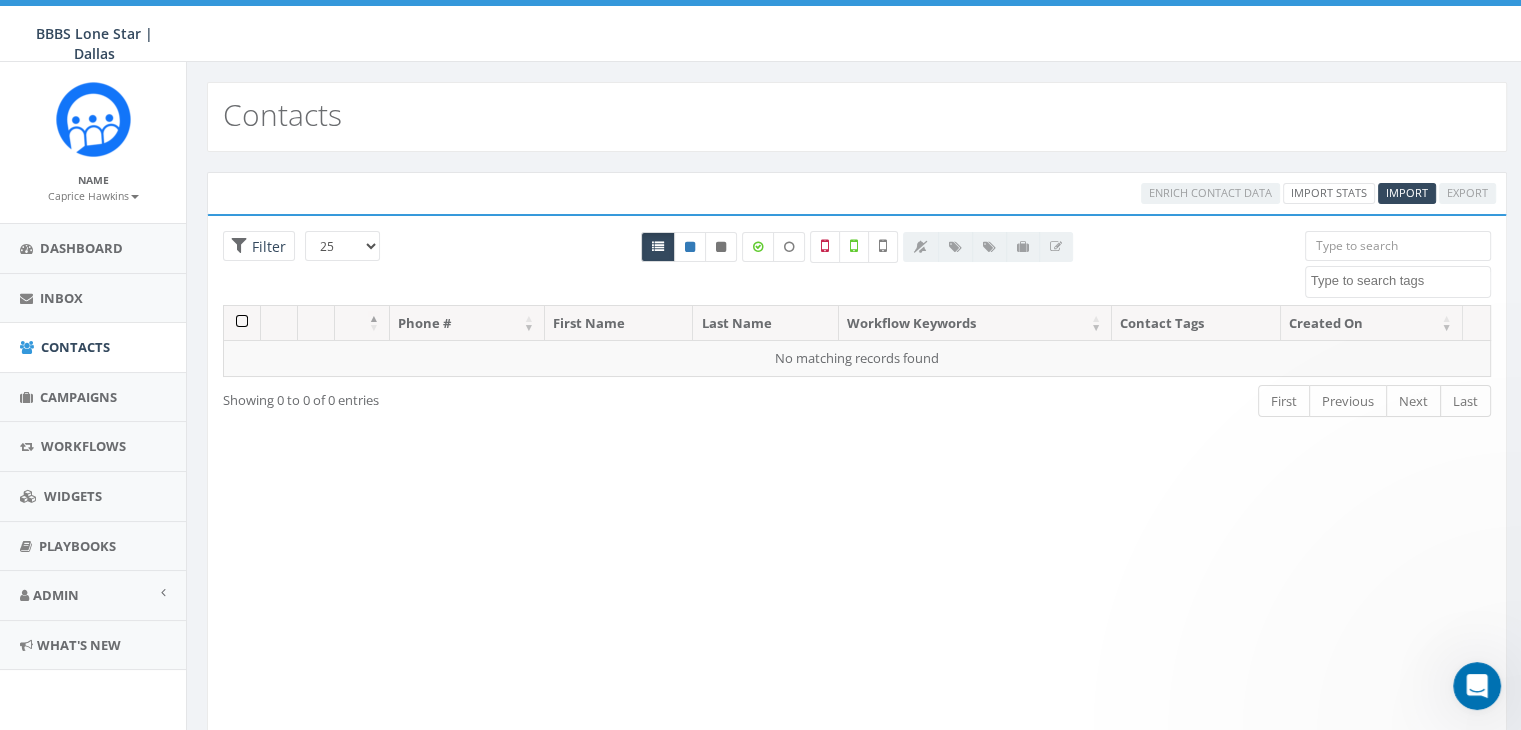 scroll, scrollTop: 0, scrollLeft: 0, axis: both 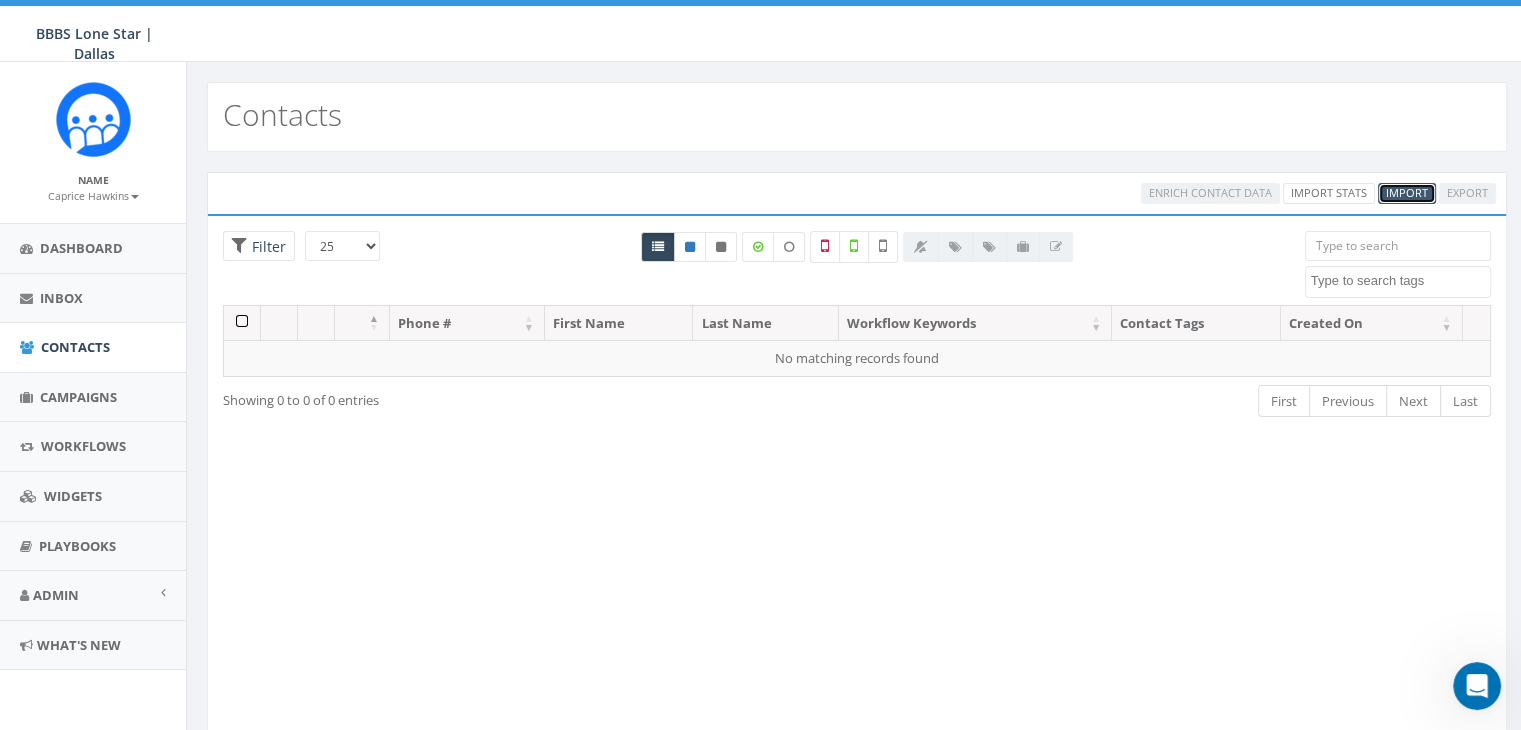 click on "Import" at bounding box center (1407, 192) 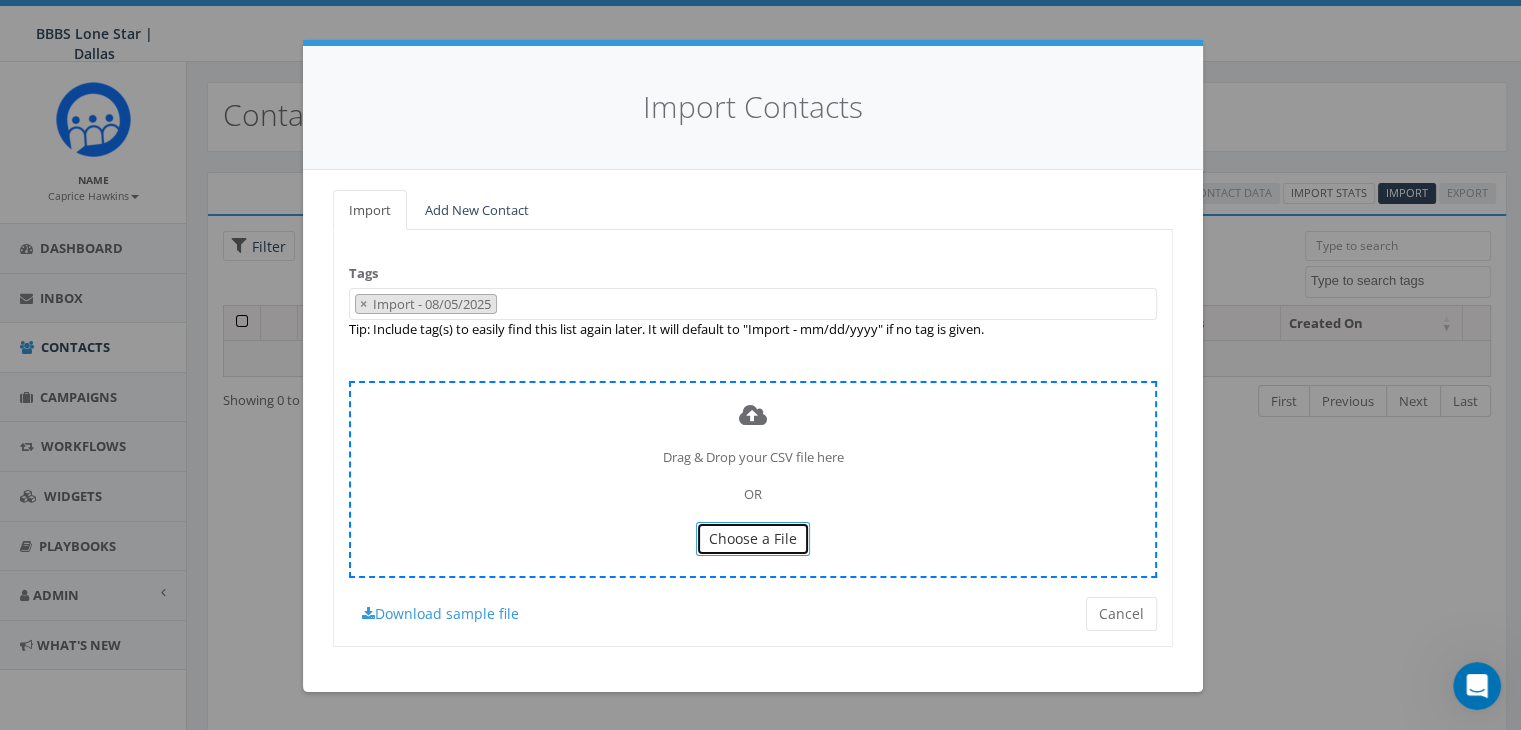 click on "Choose a File" at bounding box center [753, 538] 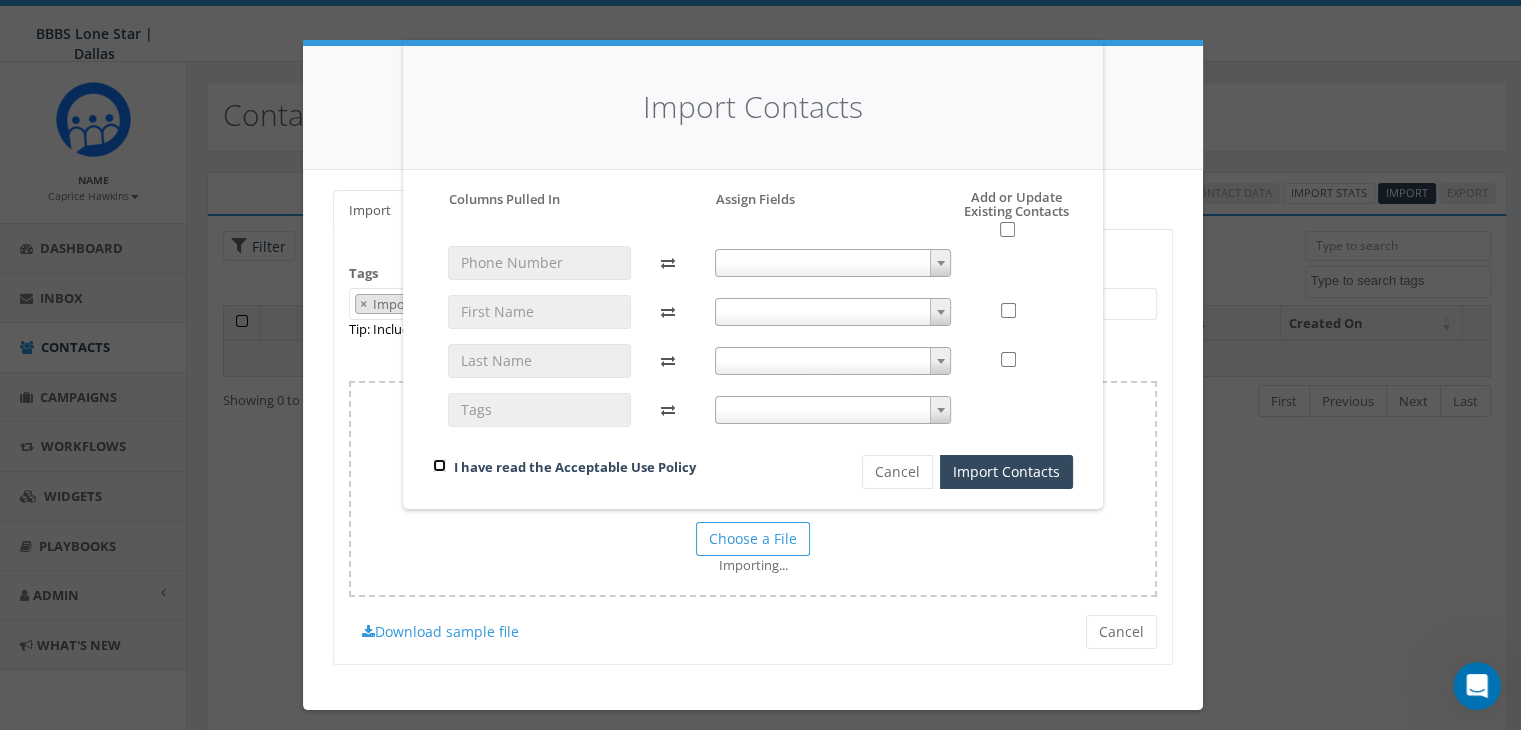 click at bounding box center [439, 465] 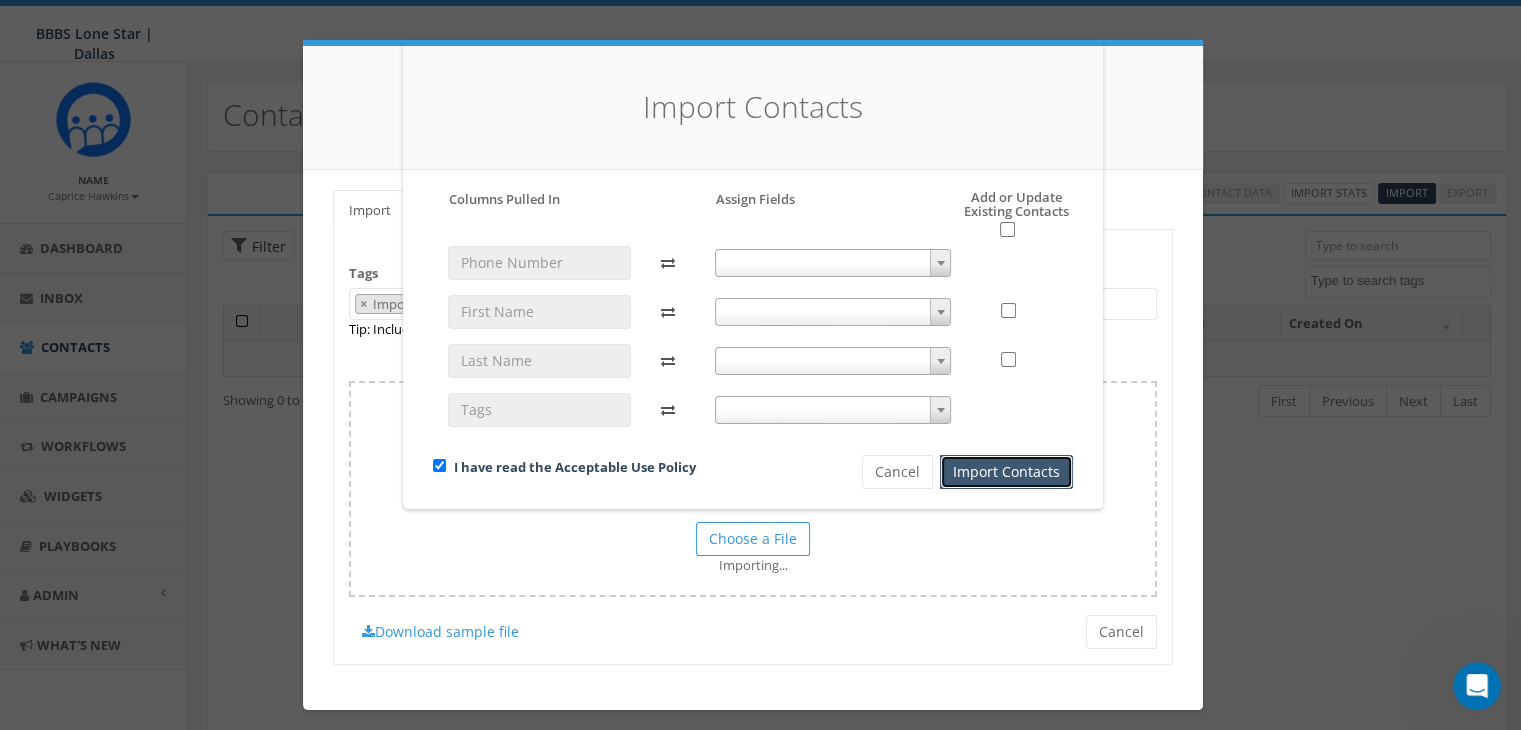 click on "Import Contacts" at bounding box center [1006, 472] 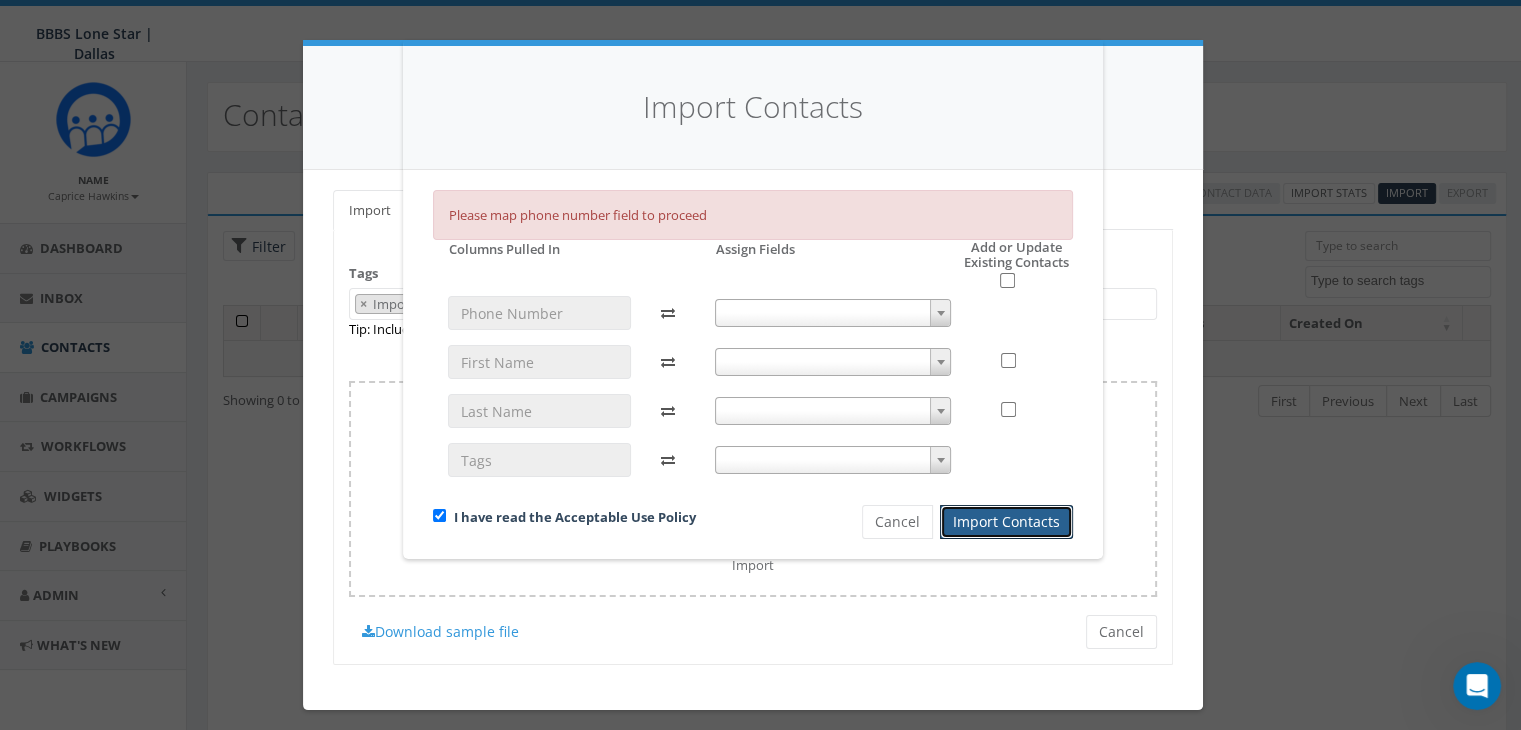 click at bounding box center [941, 313] 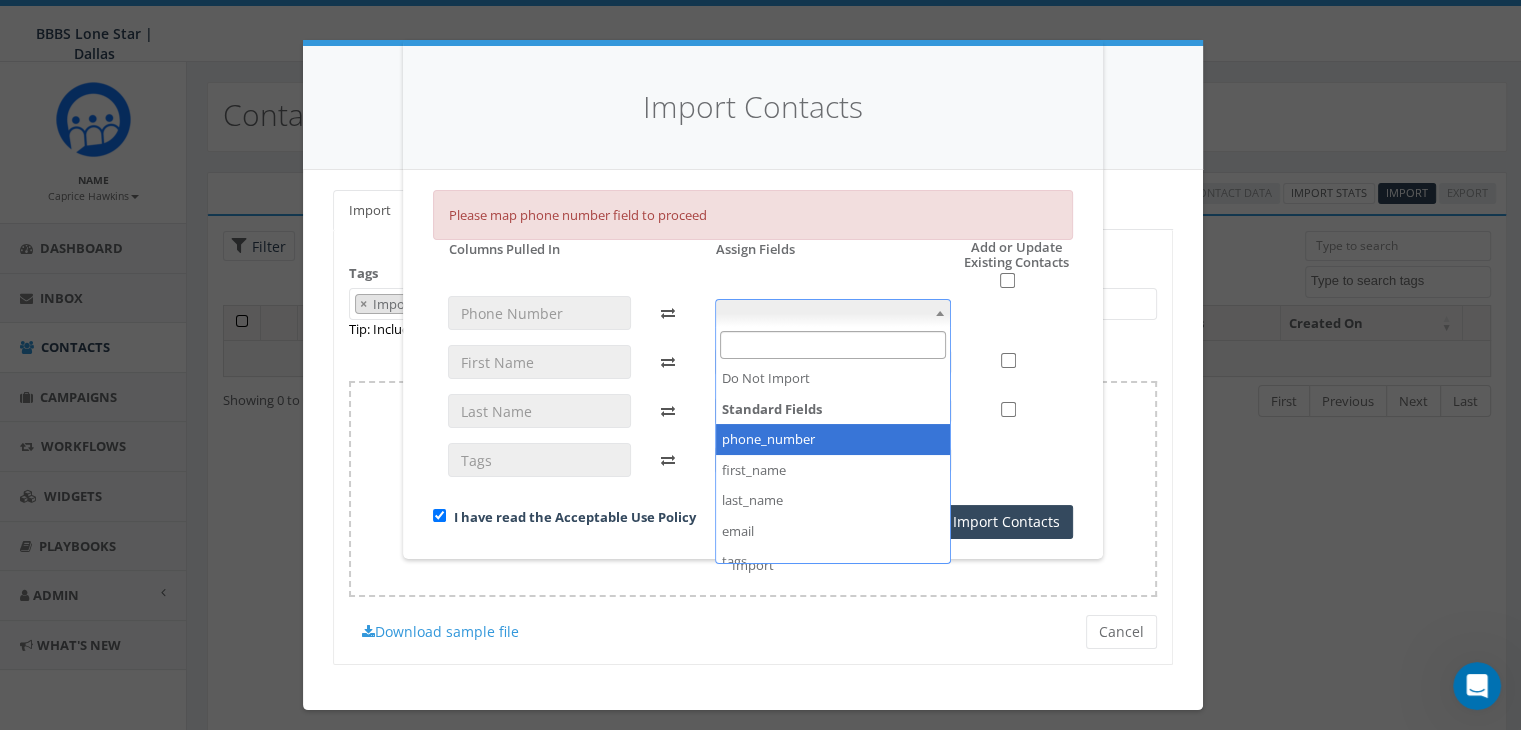 select on "phone_number" 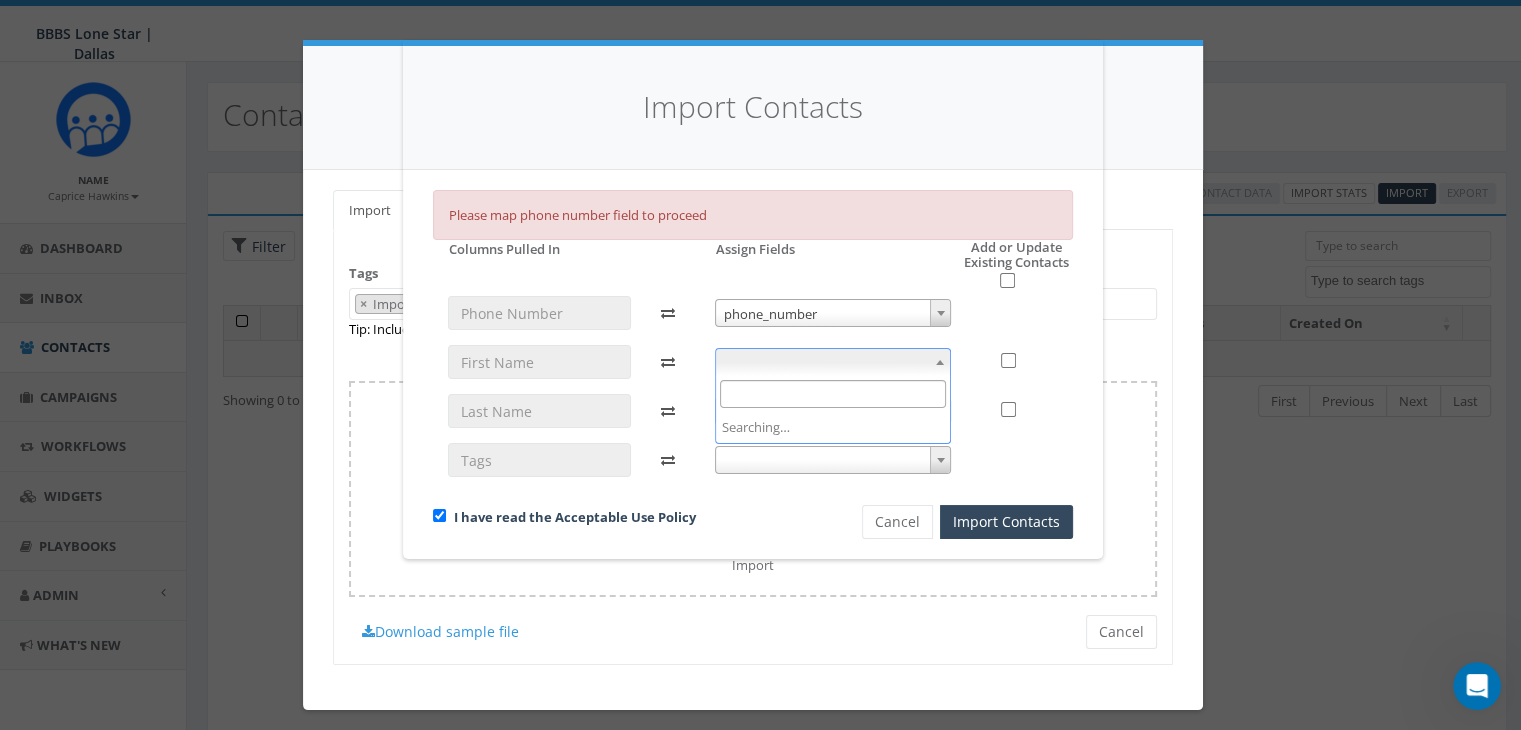 click at bounding box center [940, 362] 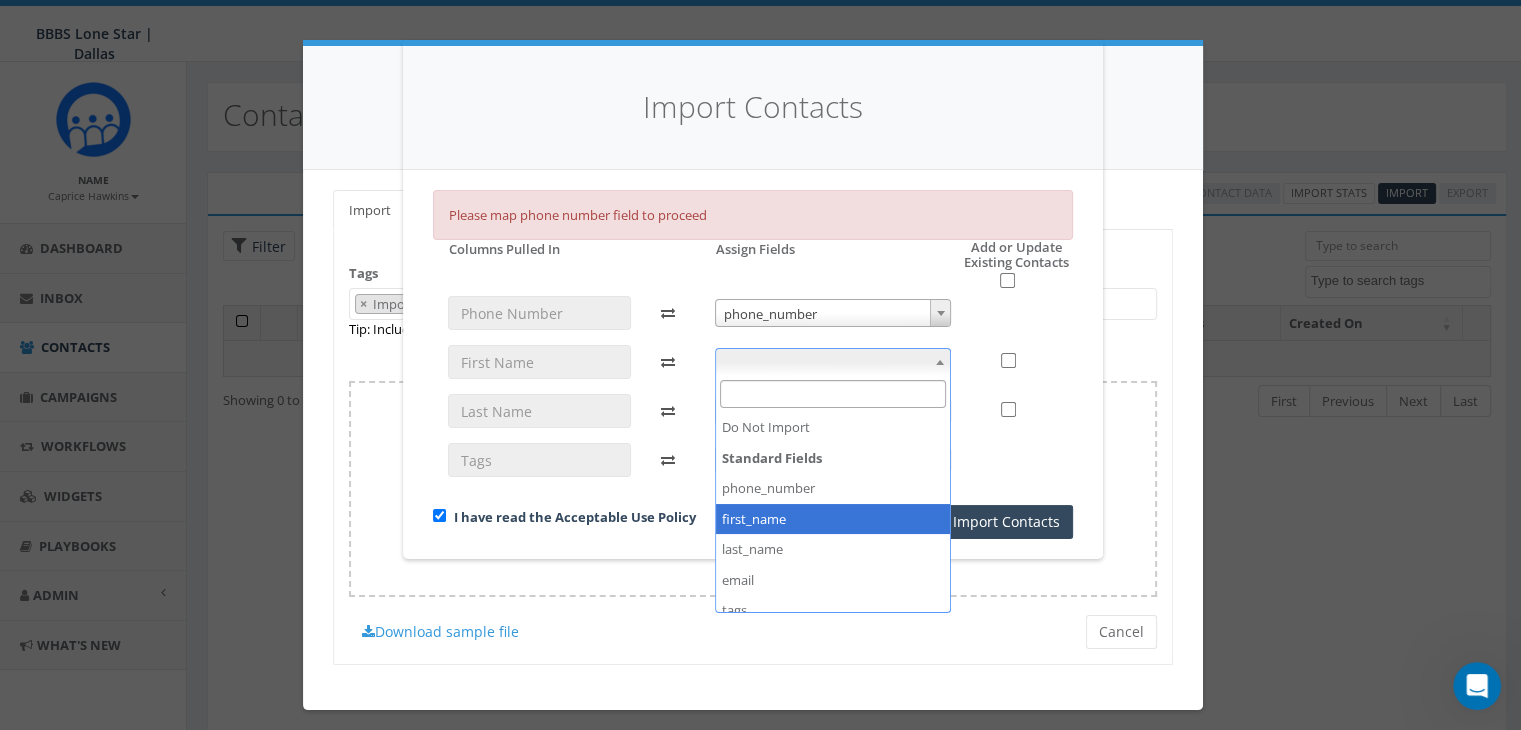select on "first_name" 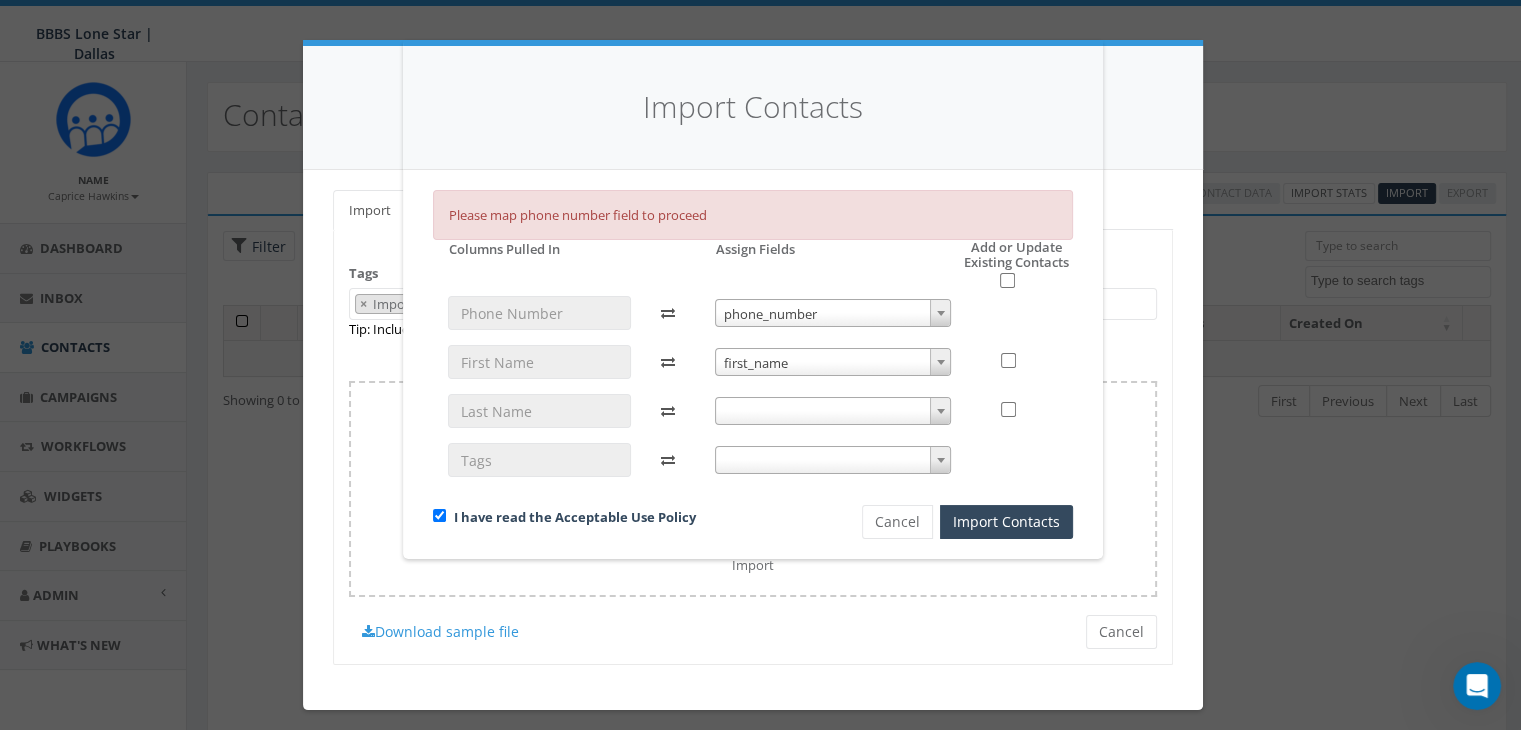 click at bounding box center (941, 411) 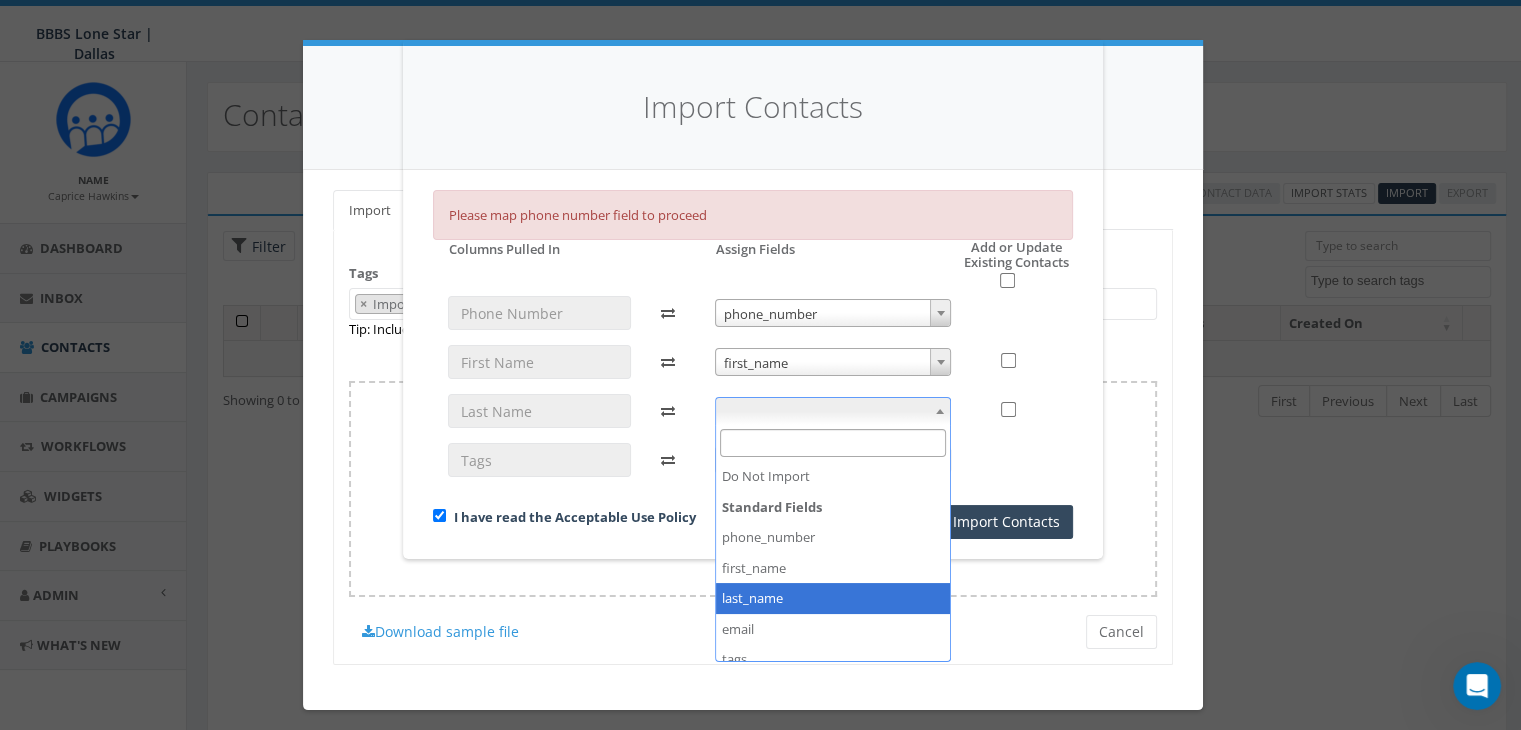 select on "last_name" 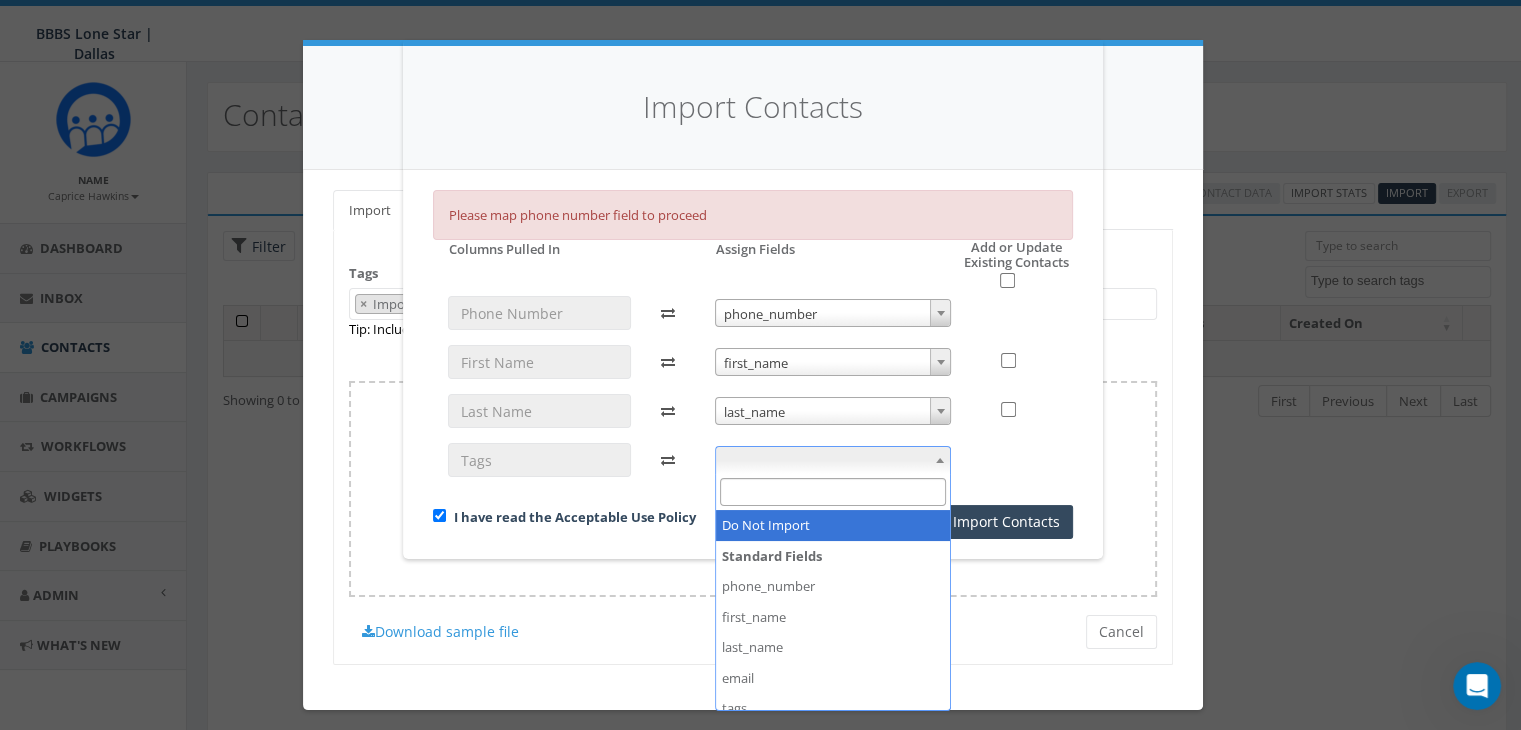 click at bounding box center [940, 460] 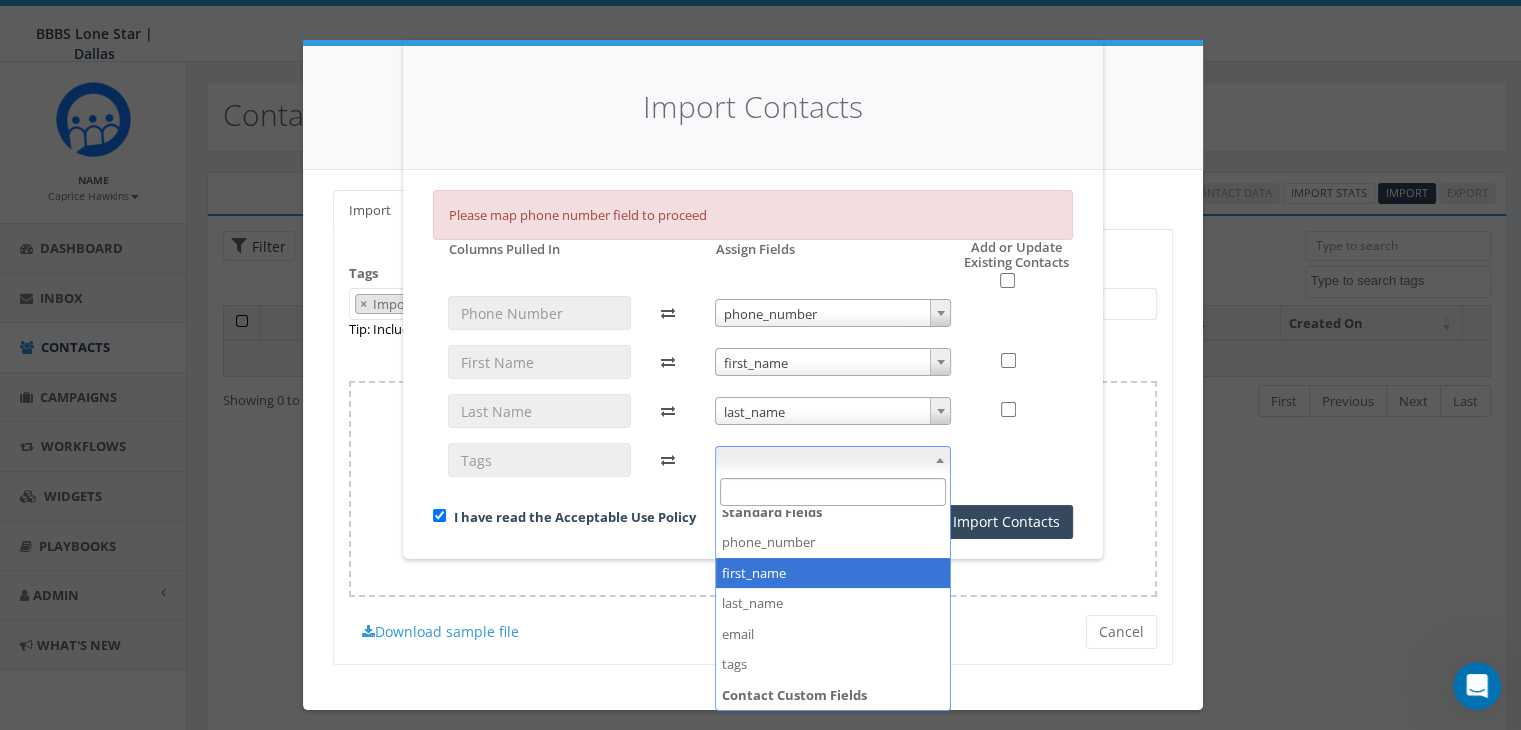 scroll, scrollTop: 105, scrollLeft: 0, axis: vertical 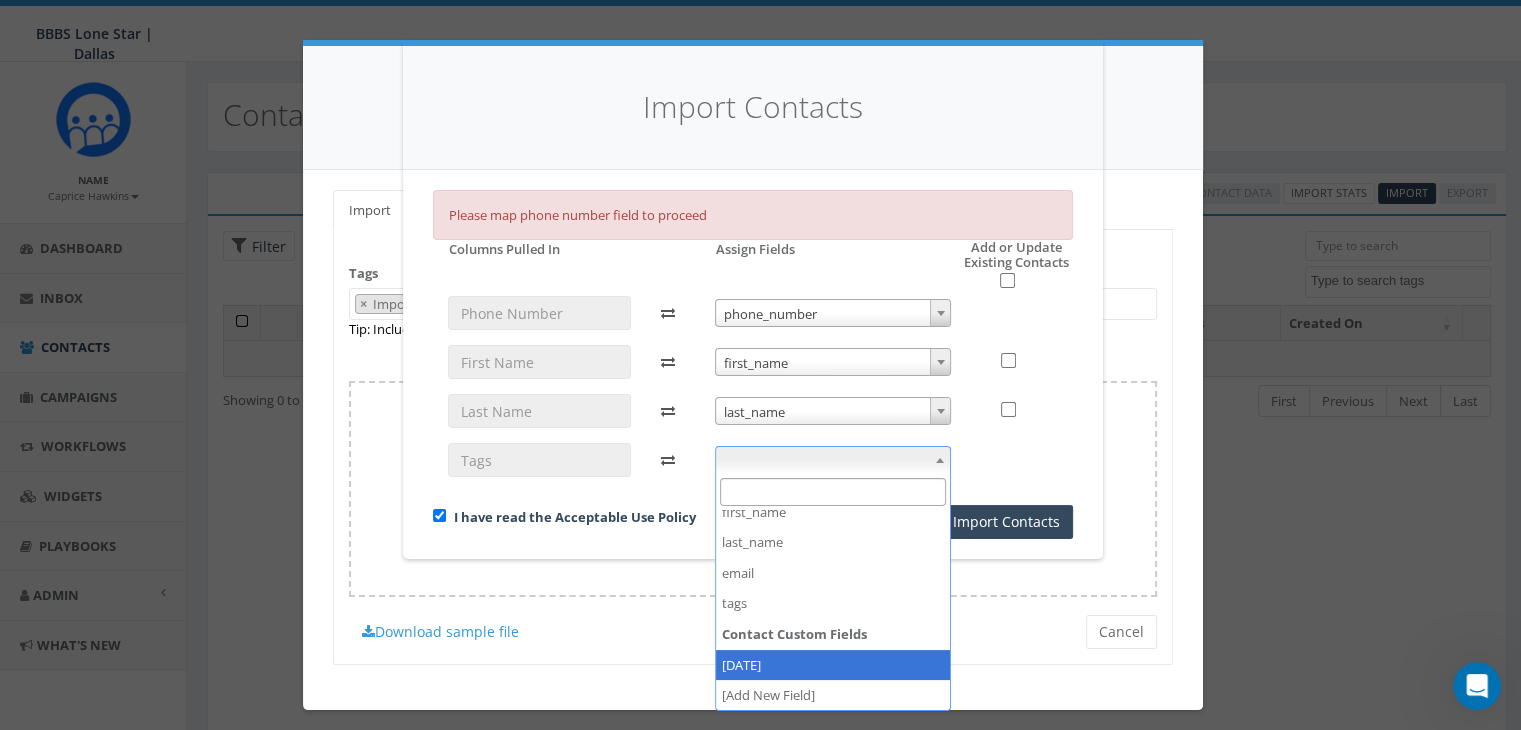 select on "dallas_open_inq_aug_4_2025" 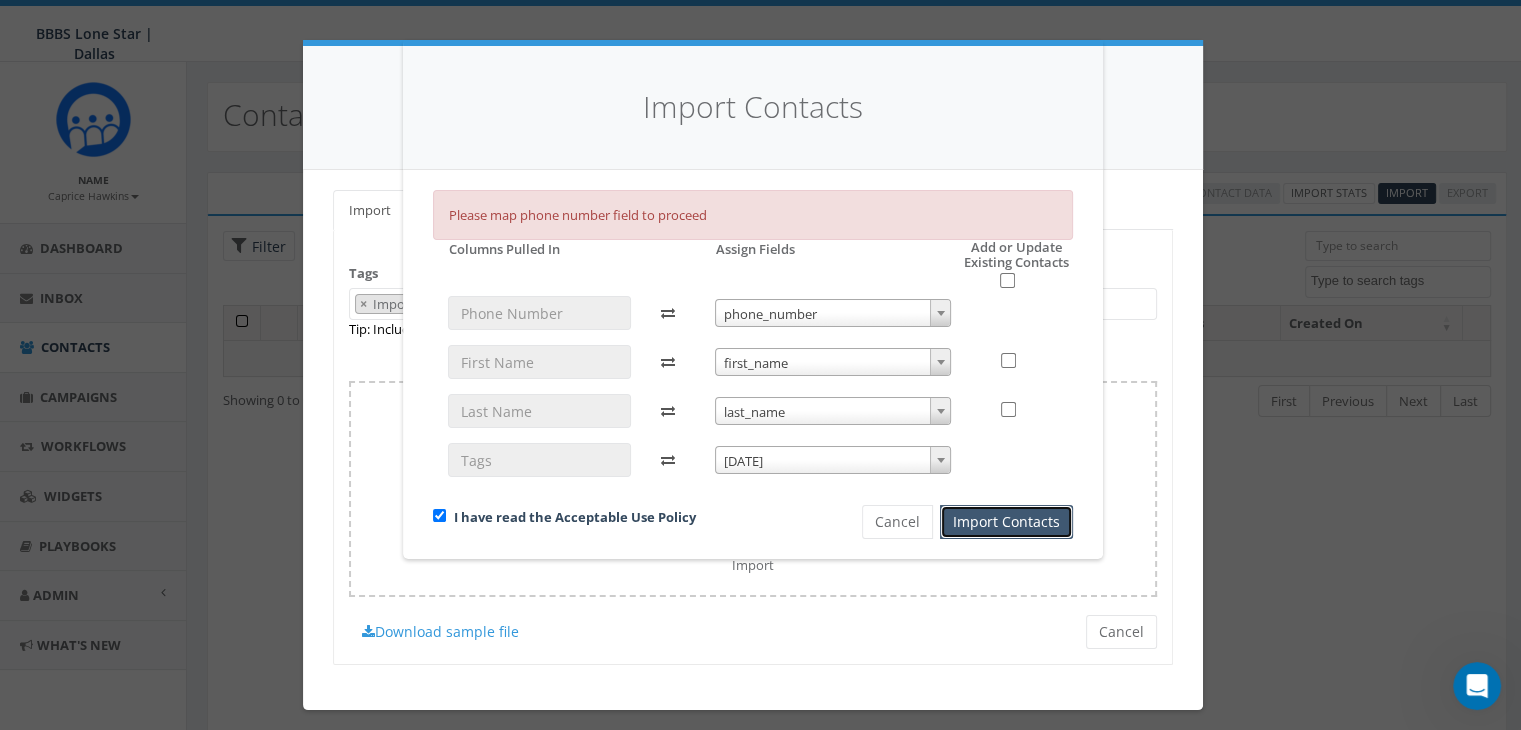 click on "Import Contacts" at bounding box center [1006, 522] 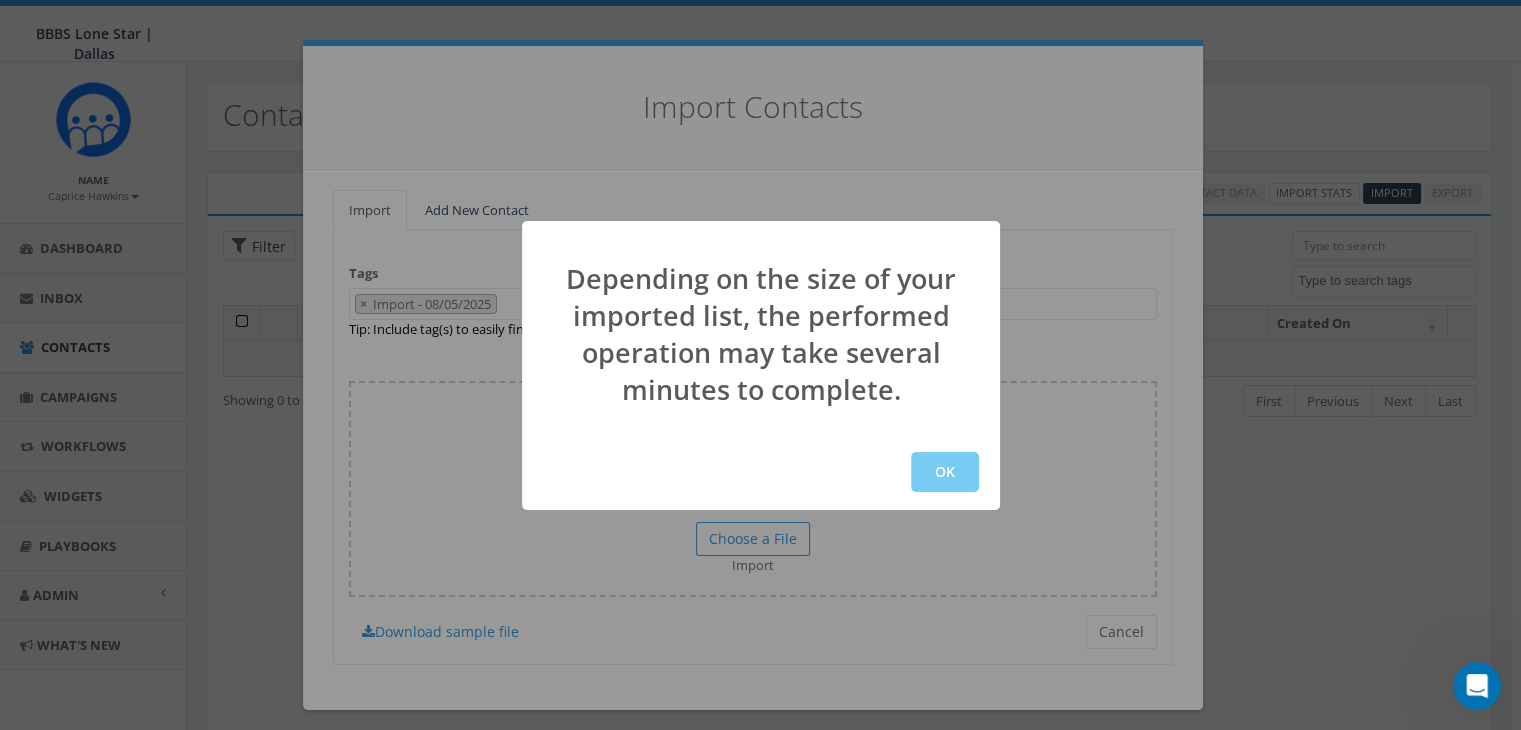 click on "OK" at bounding box center [945, 472] 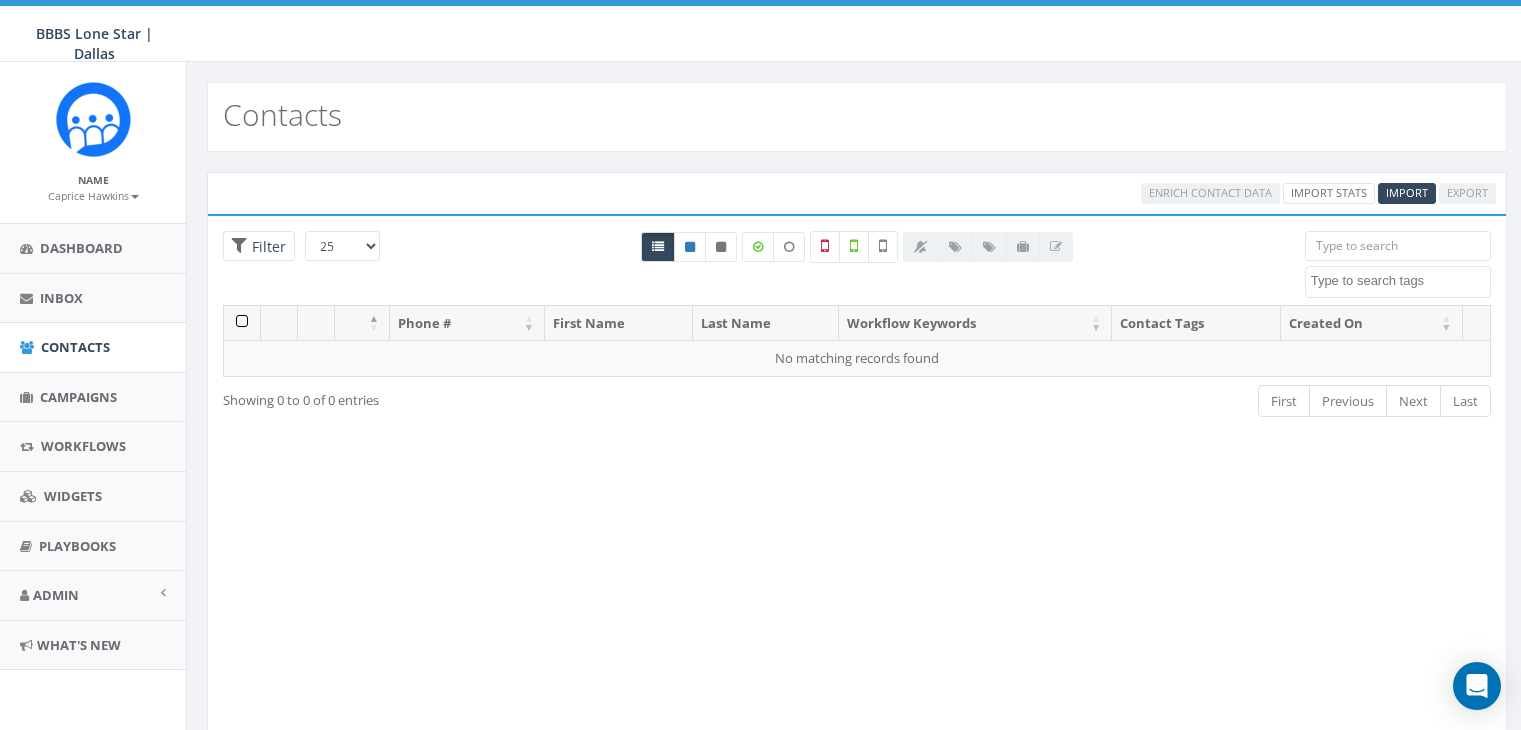 select 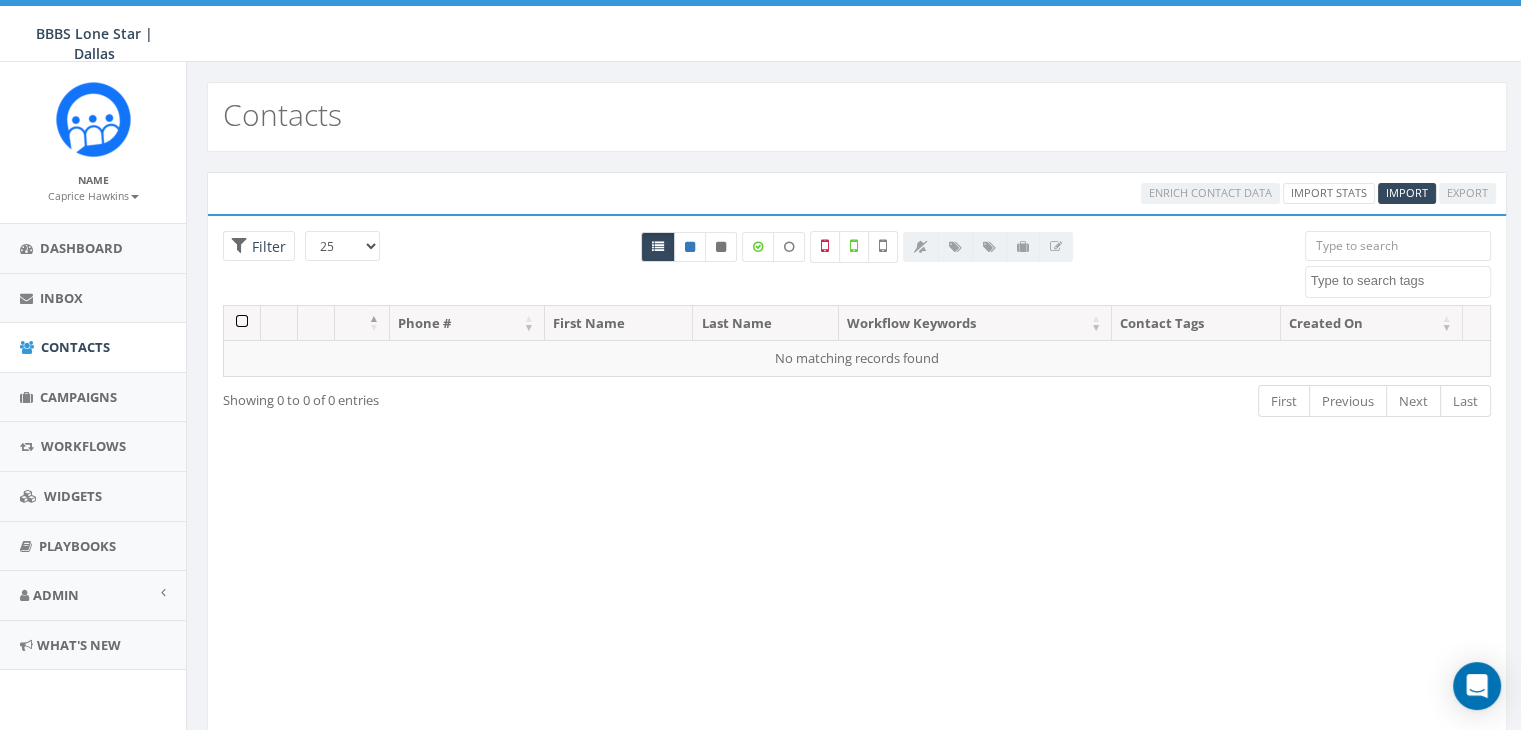 scroll, scrollTop: 0, scrollLeft: 0, axis: both 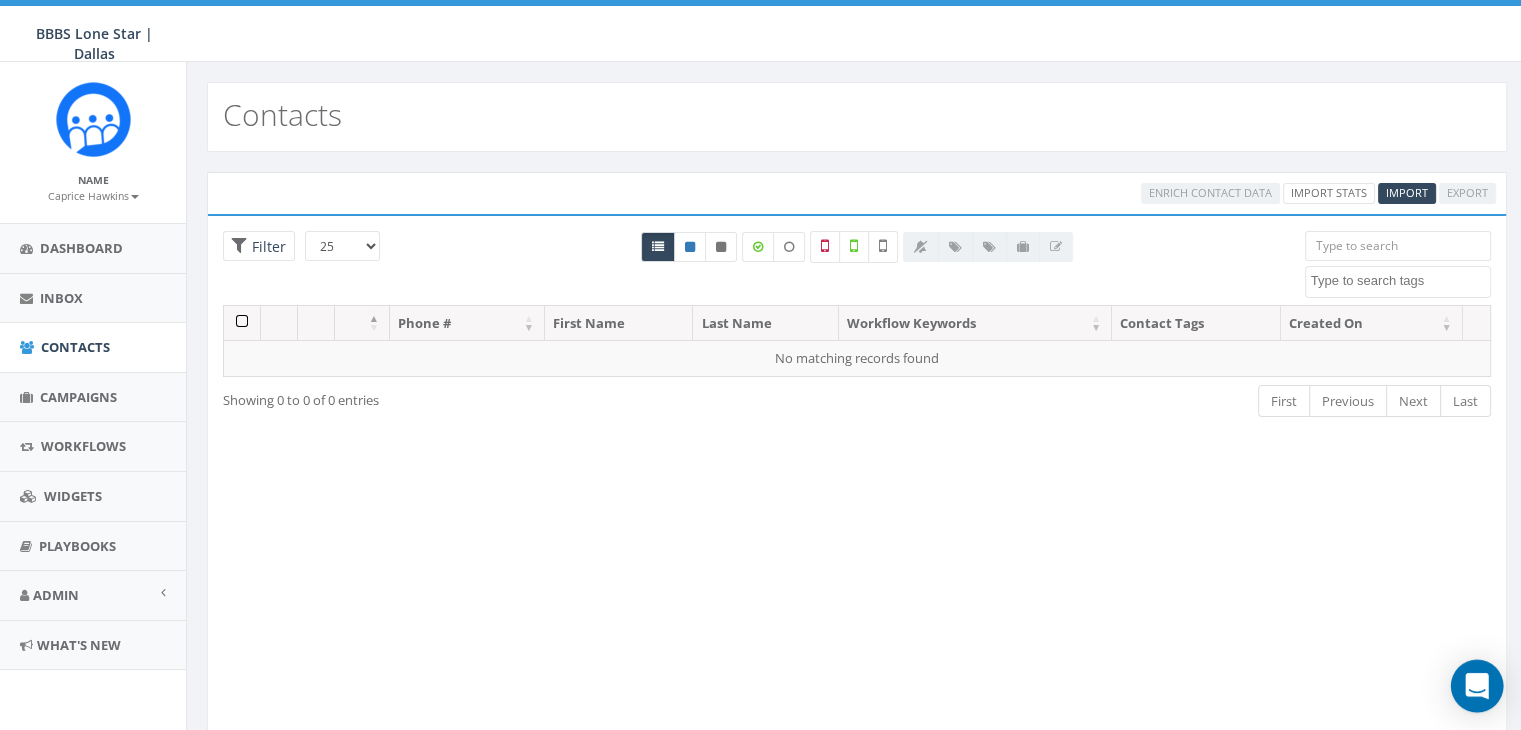 click 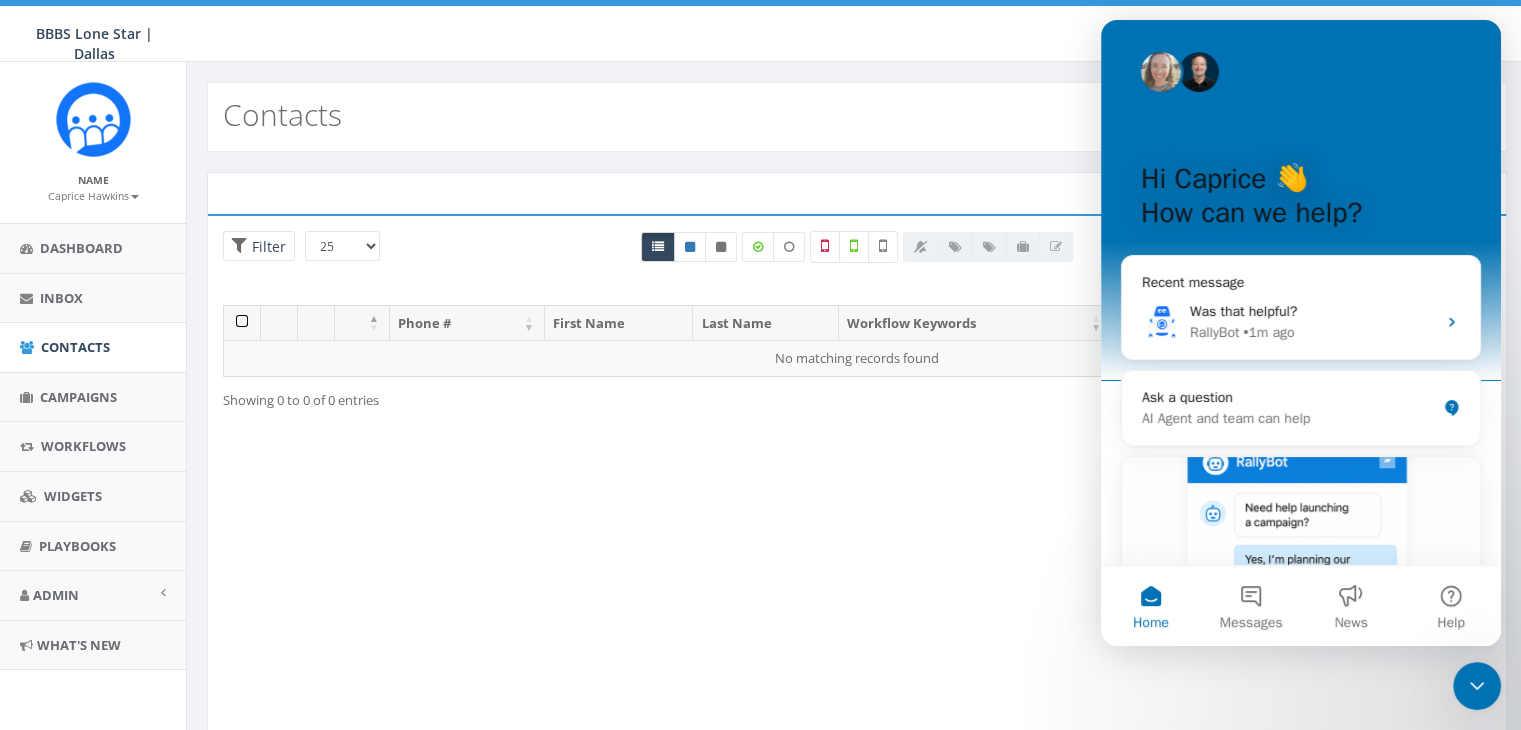 scroll, scrollTop: 0, scrollLeft: 0, axis: both 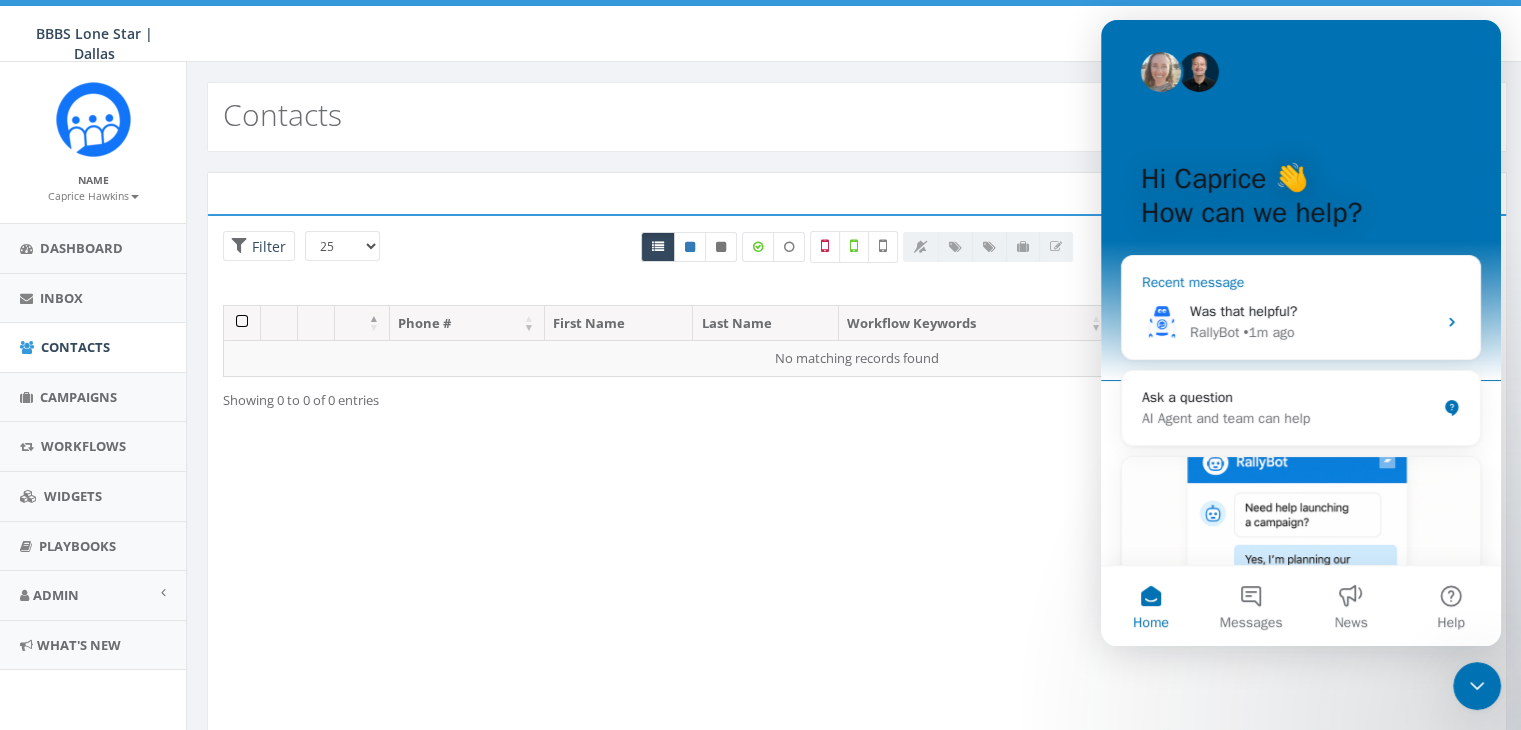 click on "Was that helpful?" at bounding box center [1313, 311] 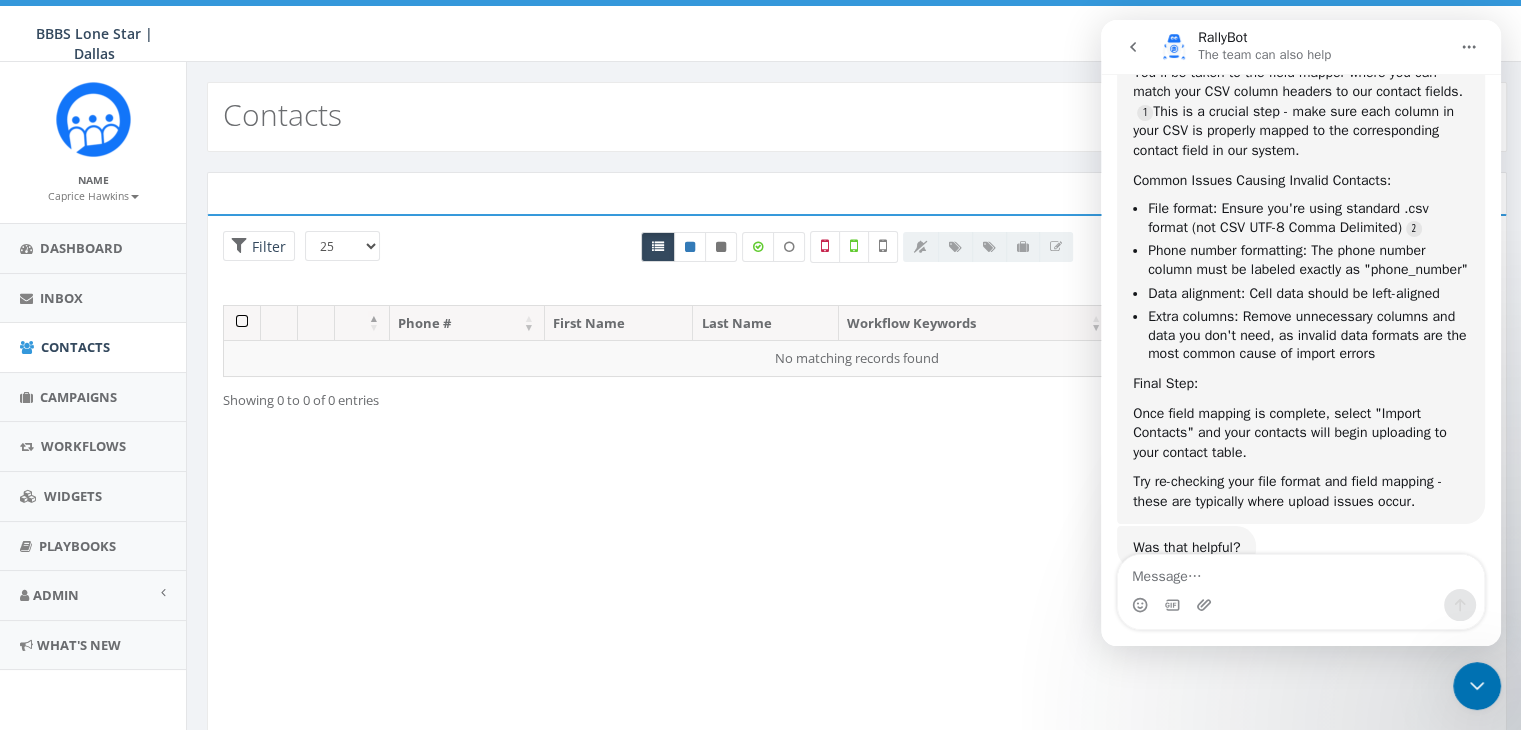 scroll, scrollTop: 1356, scrollLeft: 0, axis: vertical 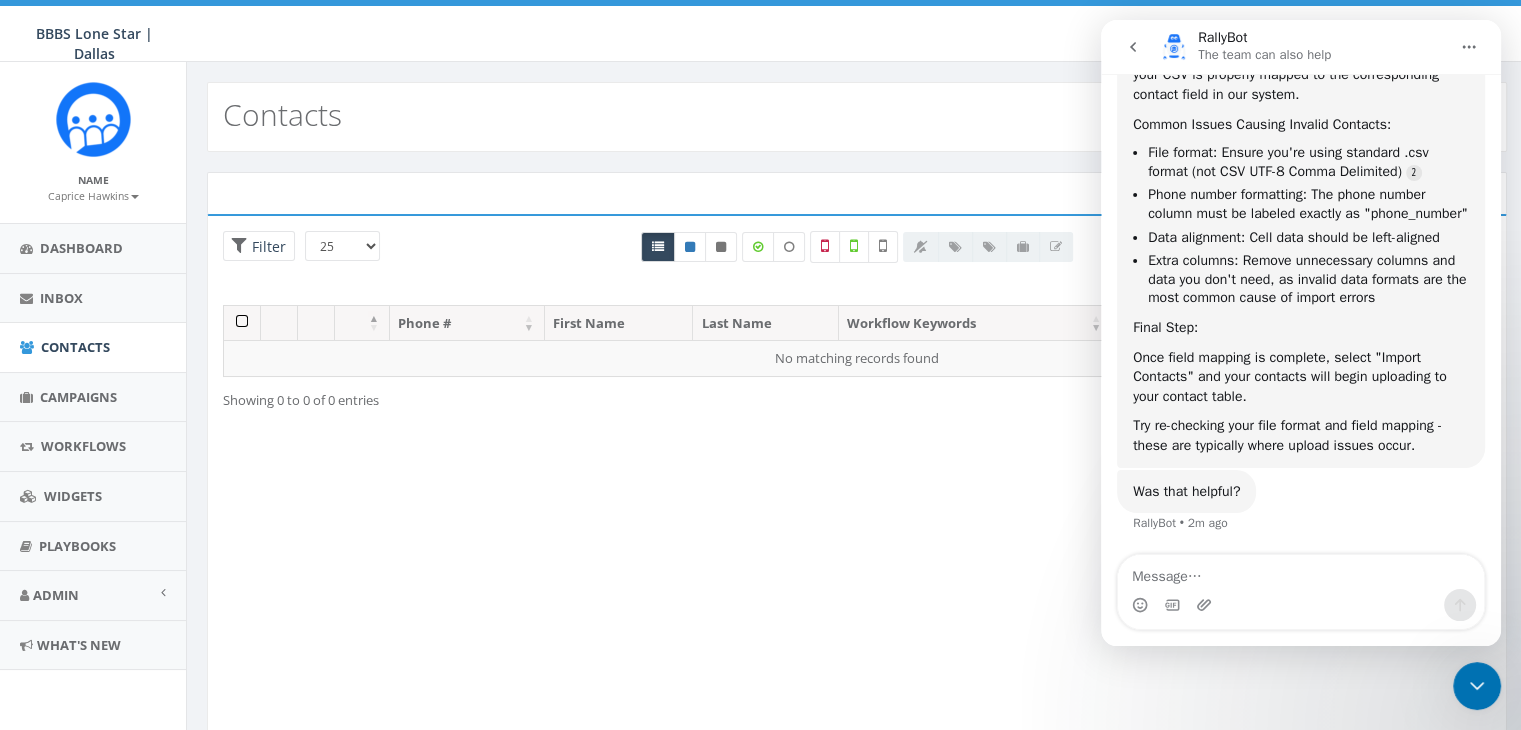 drag, startPoint x: 1267, startPoint y: 593, endPoint x: 1260, endPoint y: 580, distance: 14.764823 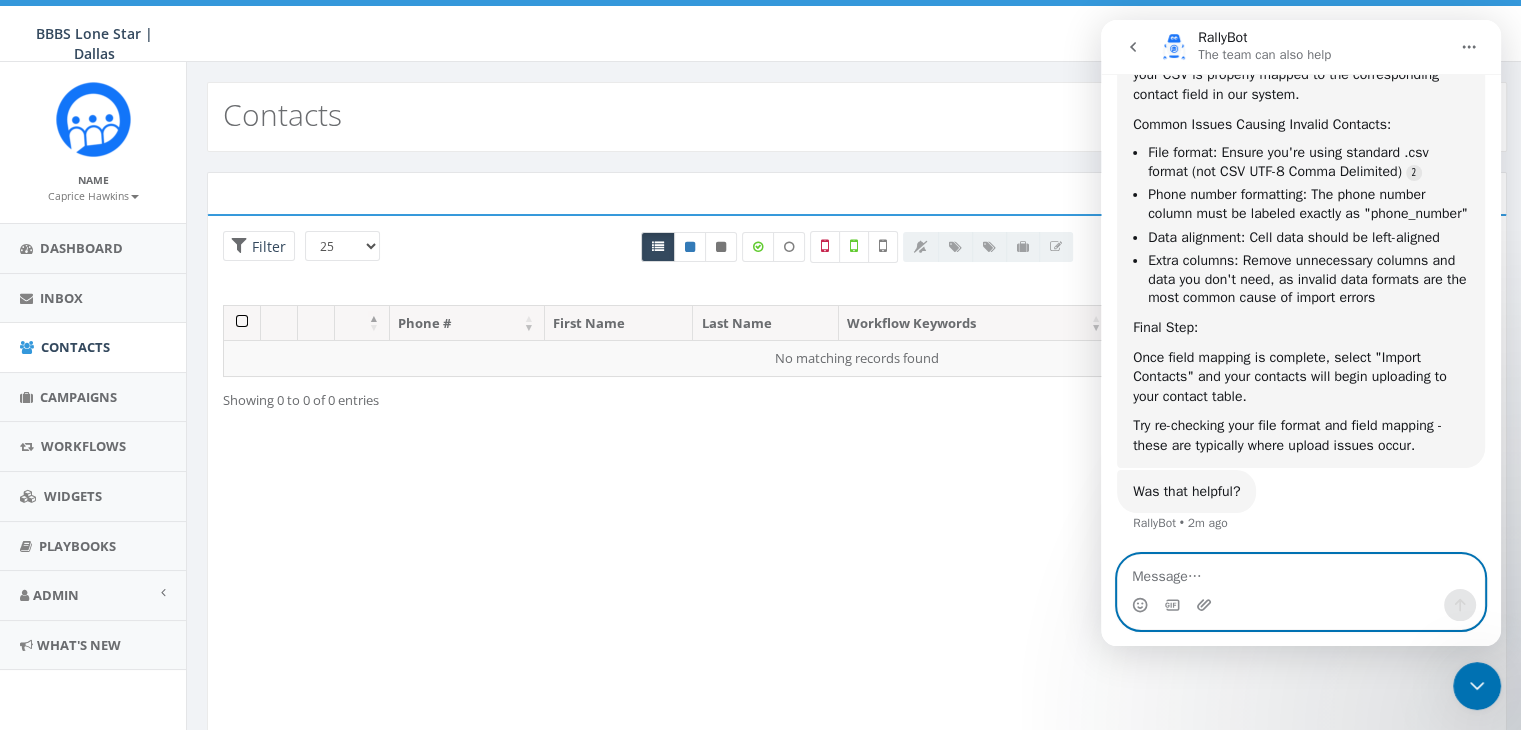 click at bounding box center (1301, 572) 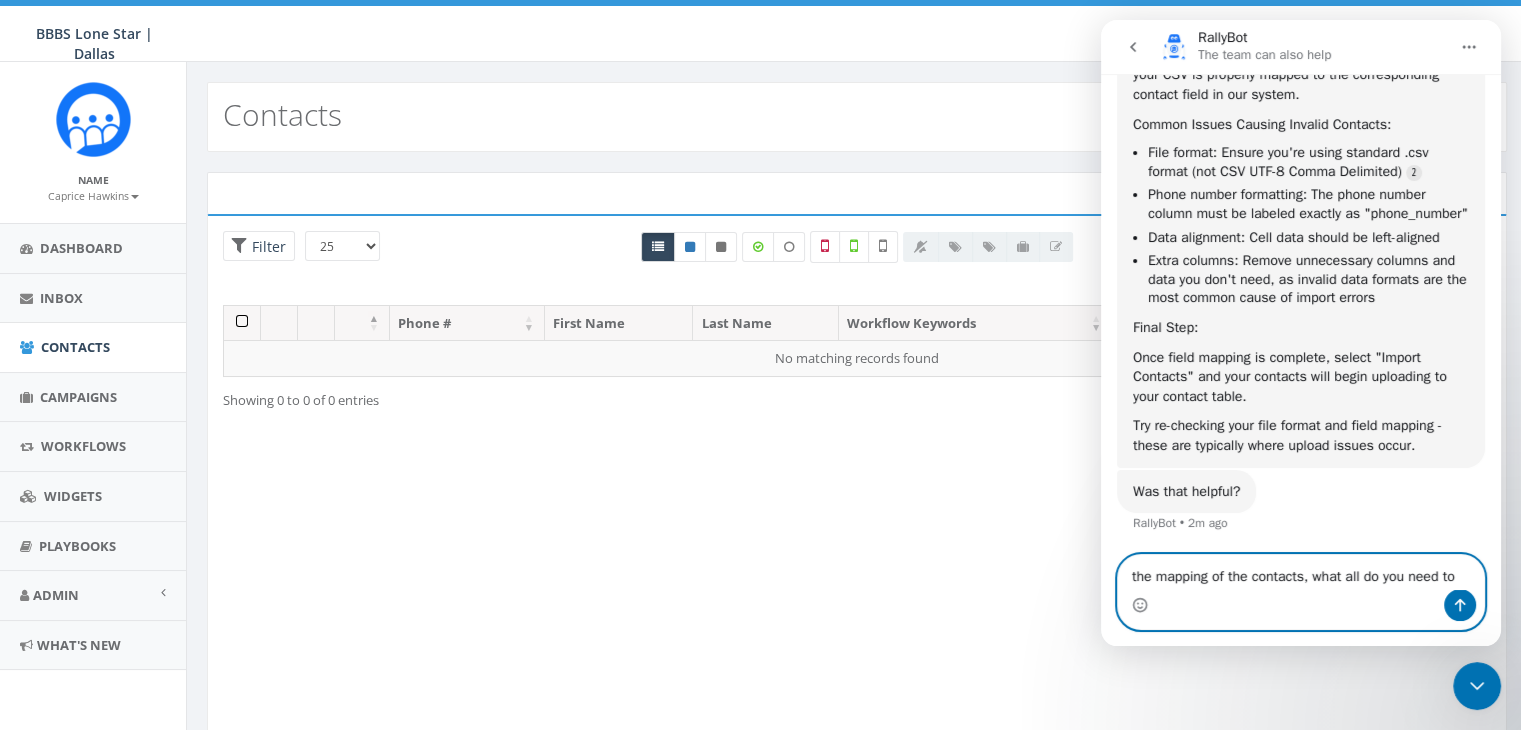 scroll, scrollTop: 1376, scrollLeft: 0, axis: vertical 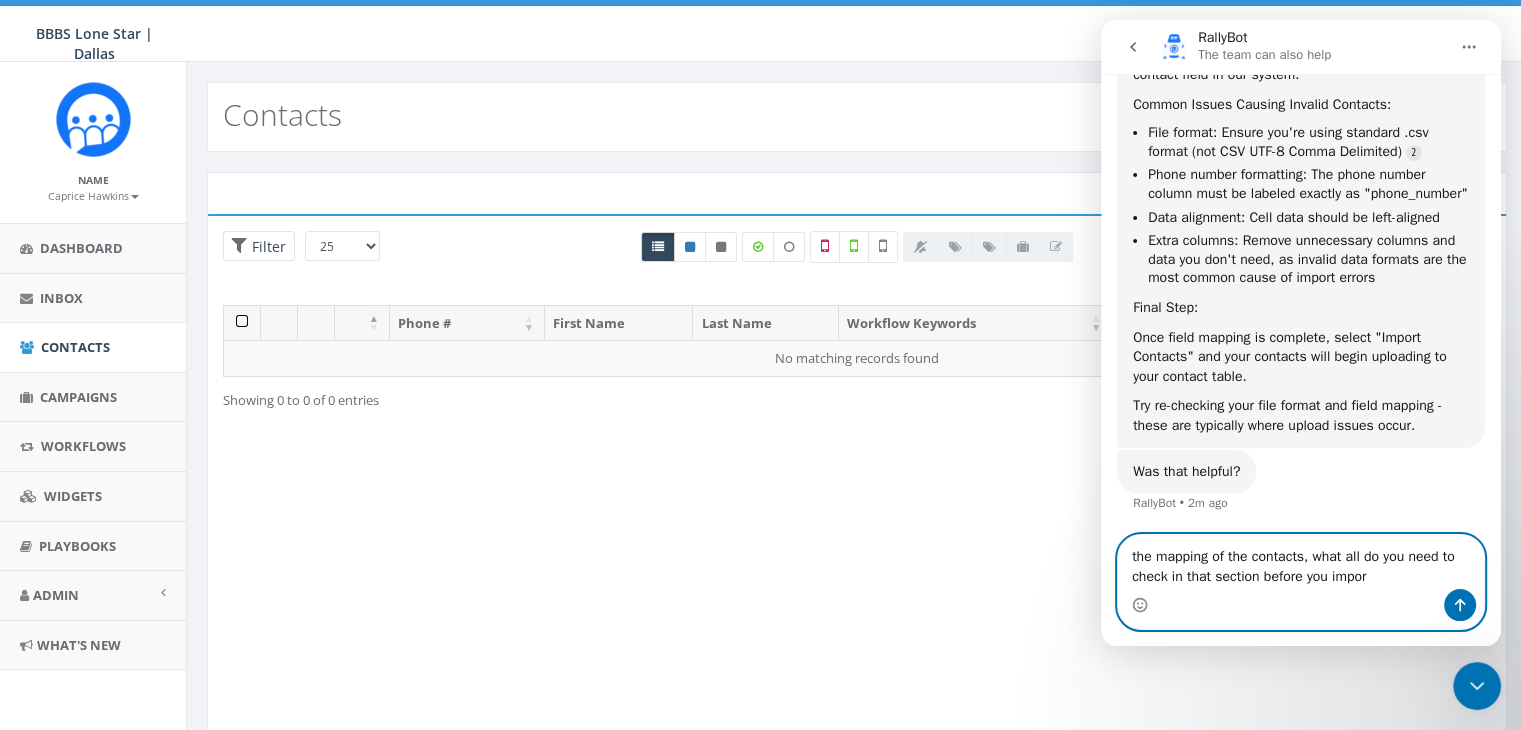 type on "the mapping of the contacts, what all do you need to check in that section before you import" 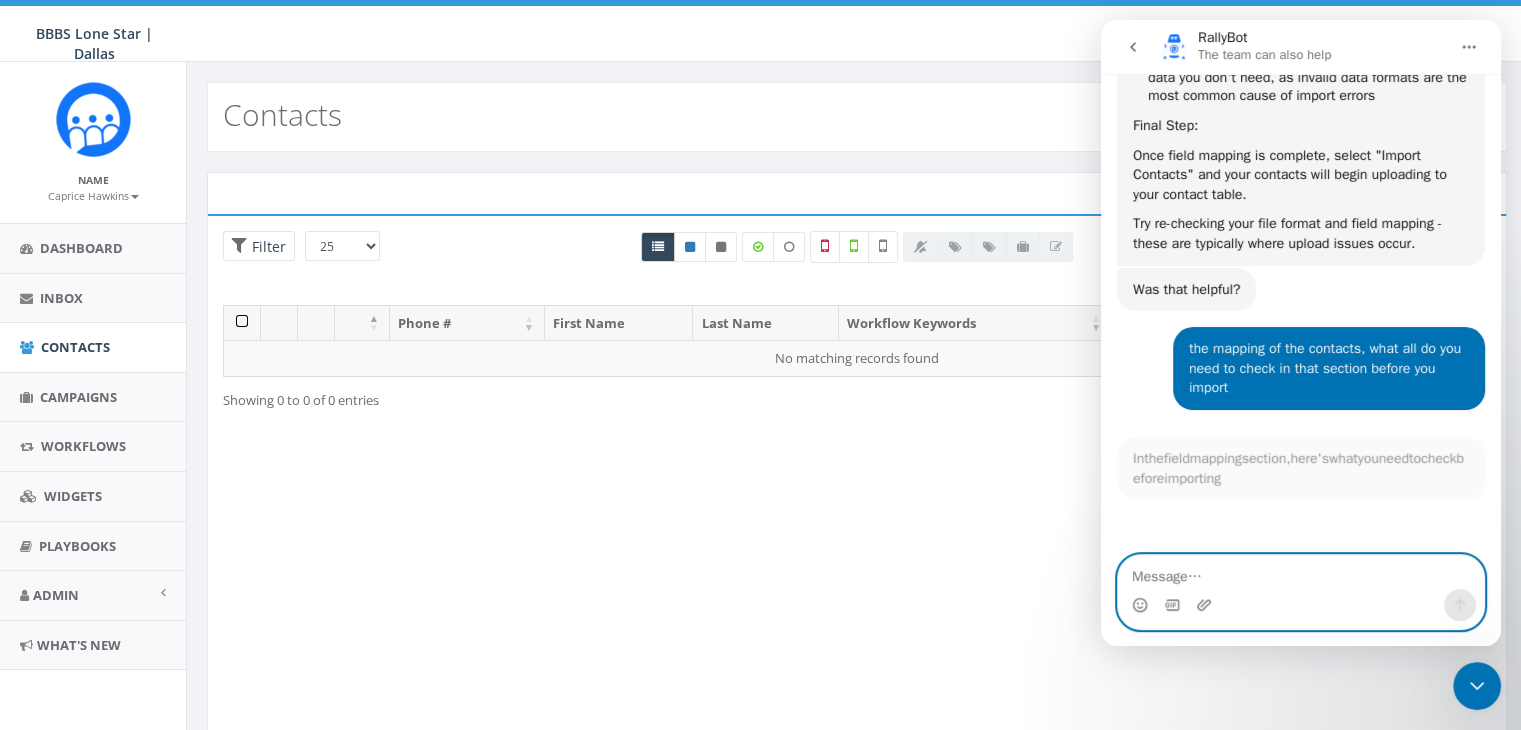 scroll, scrollTop: 1520, scrollLeft: 0, axis: vertical 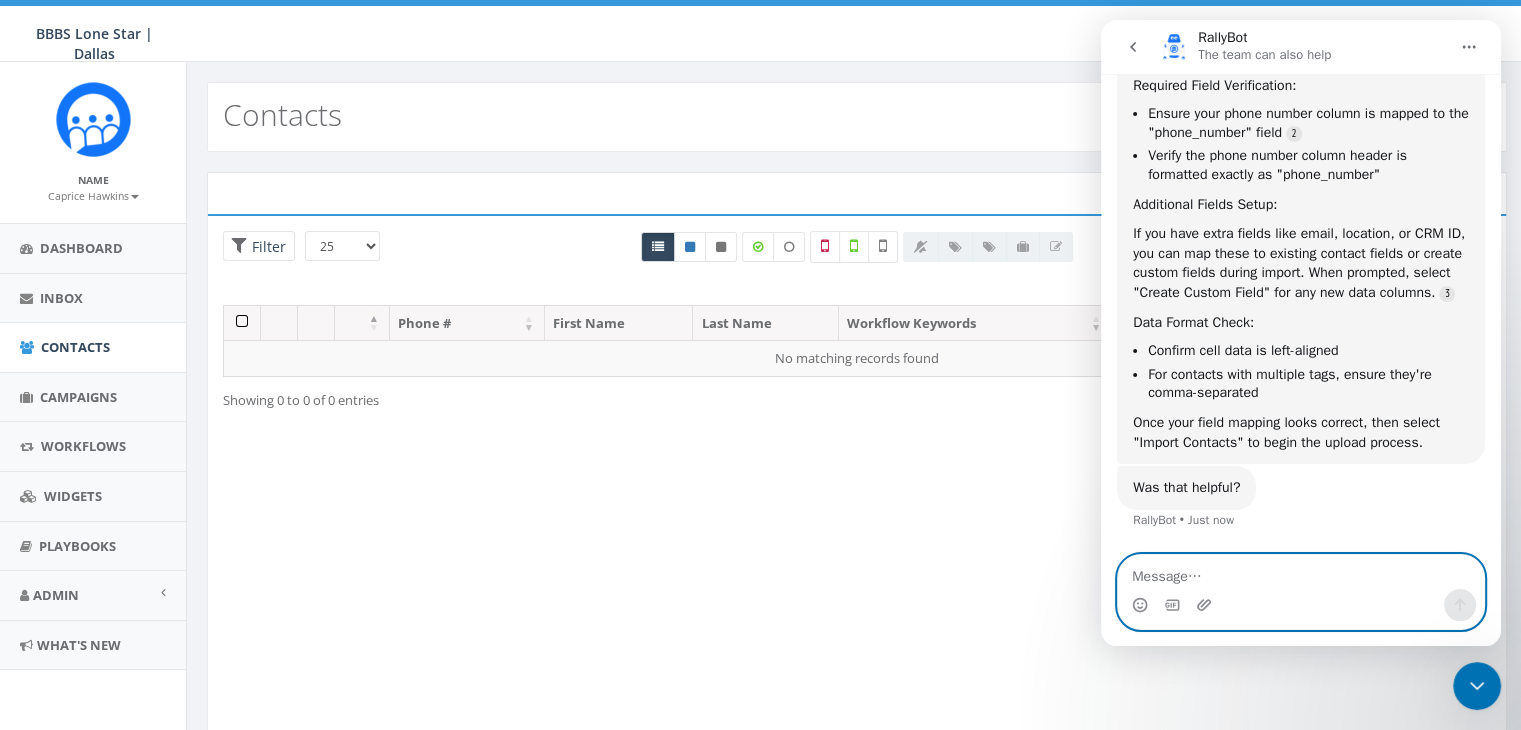 click at bounding box center [1301, 572] 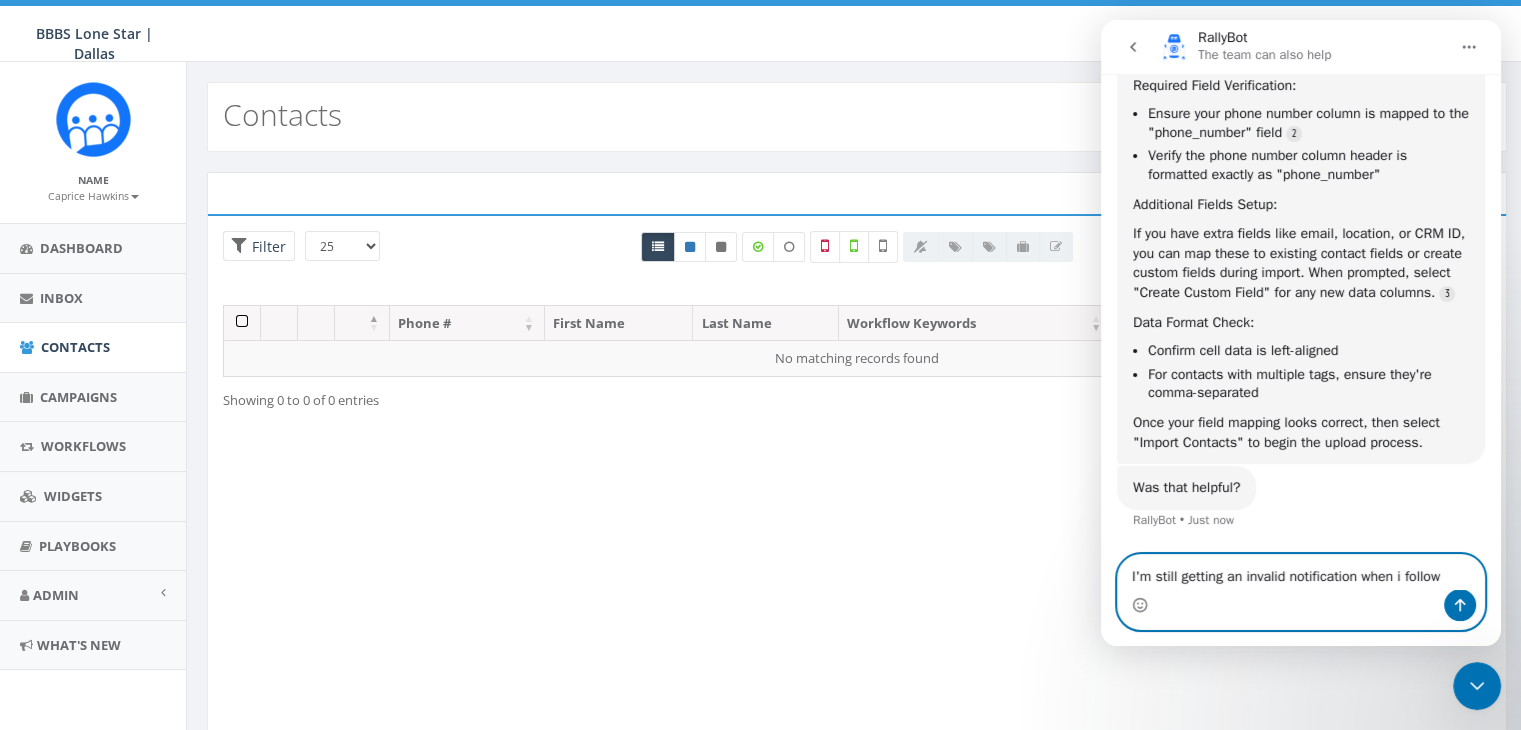 scroll, scrollTop: 2104, scrollLeft: 0, axis: vertical 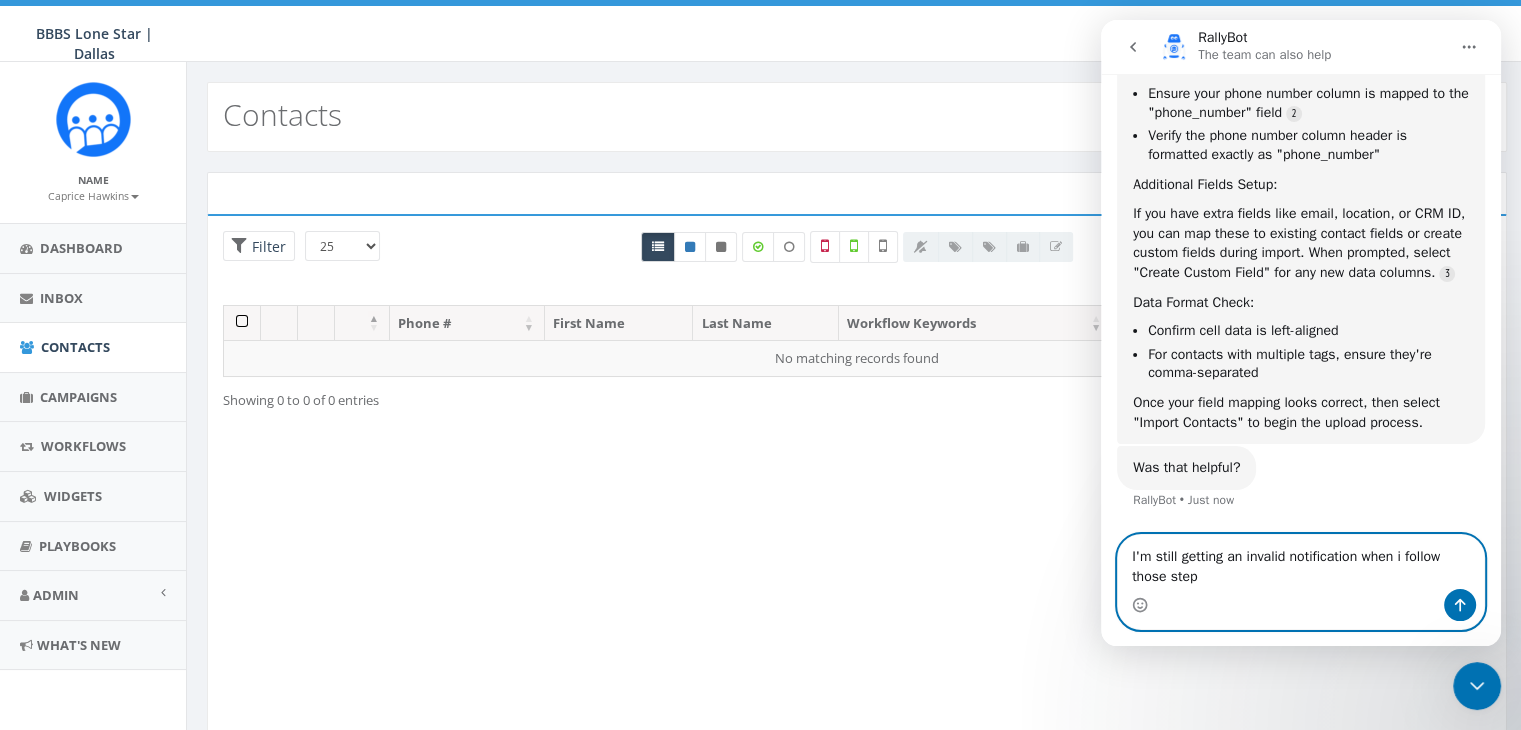 type on "I'm still getting an invalid notification when i follow those steps" 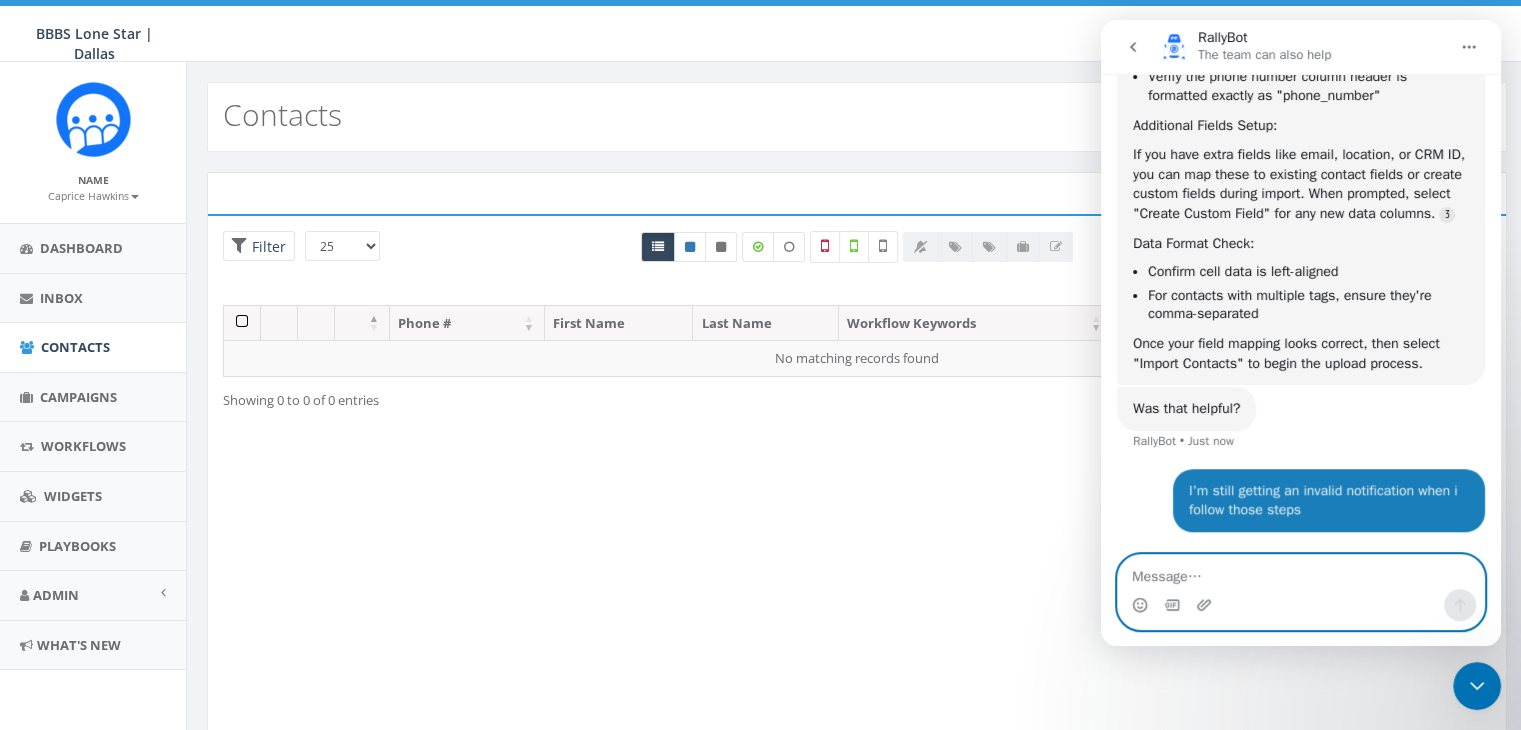scroll, scrollTop: 2164, scrollLeft: 0, axis: vertical 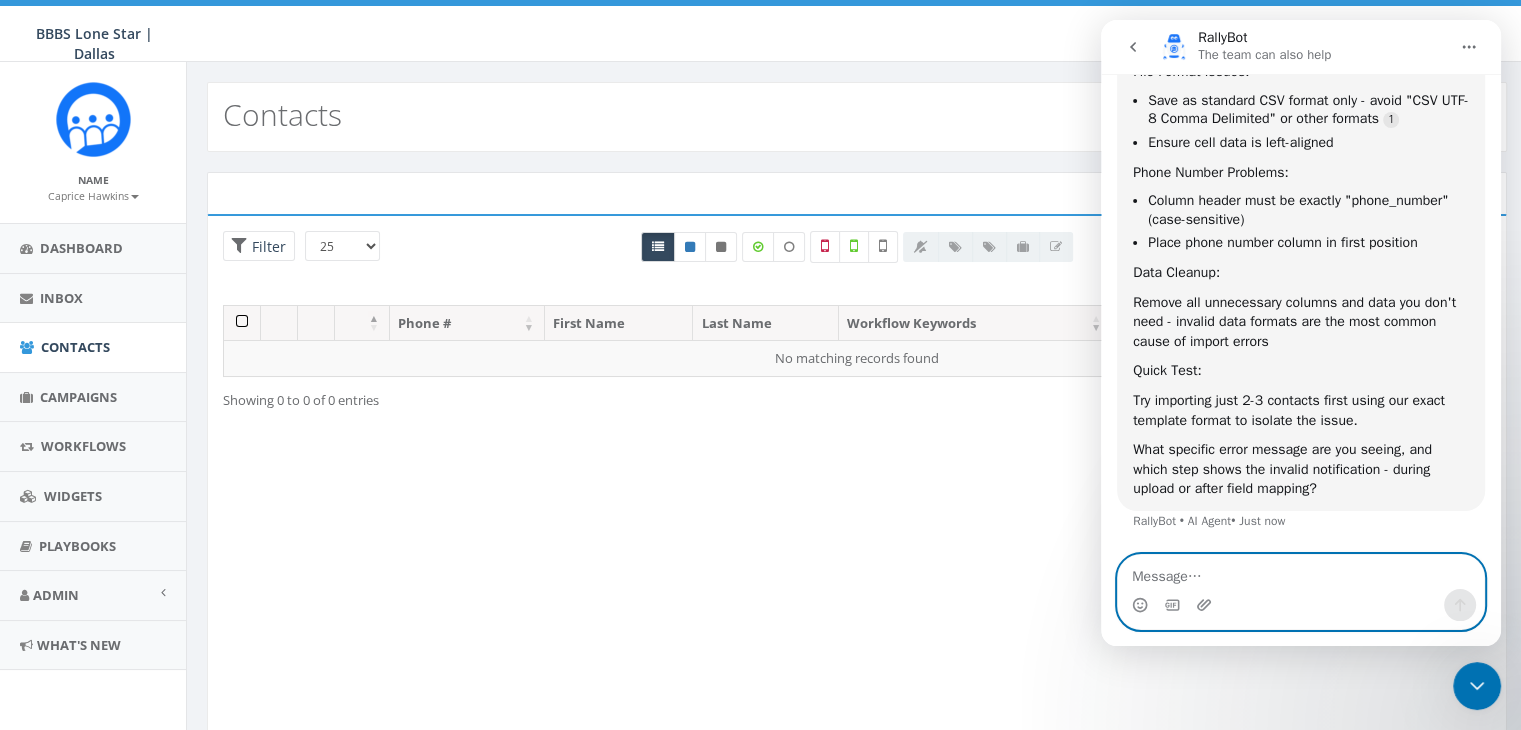click at bounding box center [1301, 572] 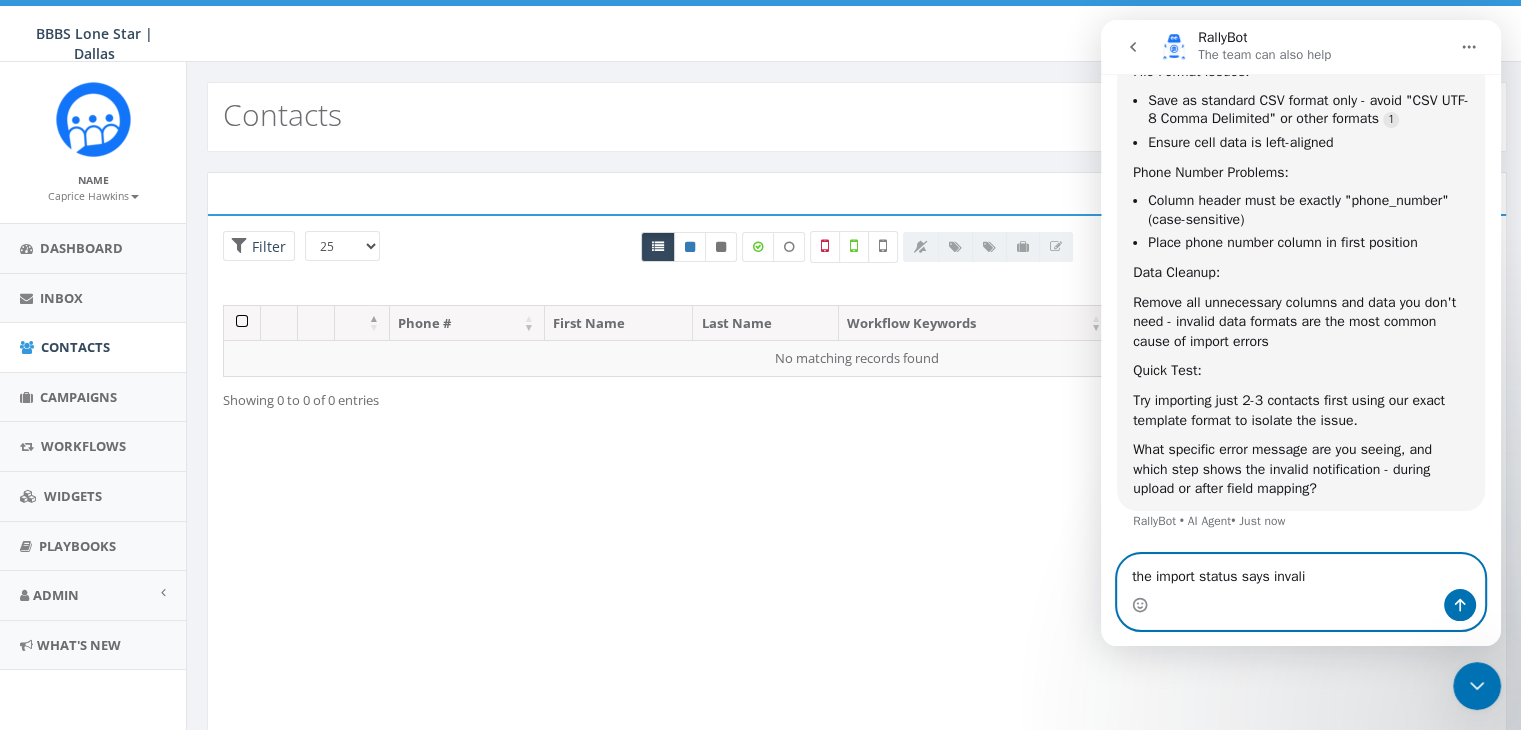 type on "the import status says invalid" 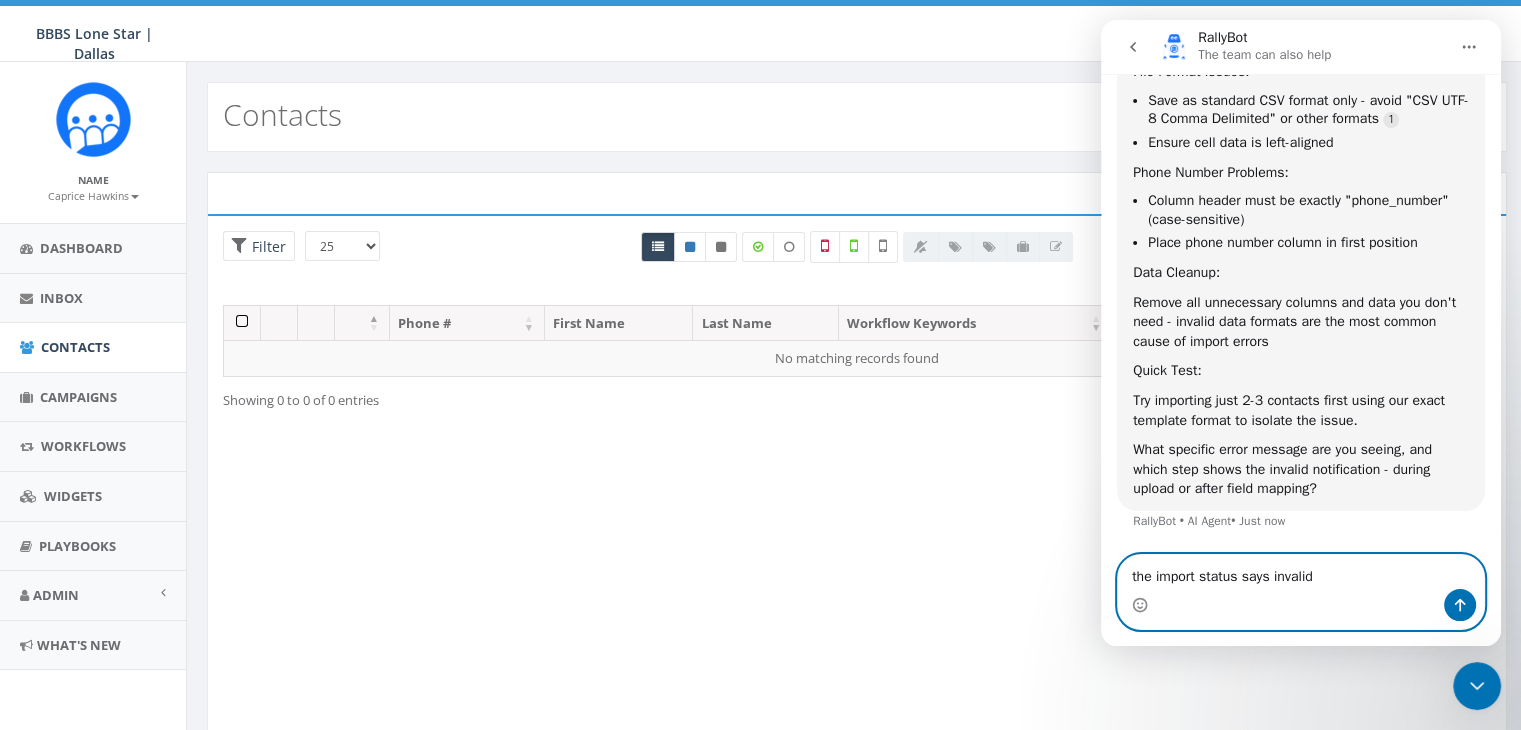 type 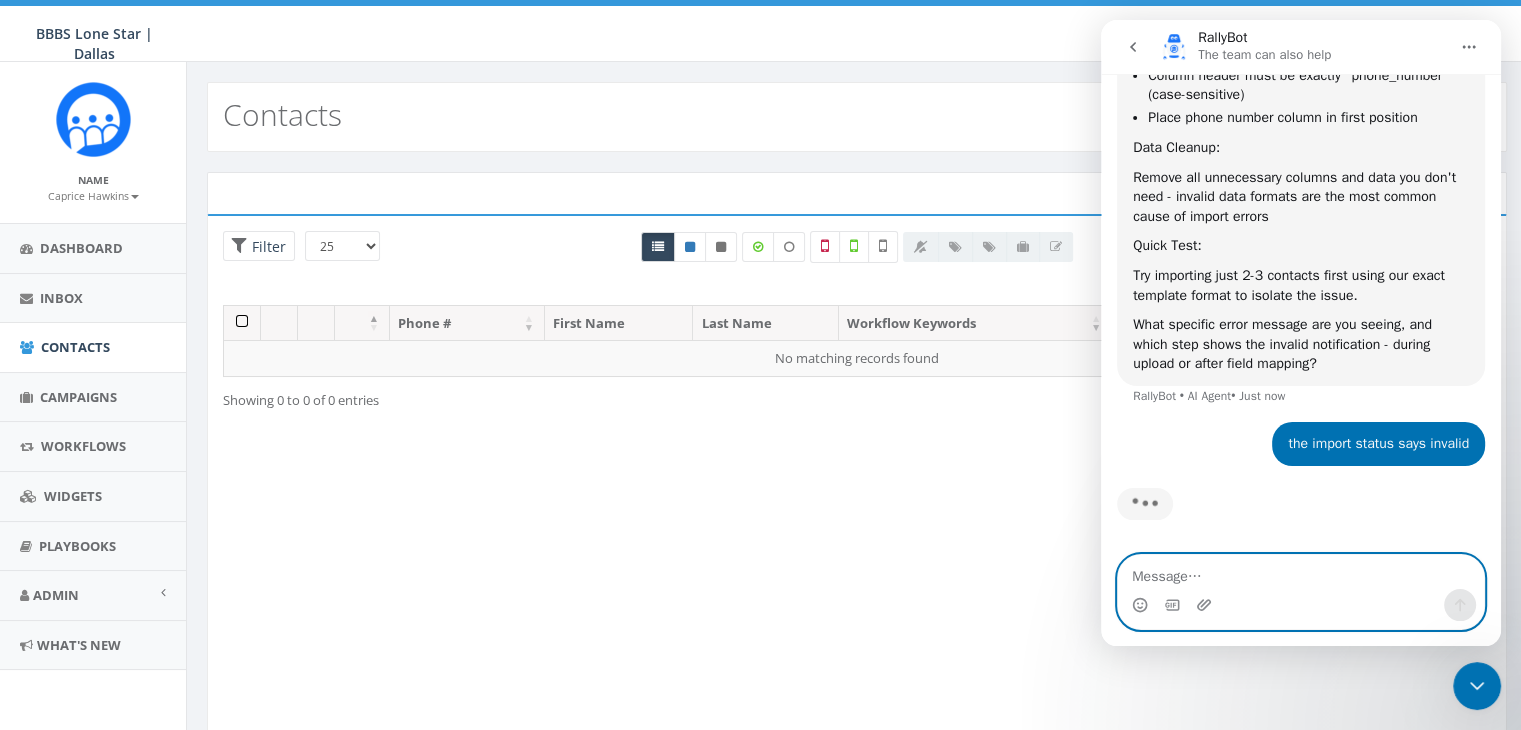 scroll, scrollTop: 2820, scrollLeft: 0, axis: vertical 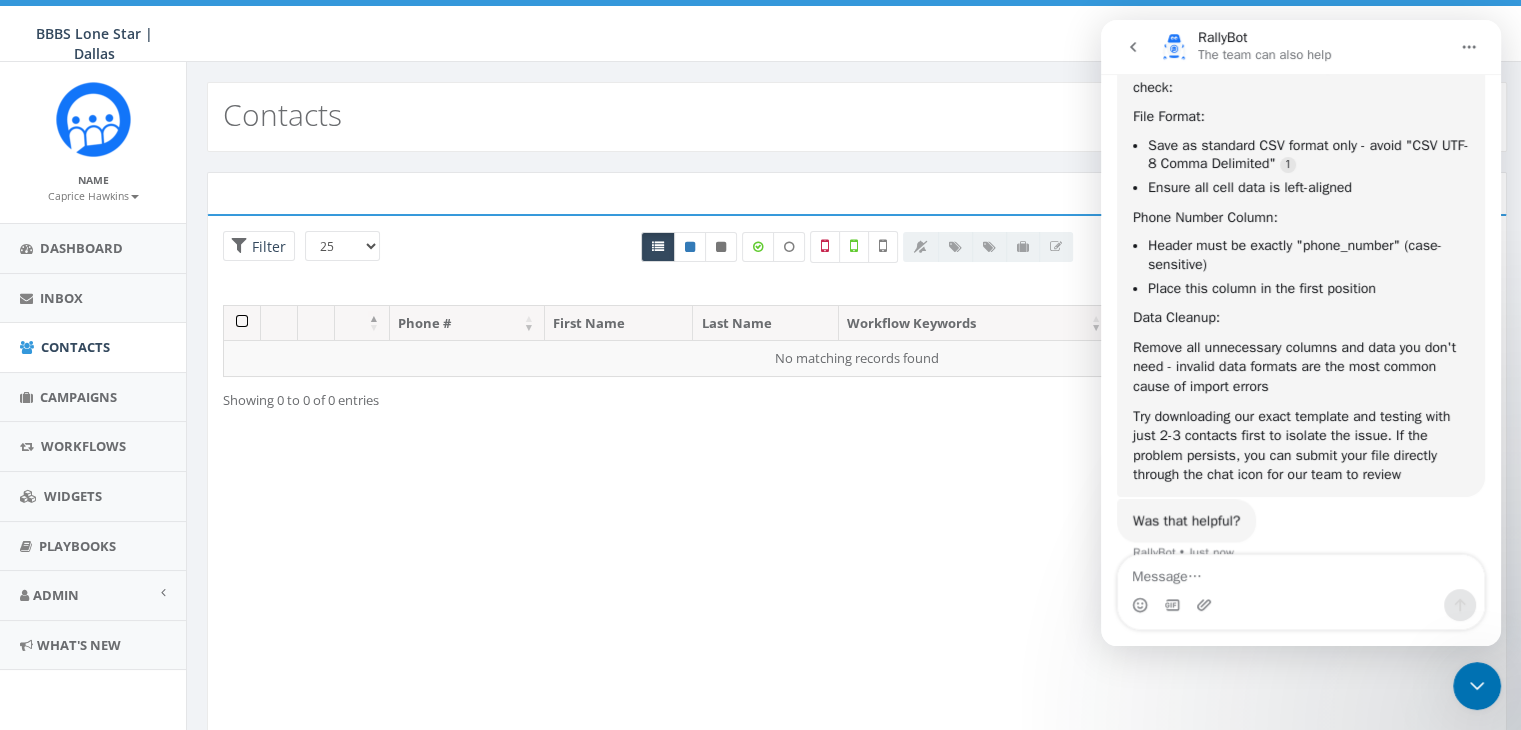 click 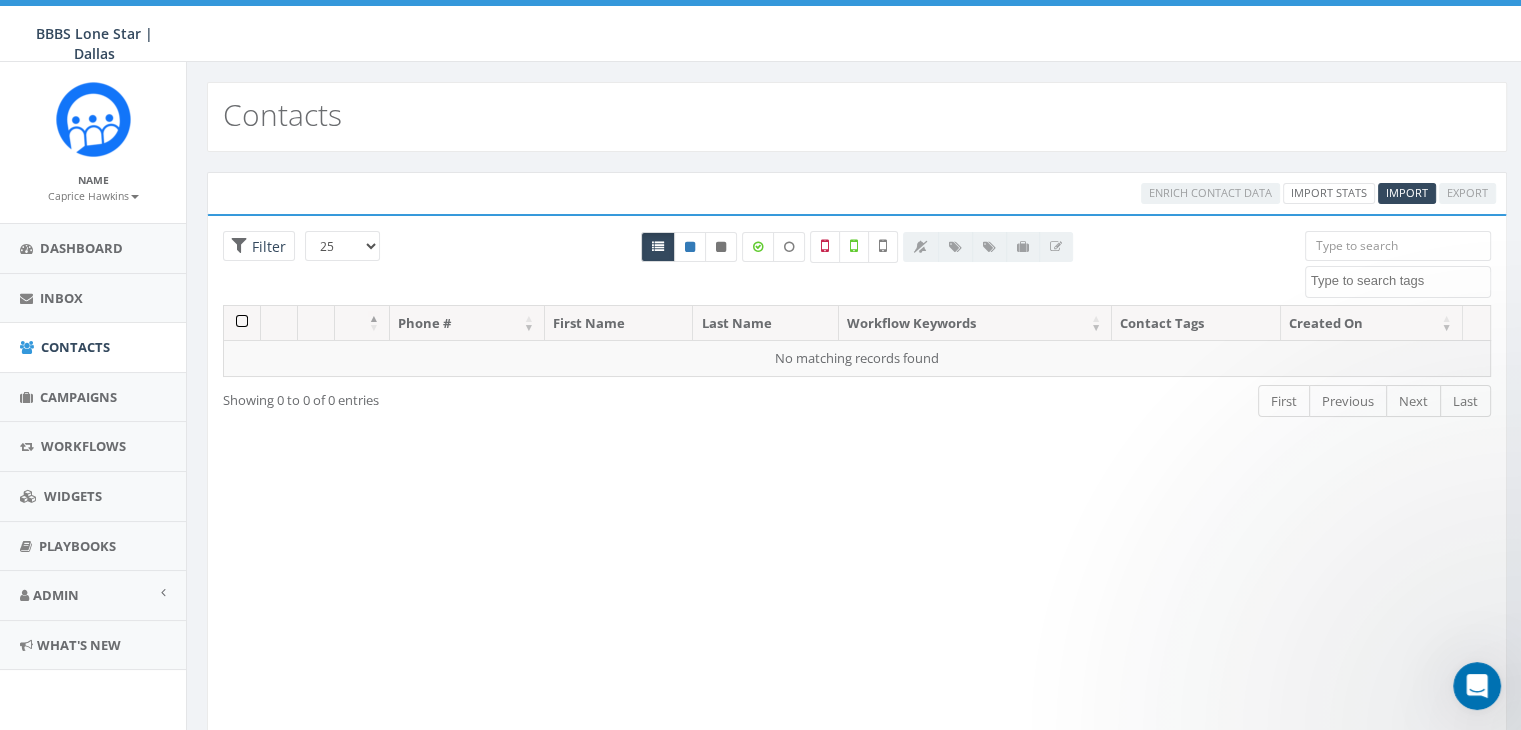 scroll, scrollTop: 0, scrollLeft: 0, axis: both 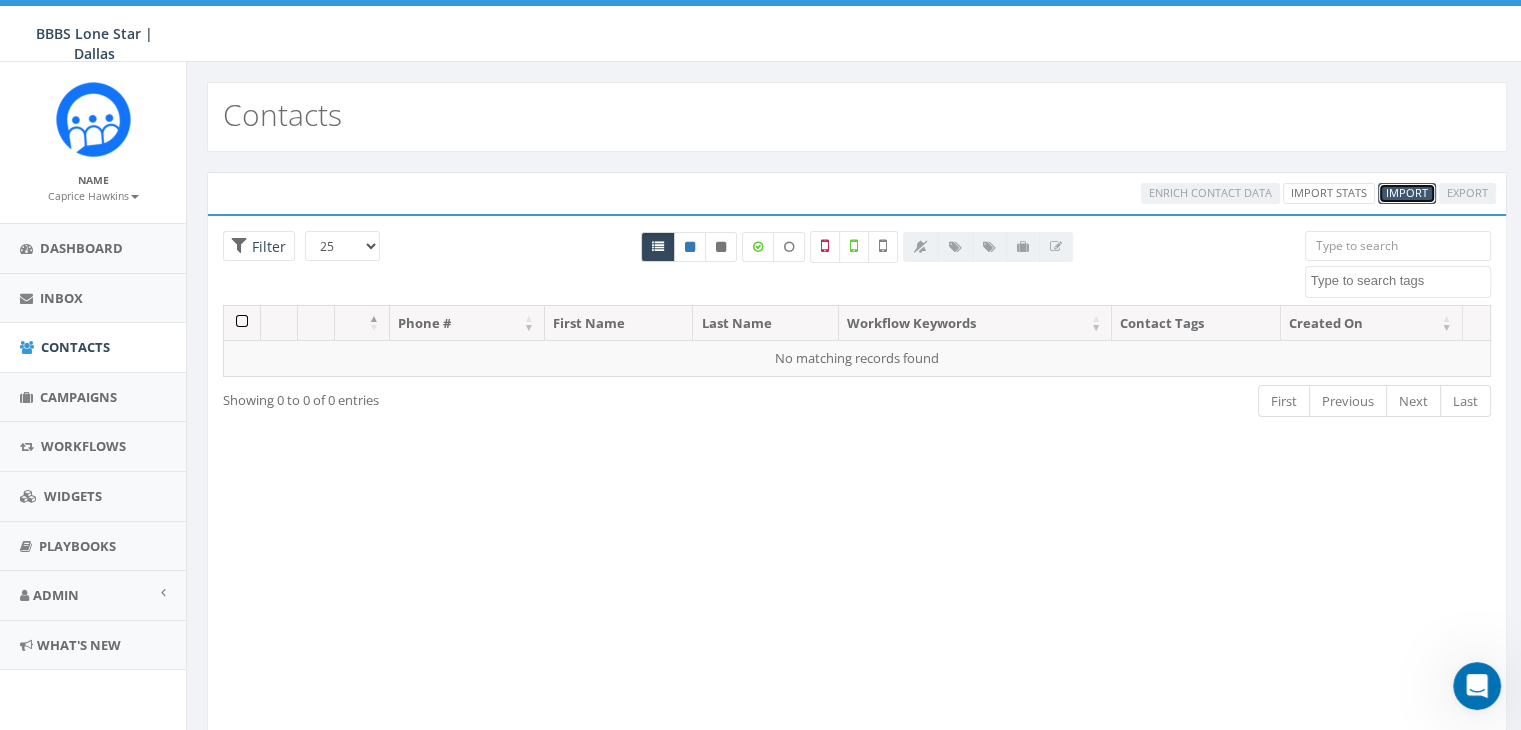 click on "Import" at bounding box center (1407, 192) 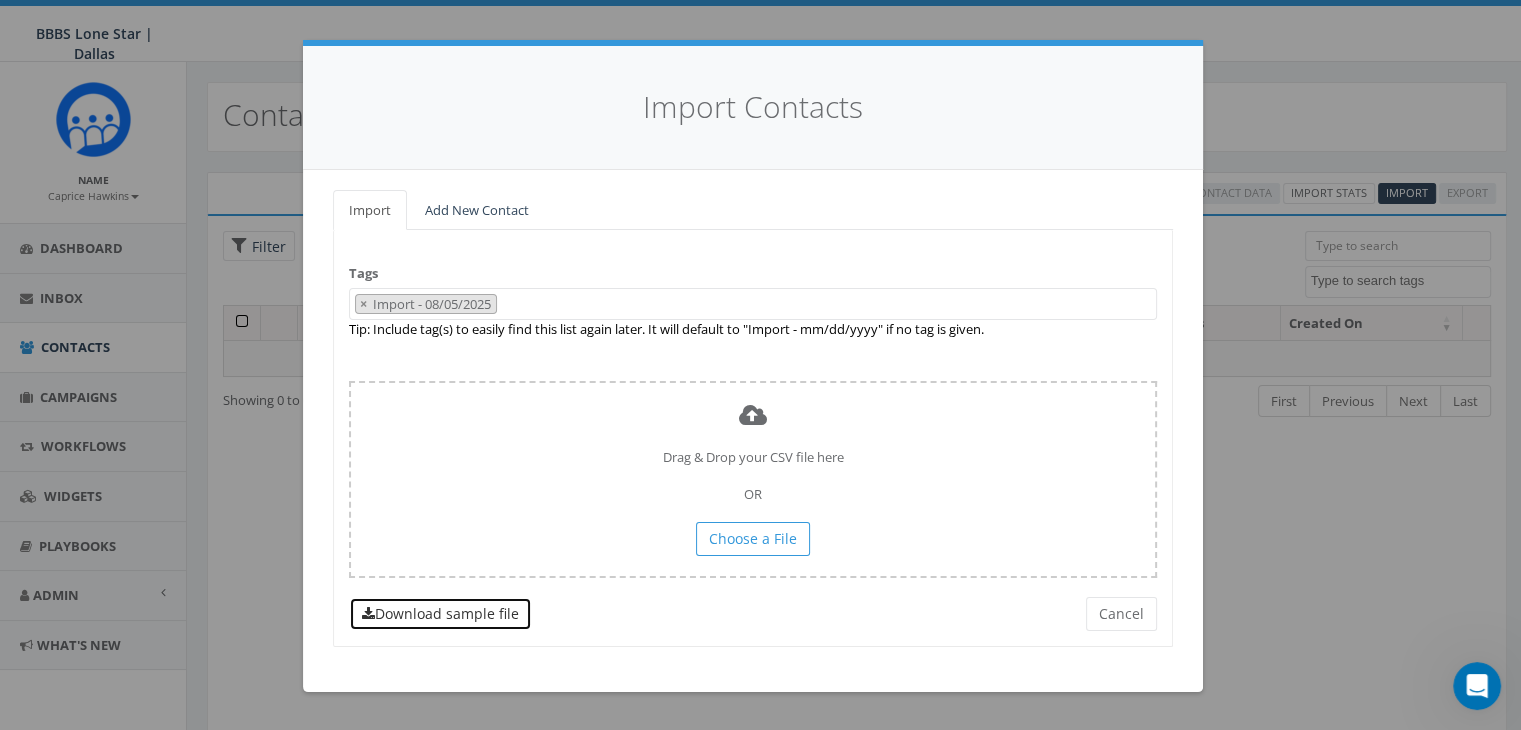 click on "Download sample file" at bounding box center (440, 614) 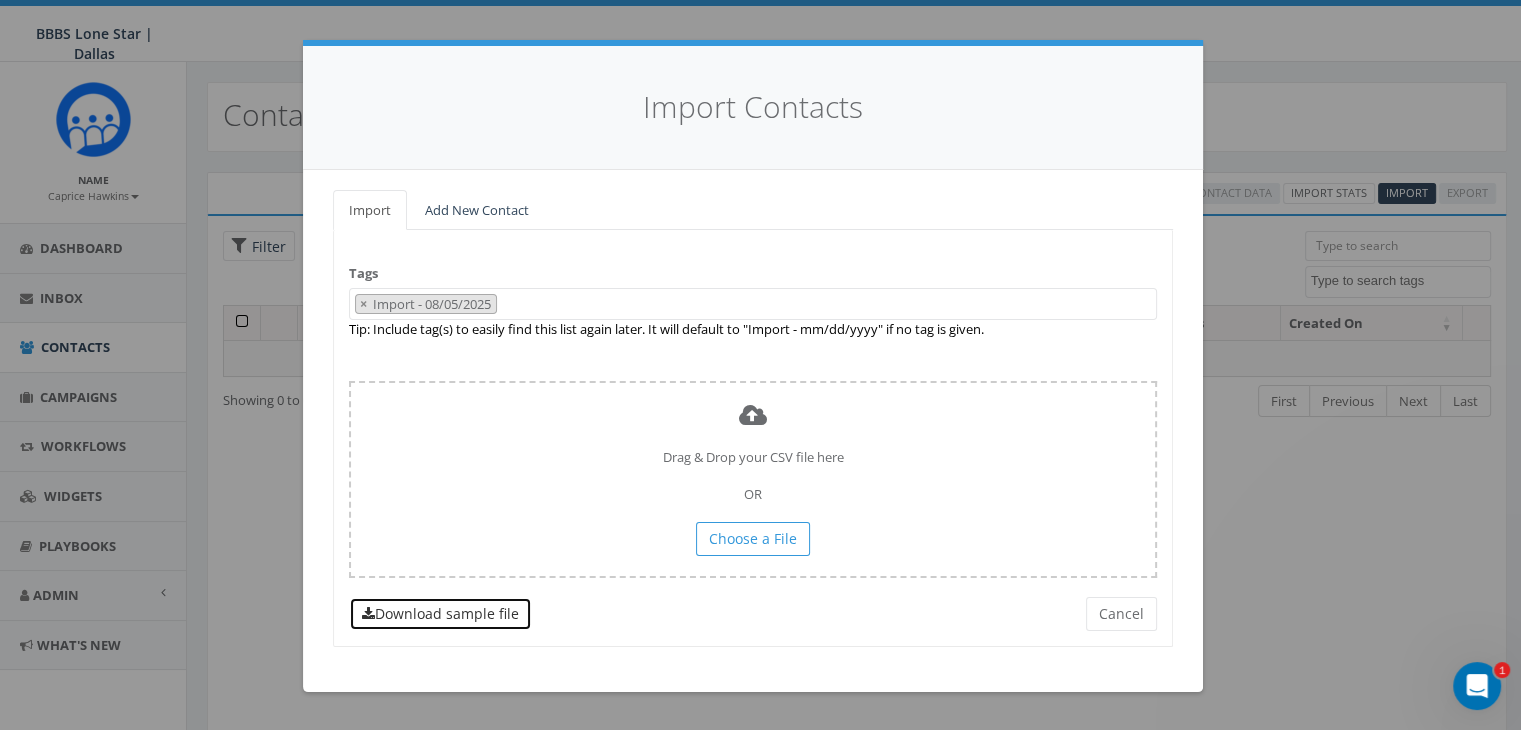 scroll, scrollTop: 3, scrollLeft: 0, axis: vertical 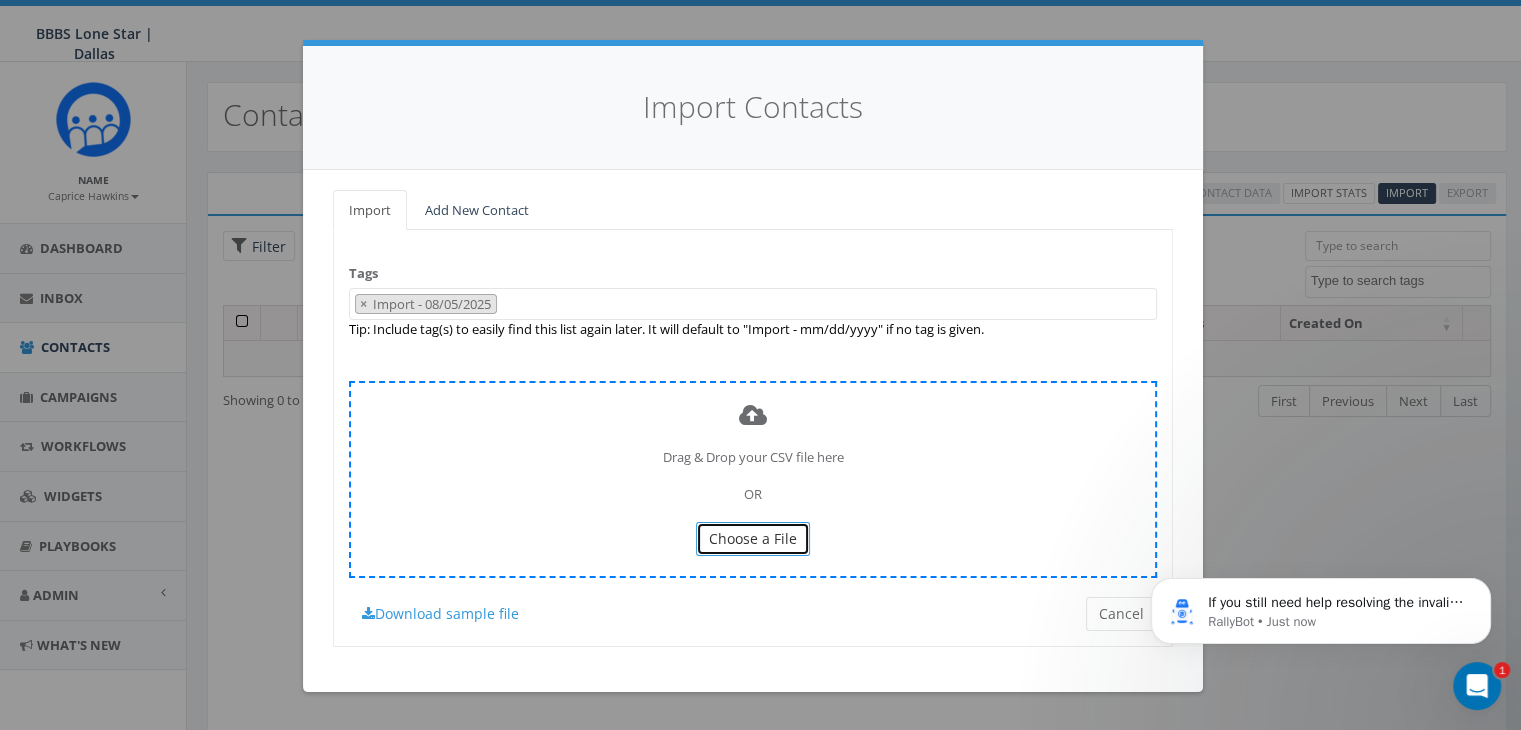 click on "Choose a File" at bounding box center (753, 538) 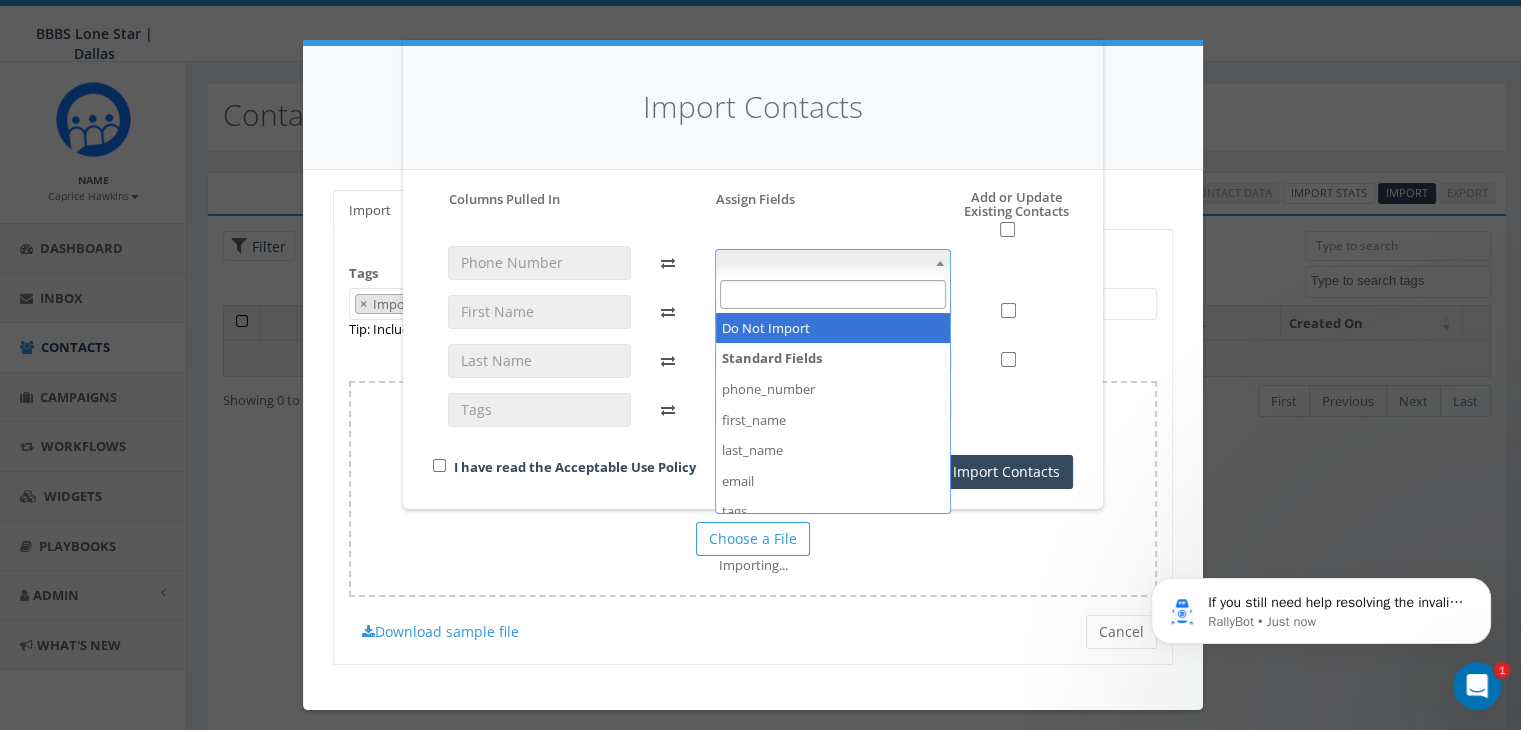 click at bounding box center (940, 263) 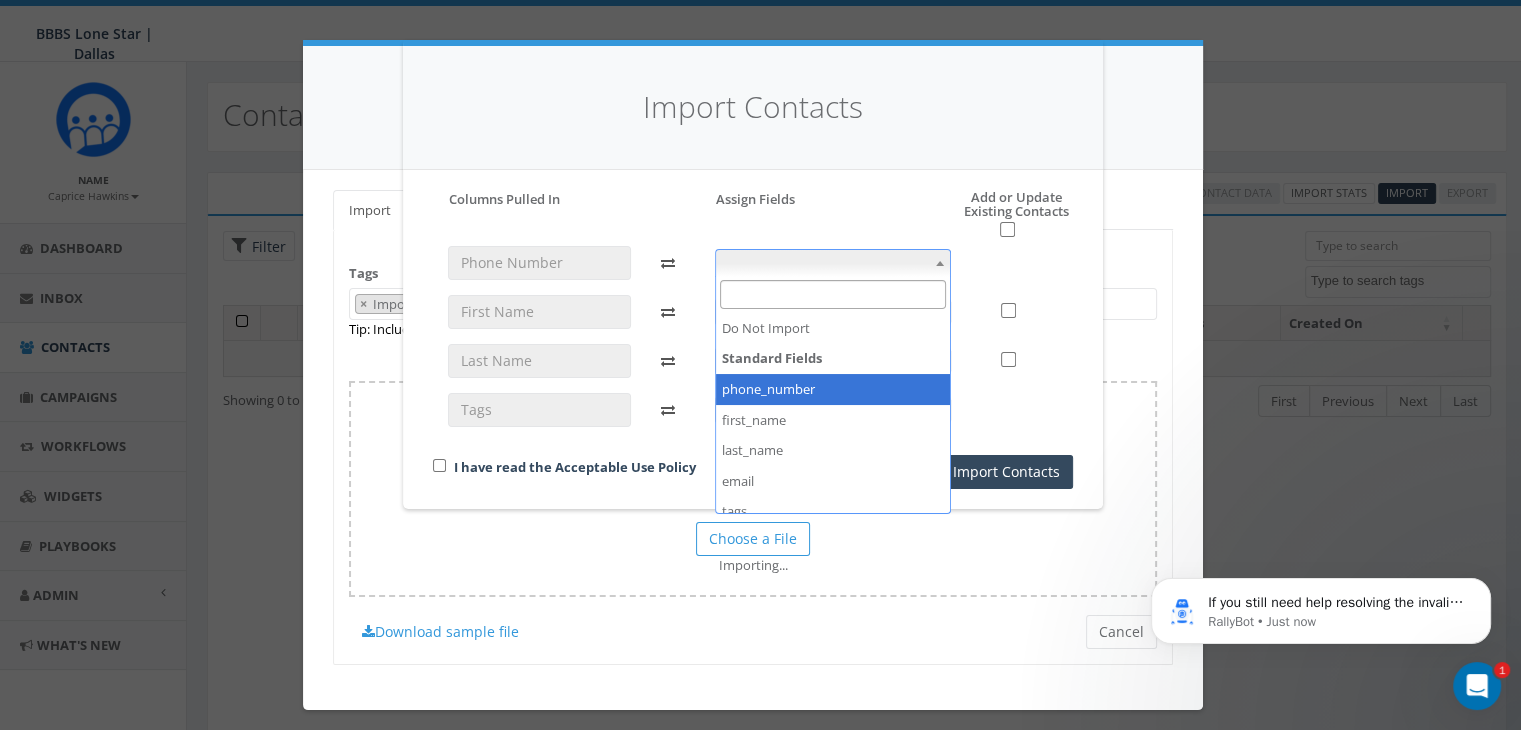 select on "phone_number" 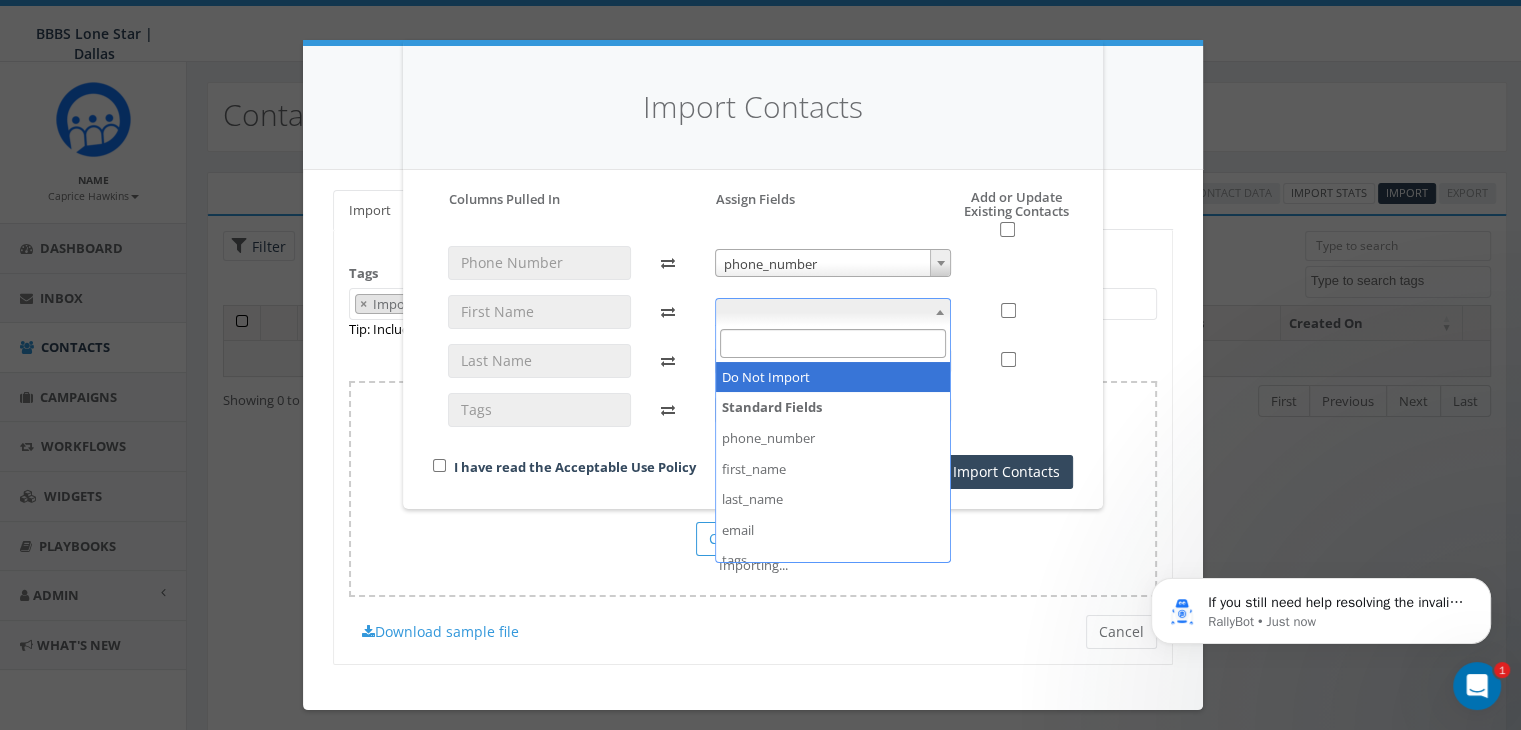 click at bounding box center [940, 312] 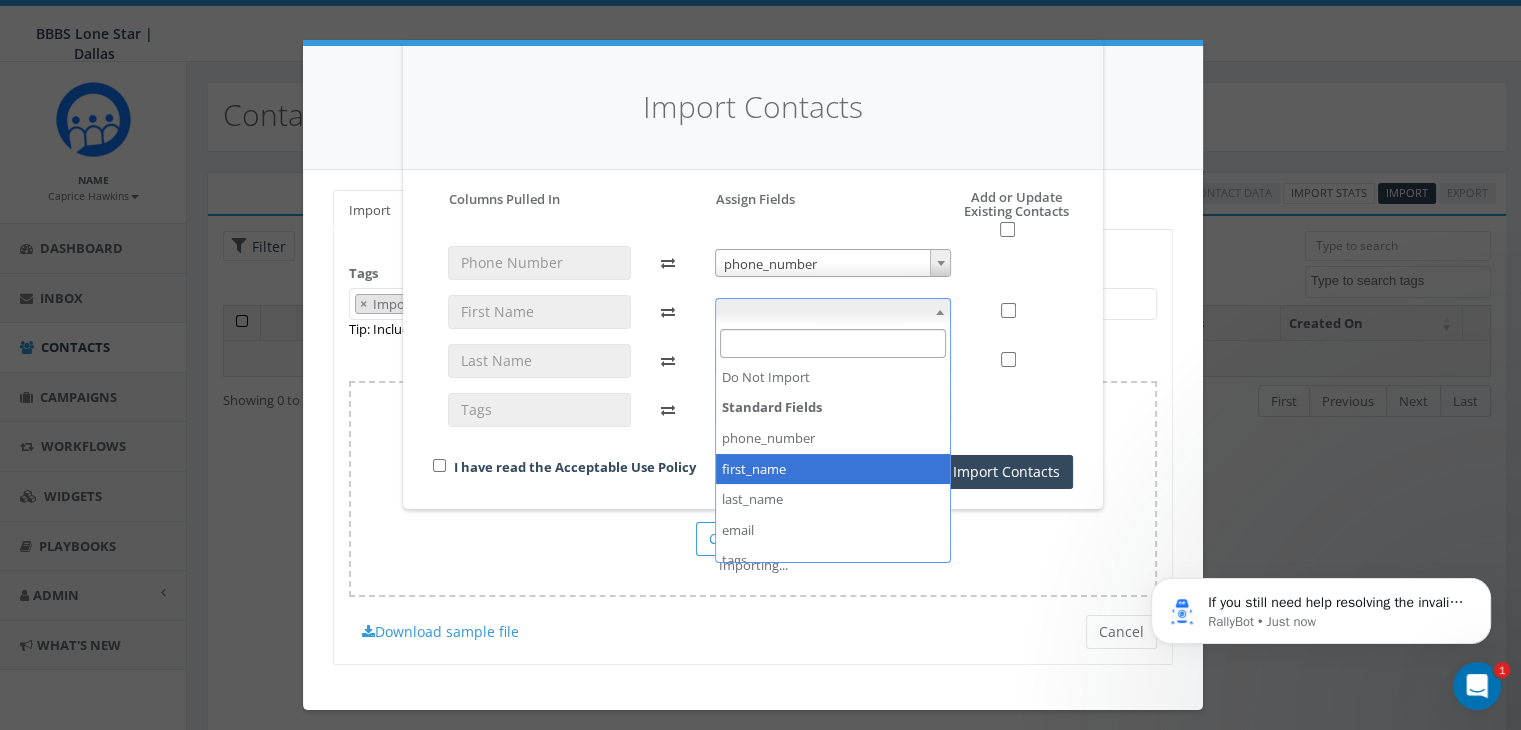 select on "first_name" 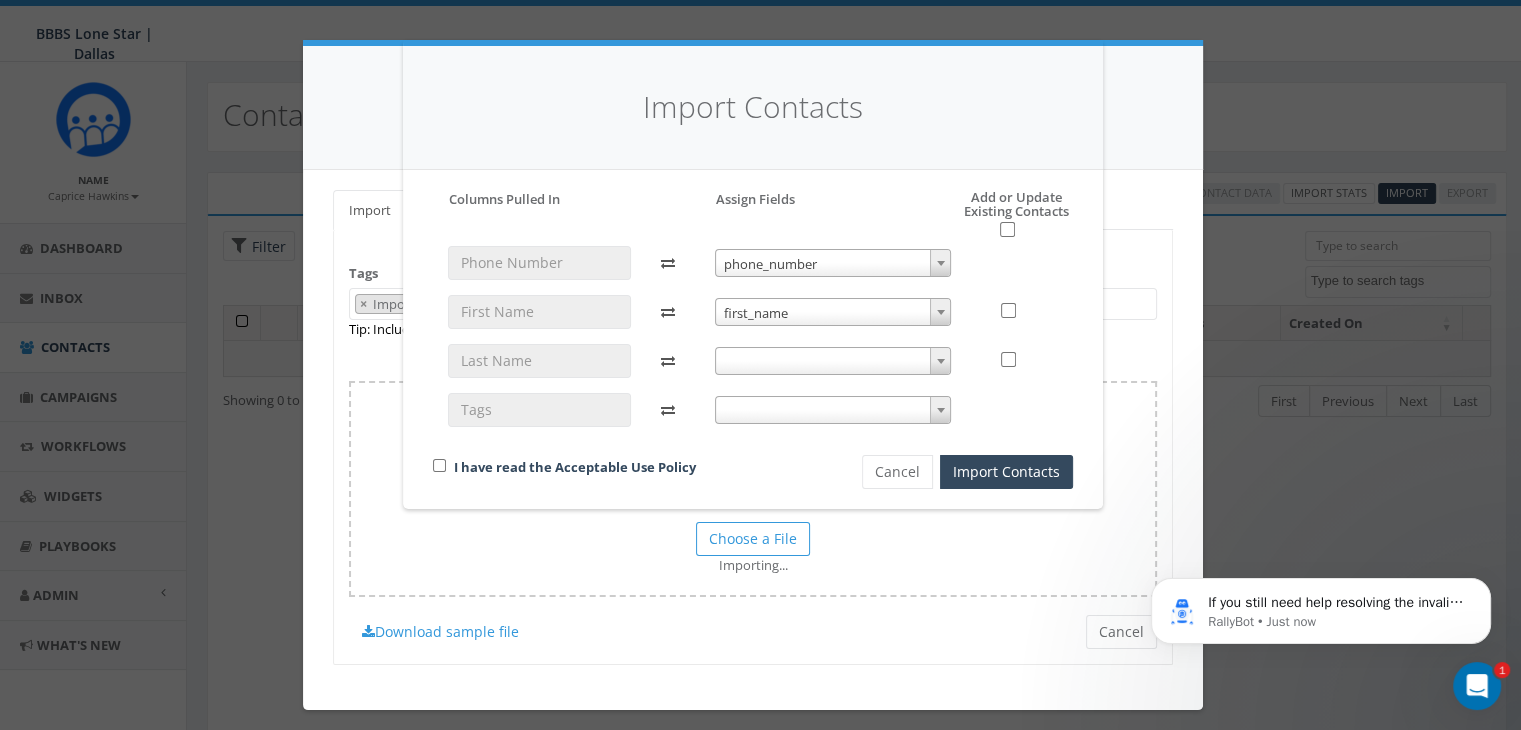 click at bounding box center (940, 361) 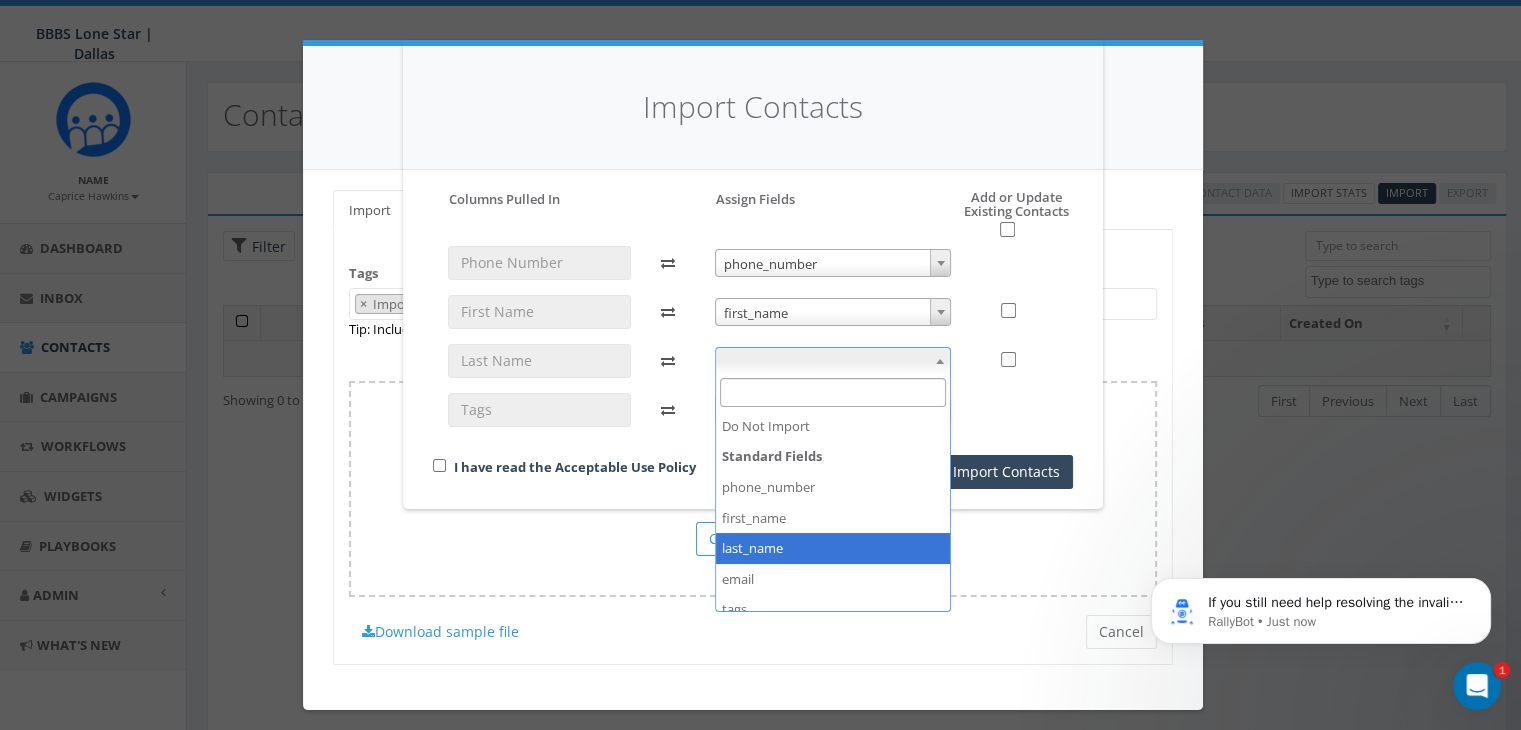 select on "last_name" 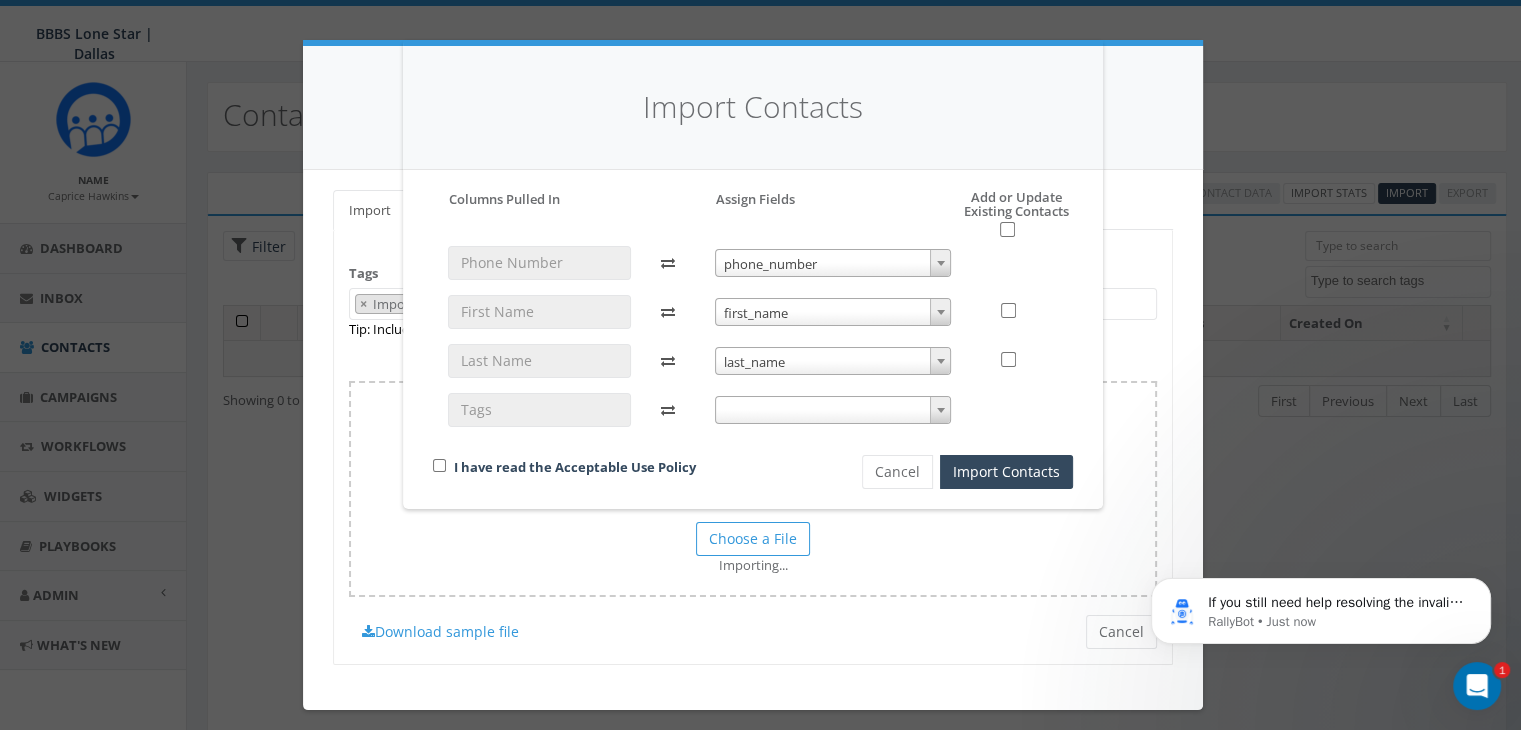 drag, startPoint x: 924, startPoint y: 390, endPoint x: 941, endPoint y: 414, distance: 29.410883 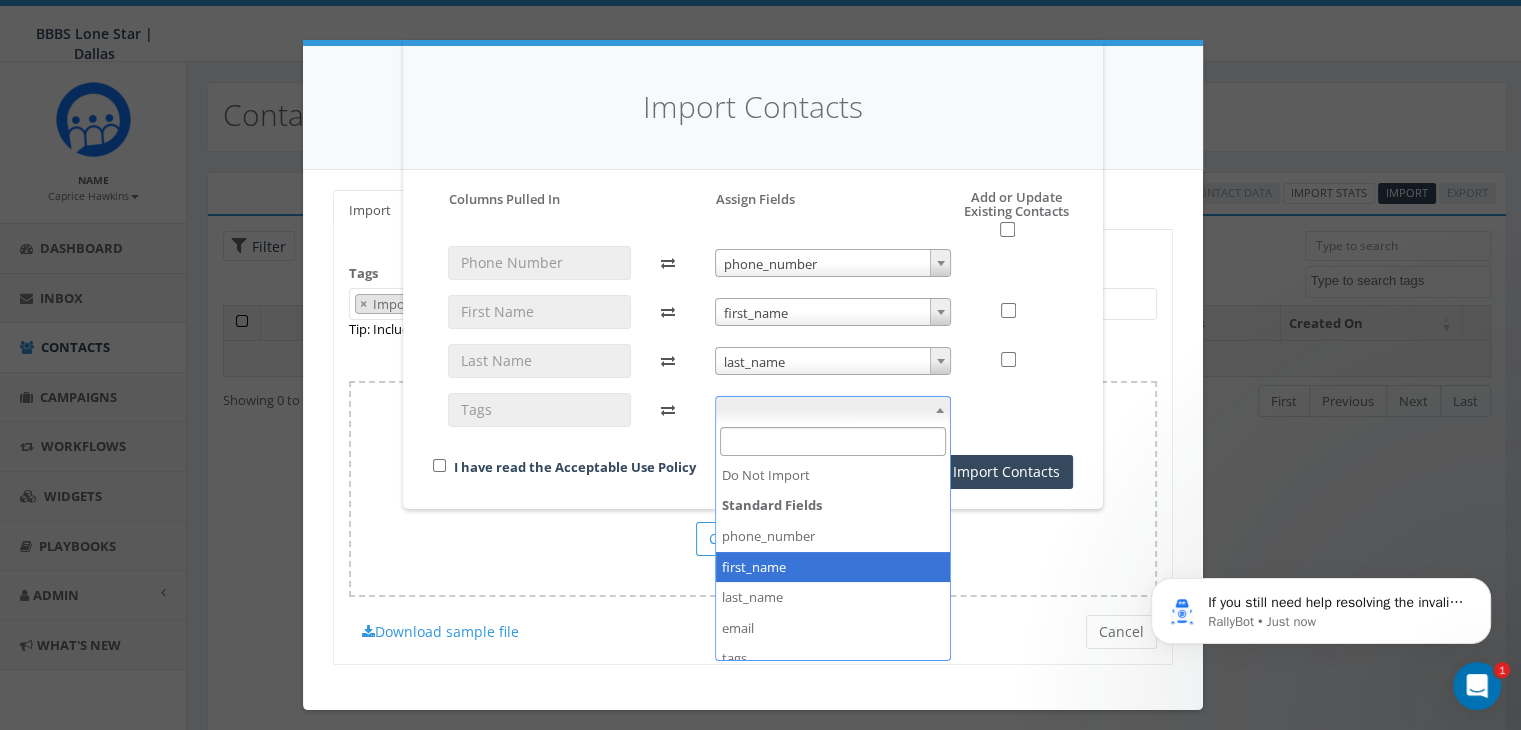 scroll, scrollTop: 105, scrollLeft: 0, axis: vertical 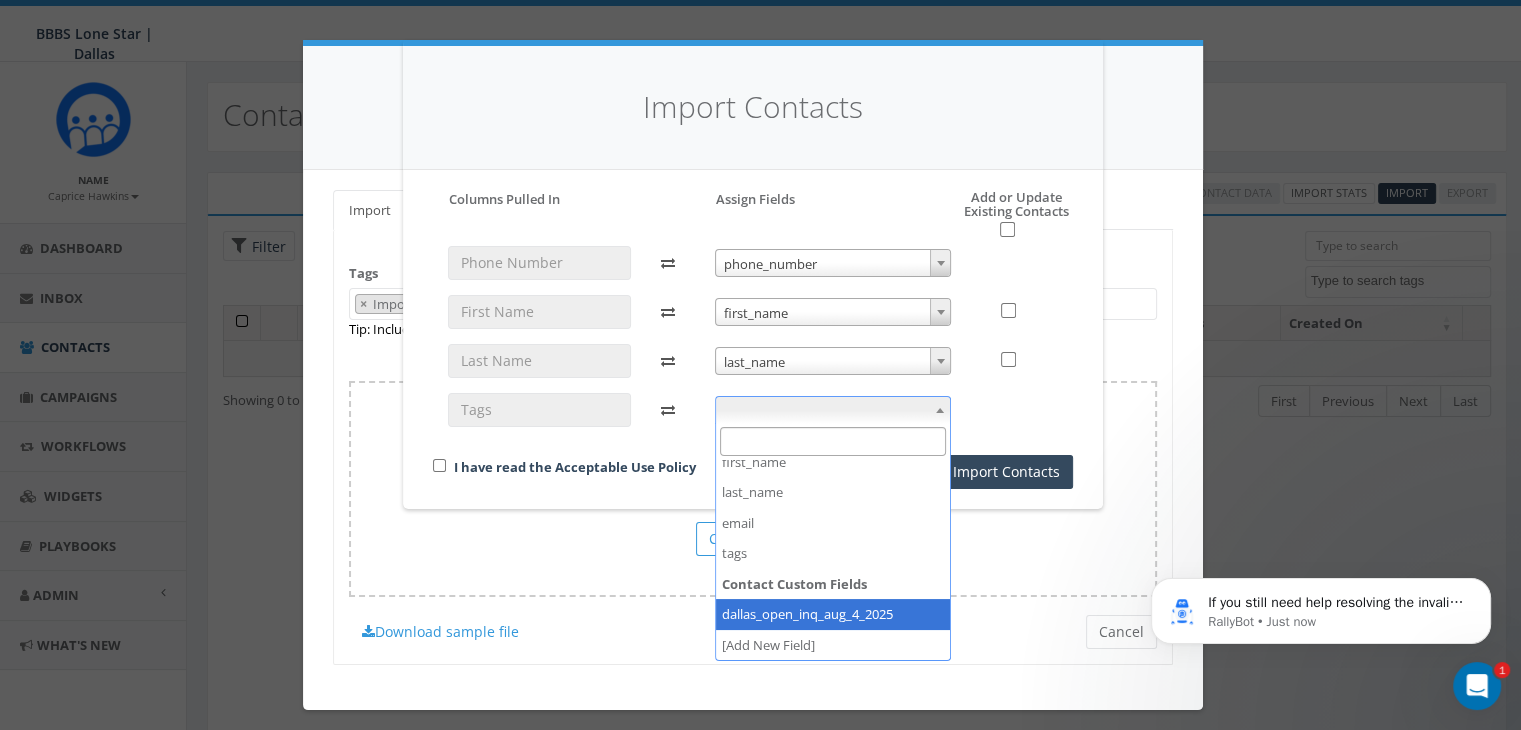 select on "dallas_open_inq_aug_4_2025" 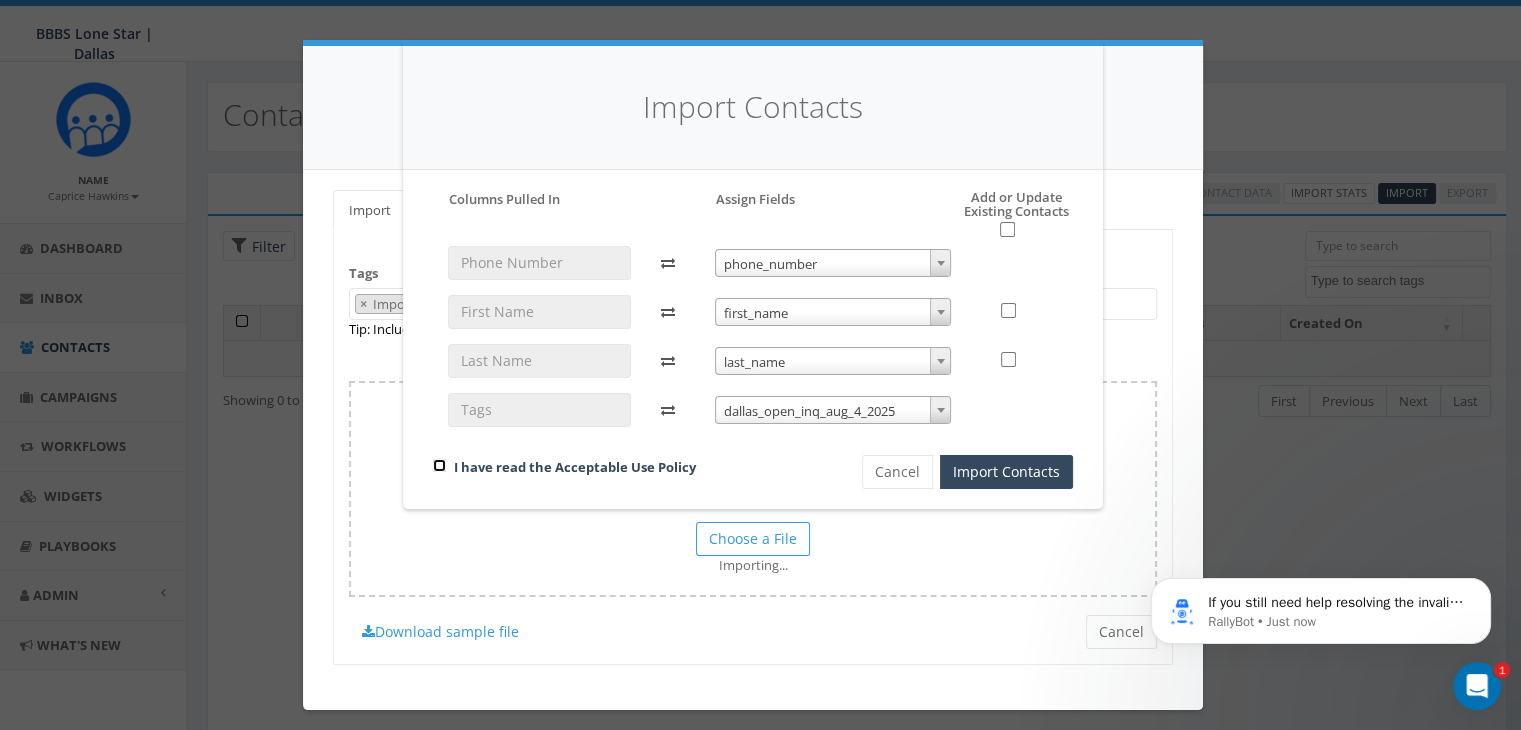 click at bounding box center (439, 465) 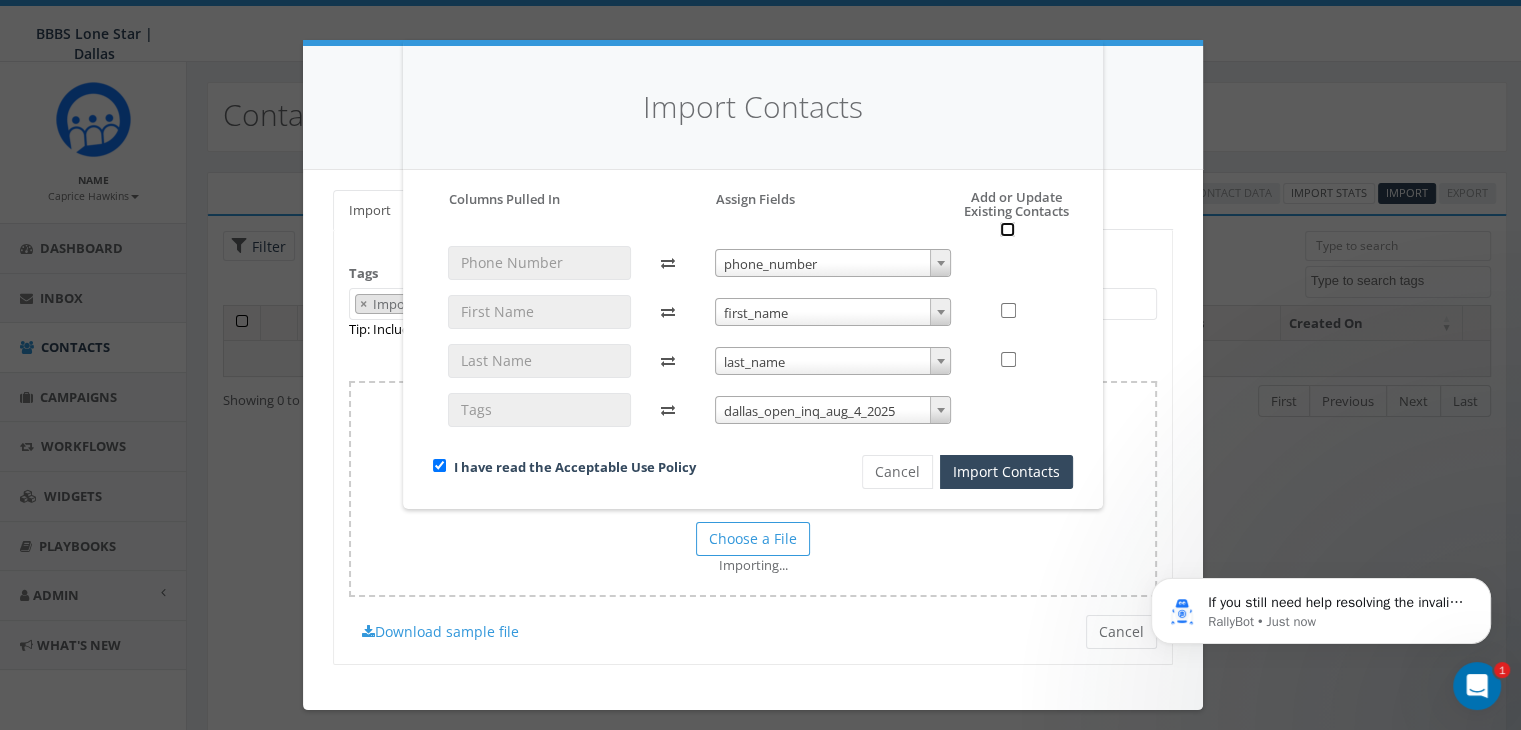 click at bounding box center (1007, 229) 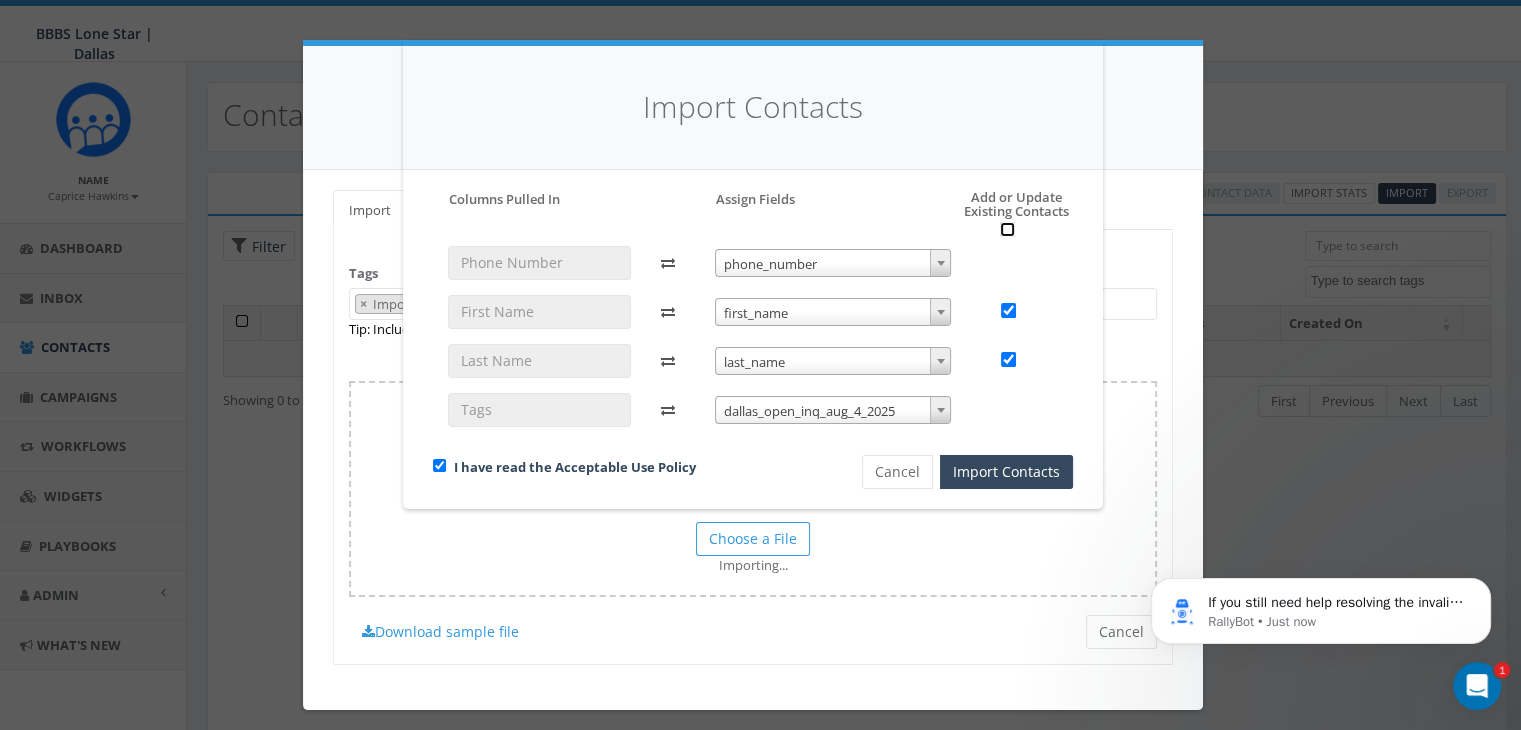 checkbox on "true" 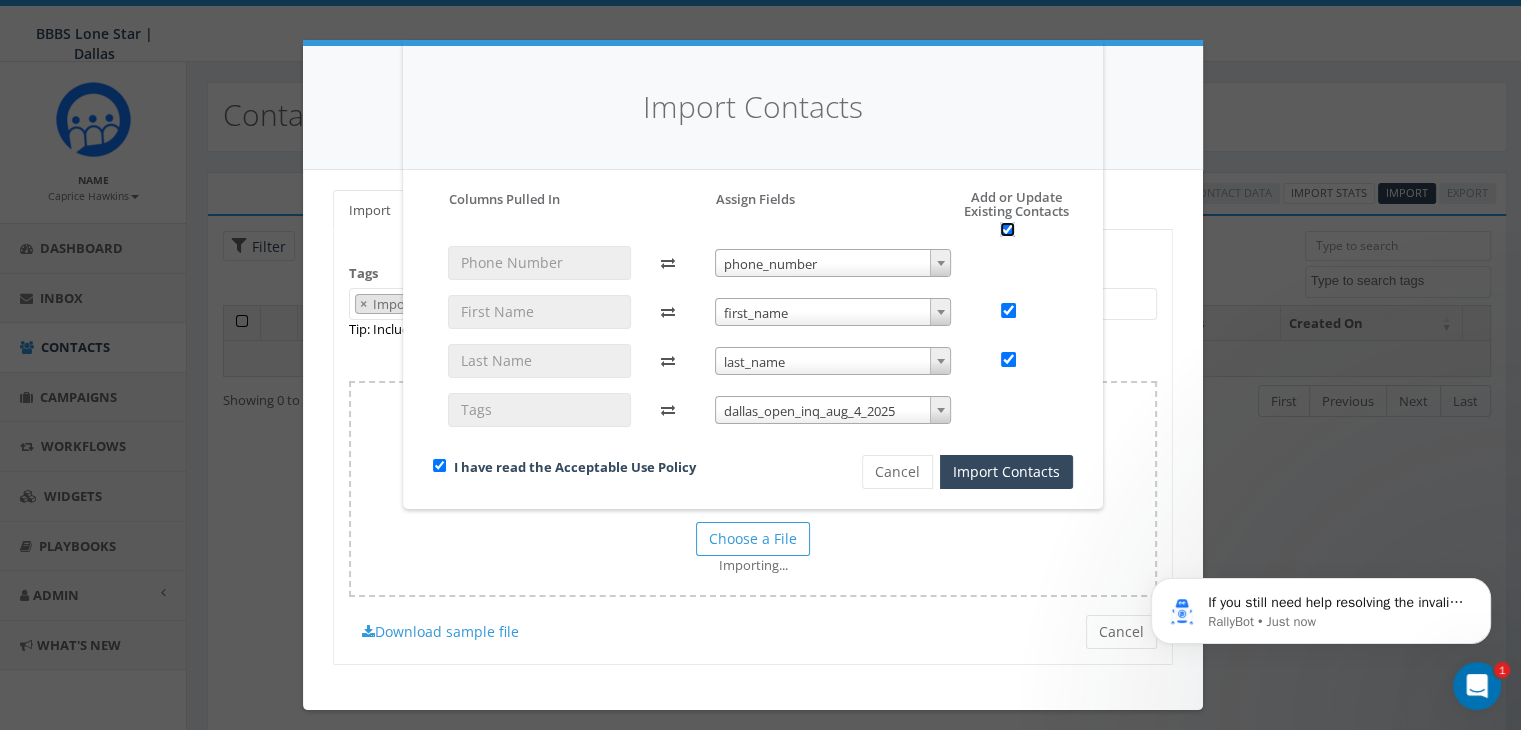 checkbox on "true" 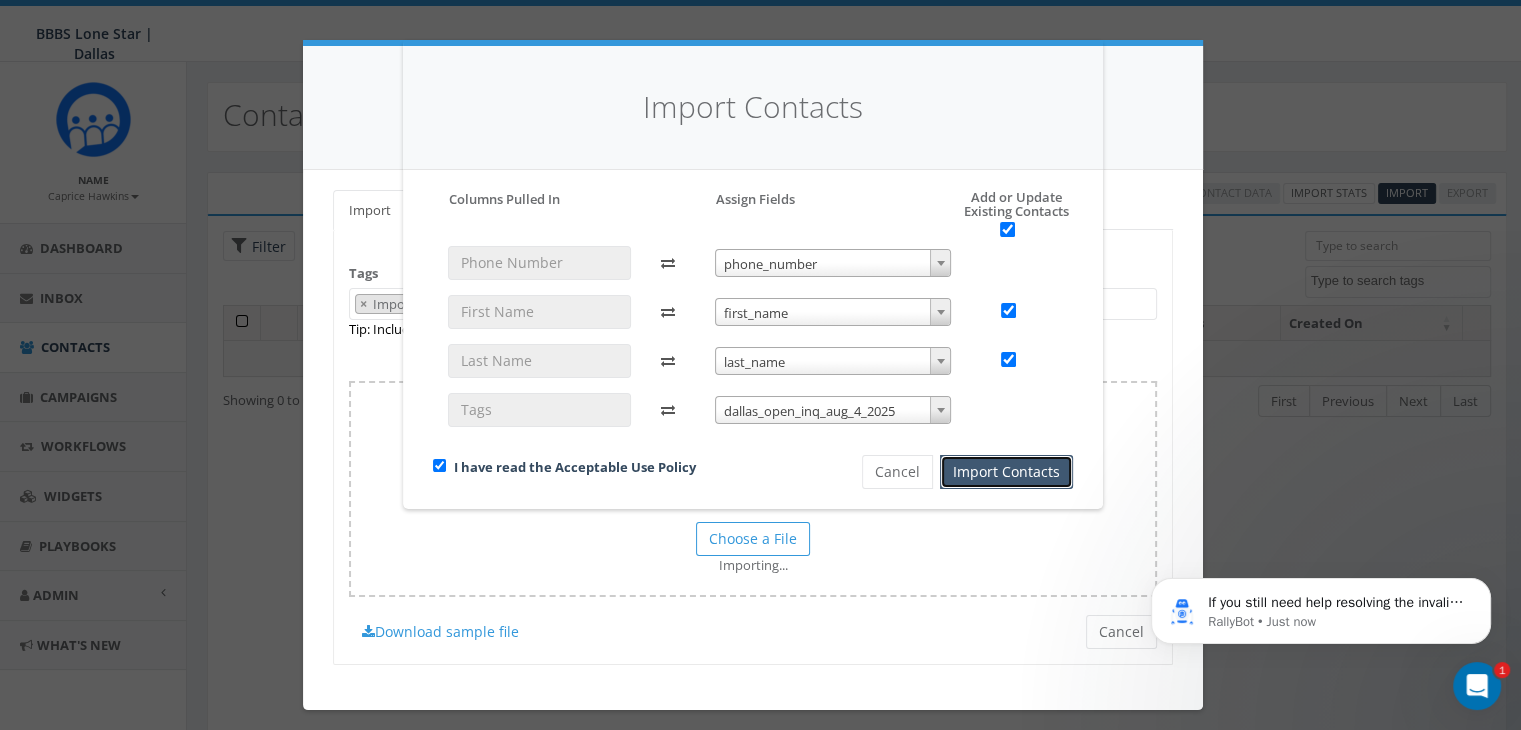 click on "Import Contacts" at bounding box center (1006, 472) 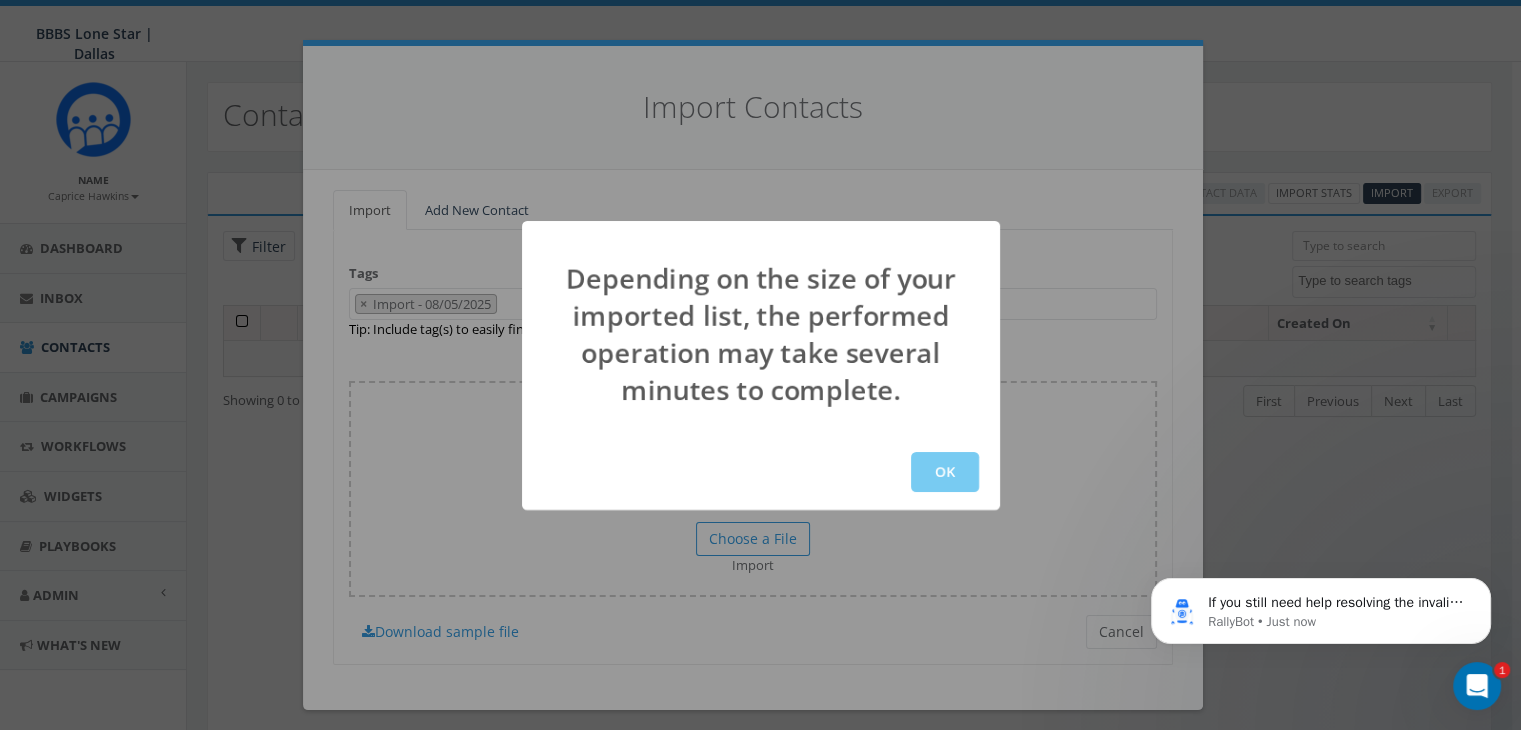 click on "OK" at bounding box center (945, 472) 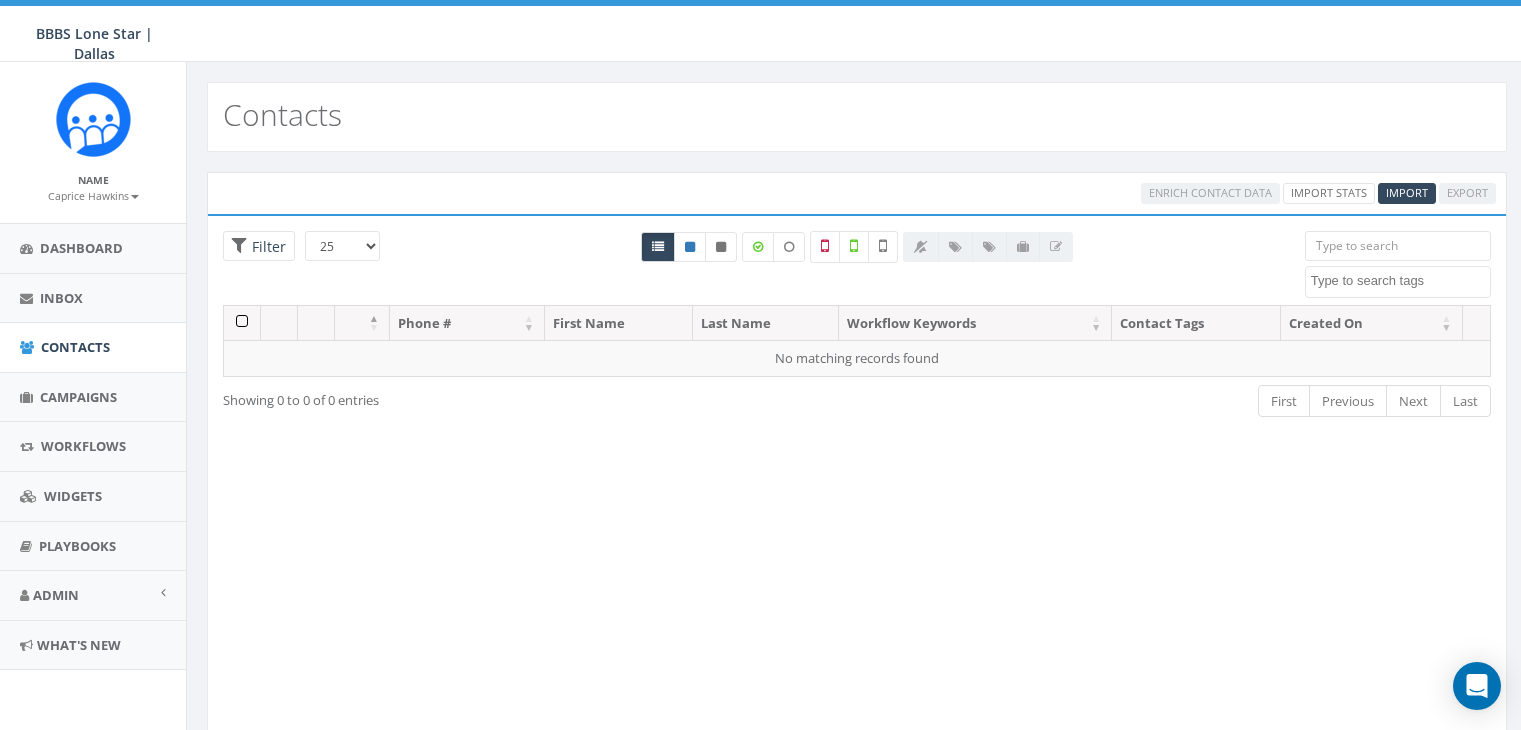select 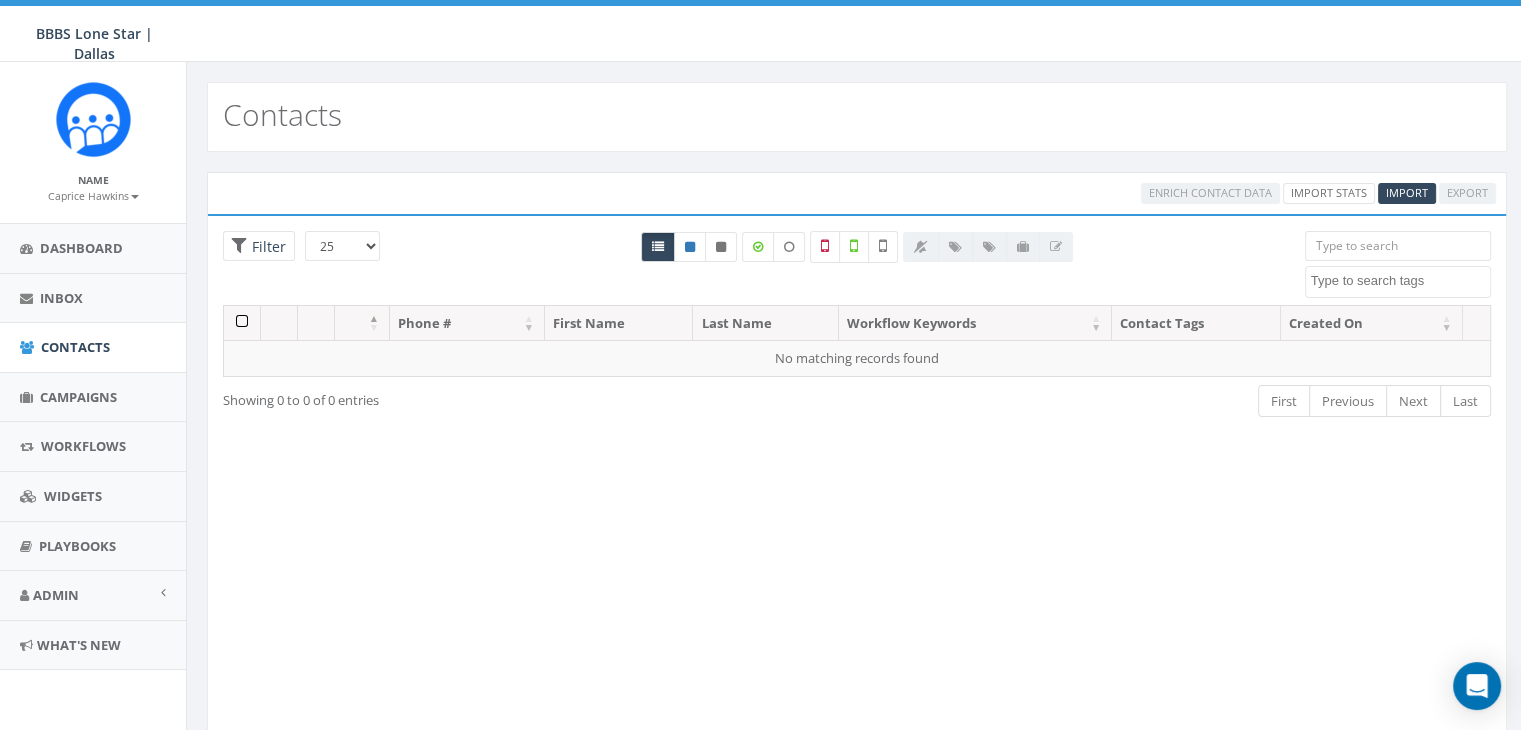 scroll, scrollTop: 0, scrollLeft: 0, axis: both 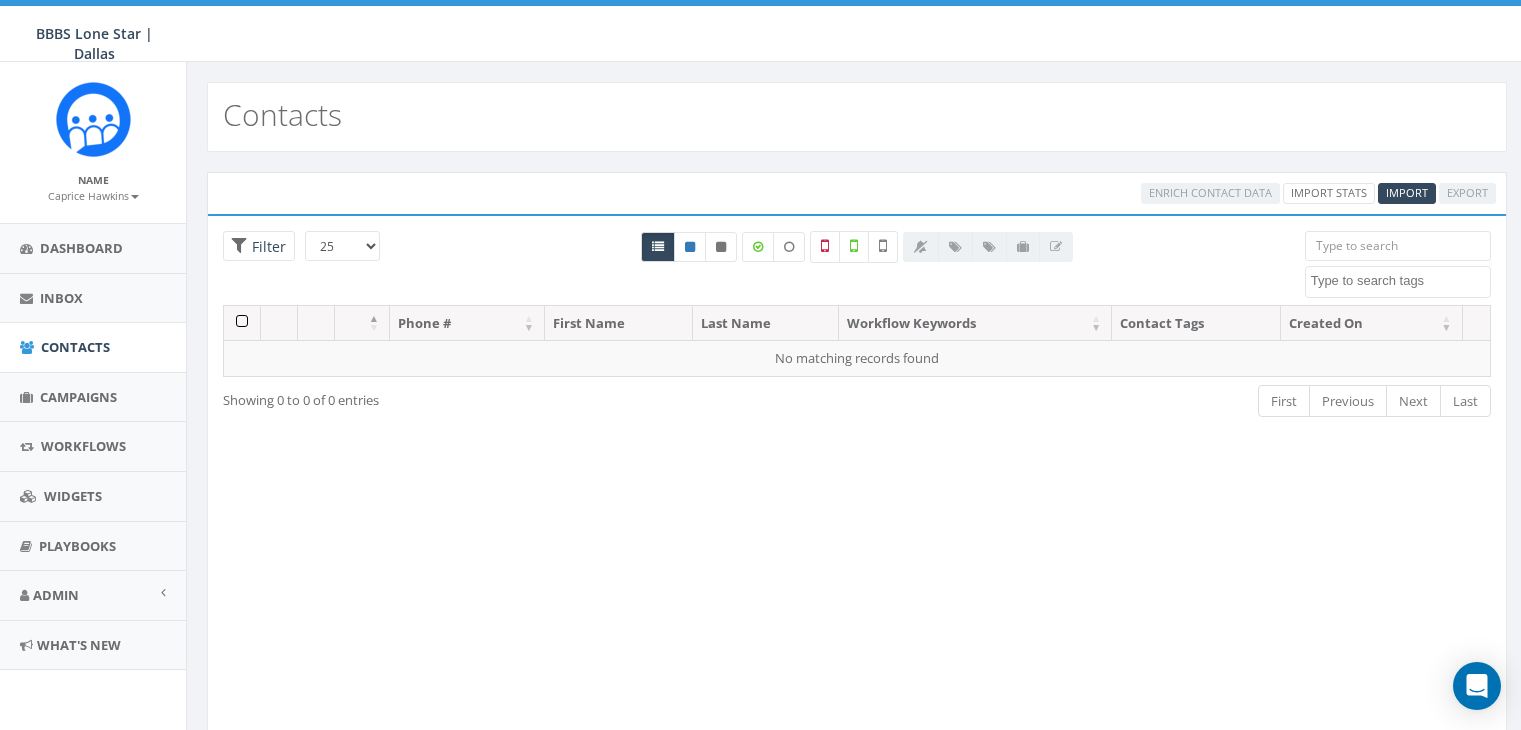 select 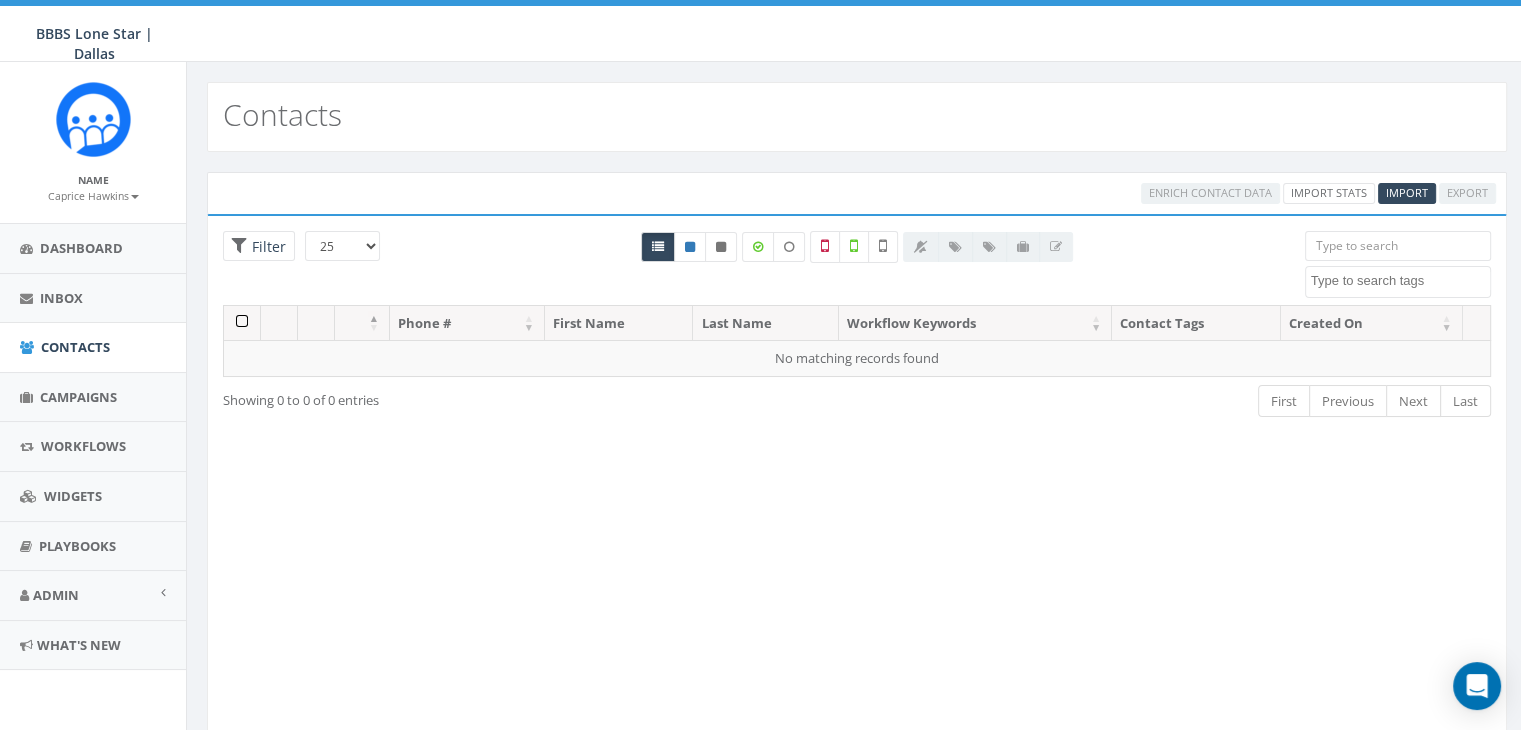 scroll, scrollTop: 0, scrollLeft: 0, axis: both 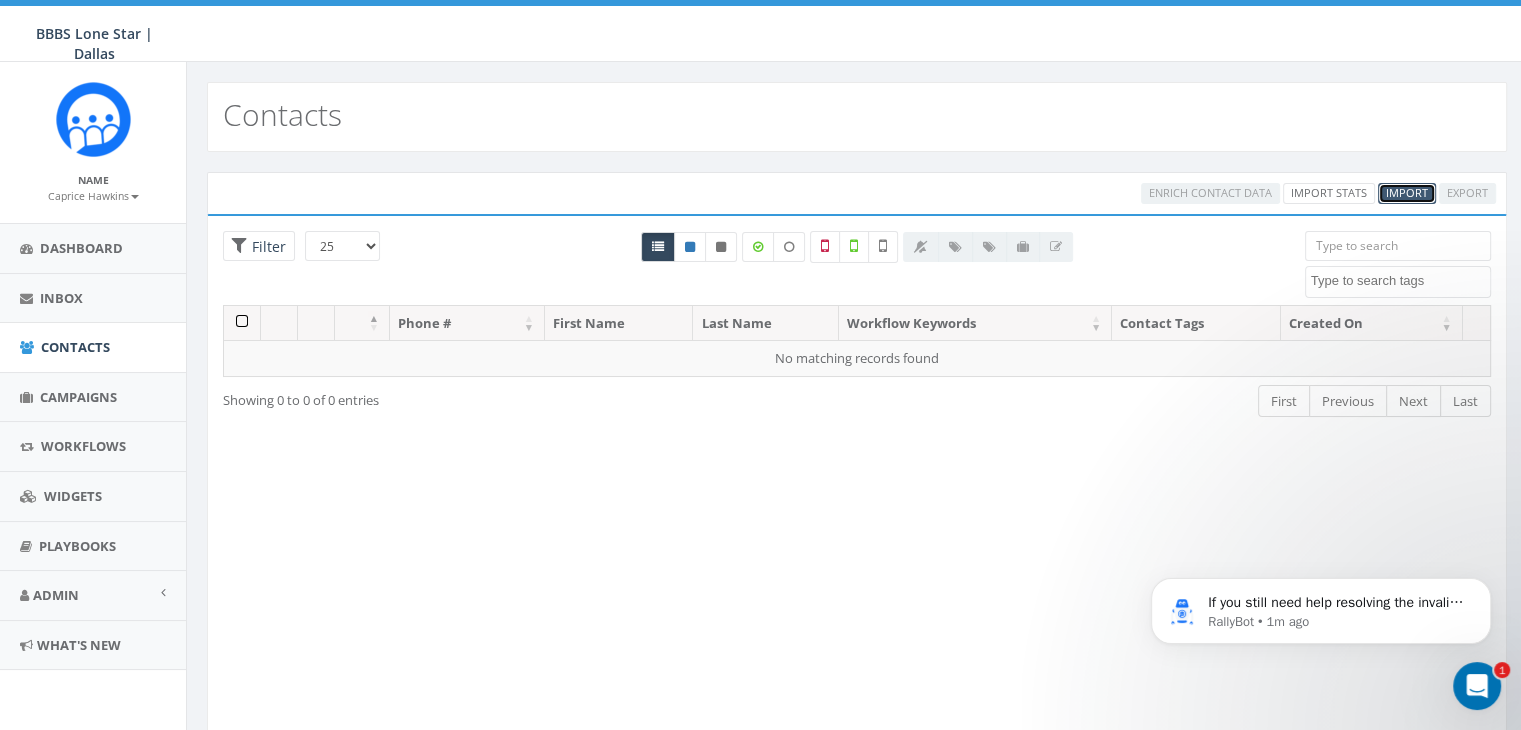 click on "Import" at bounding box center (1407, 192) 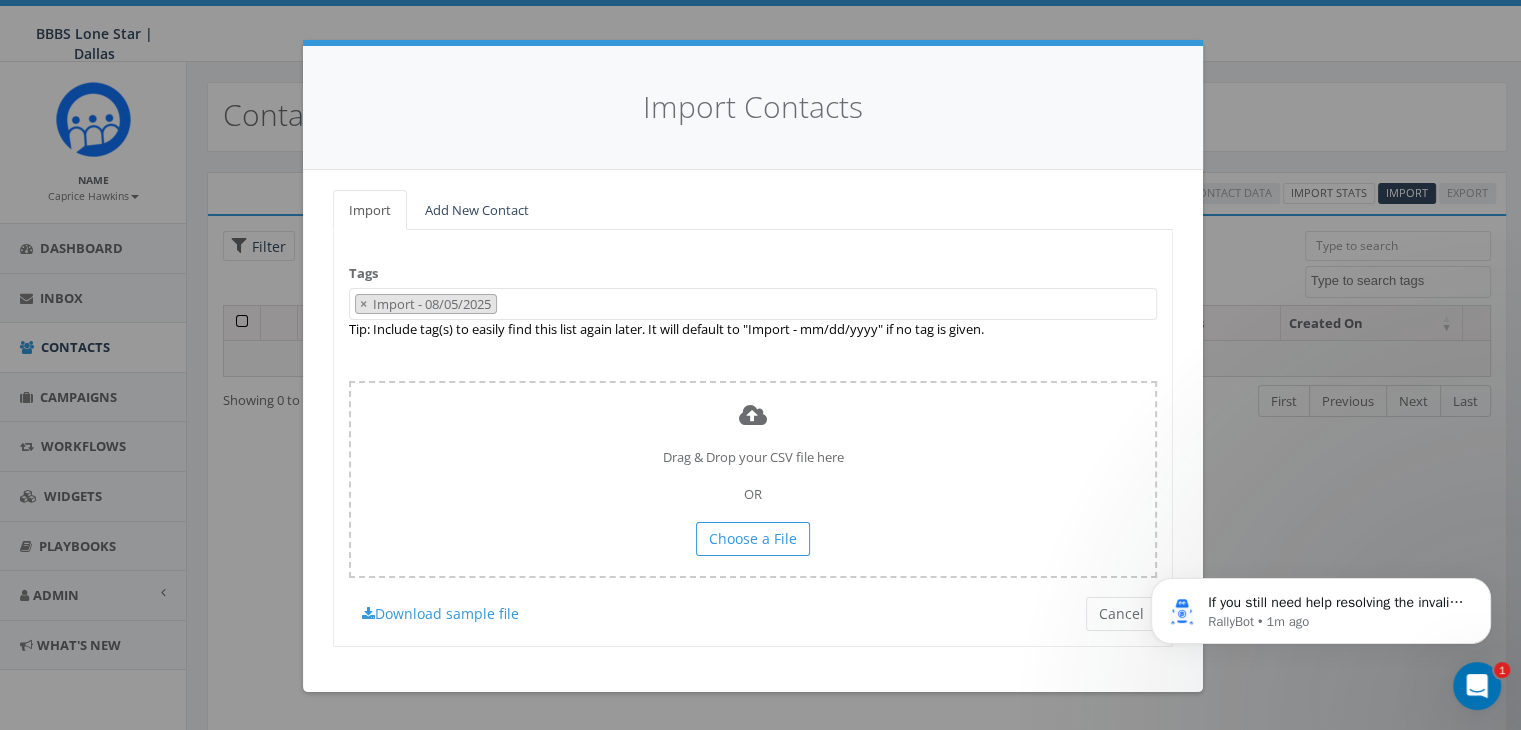 click at bounding box center [1321, 606] 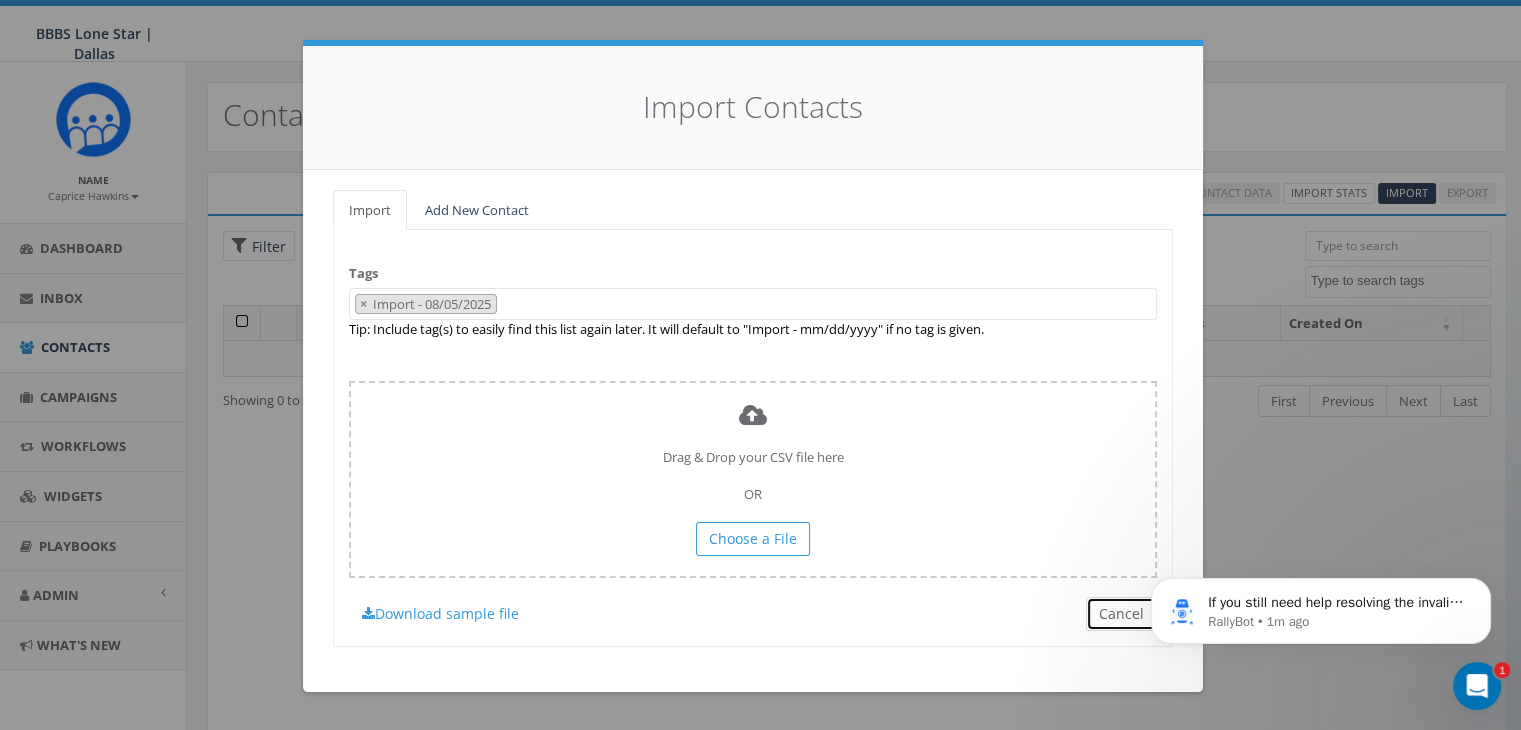 click on "Cancel" at bounding box center (1121, 614) 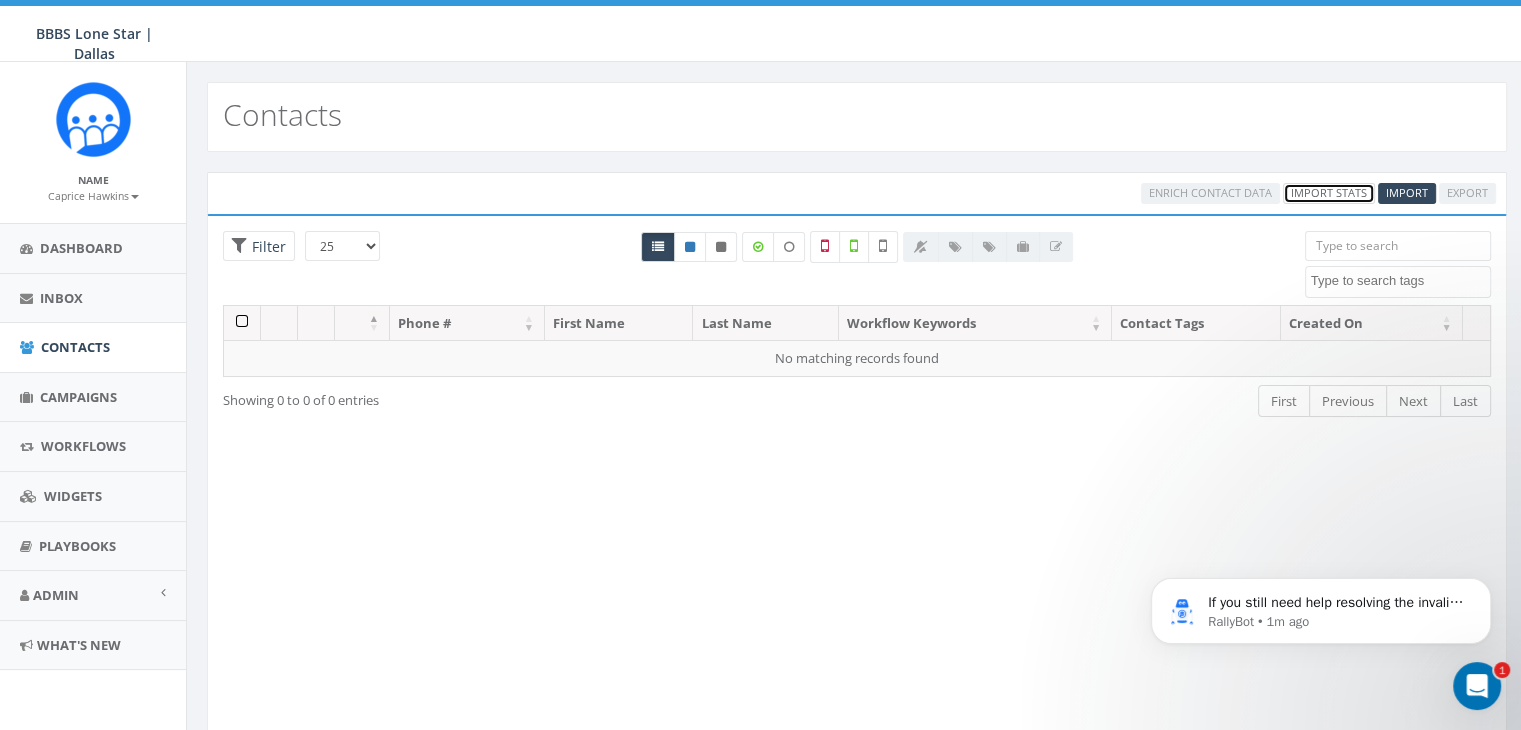 click on "Import Stats" at bounding box center [1329, 193] 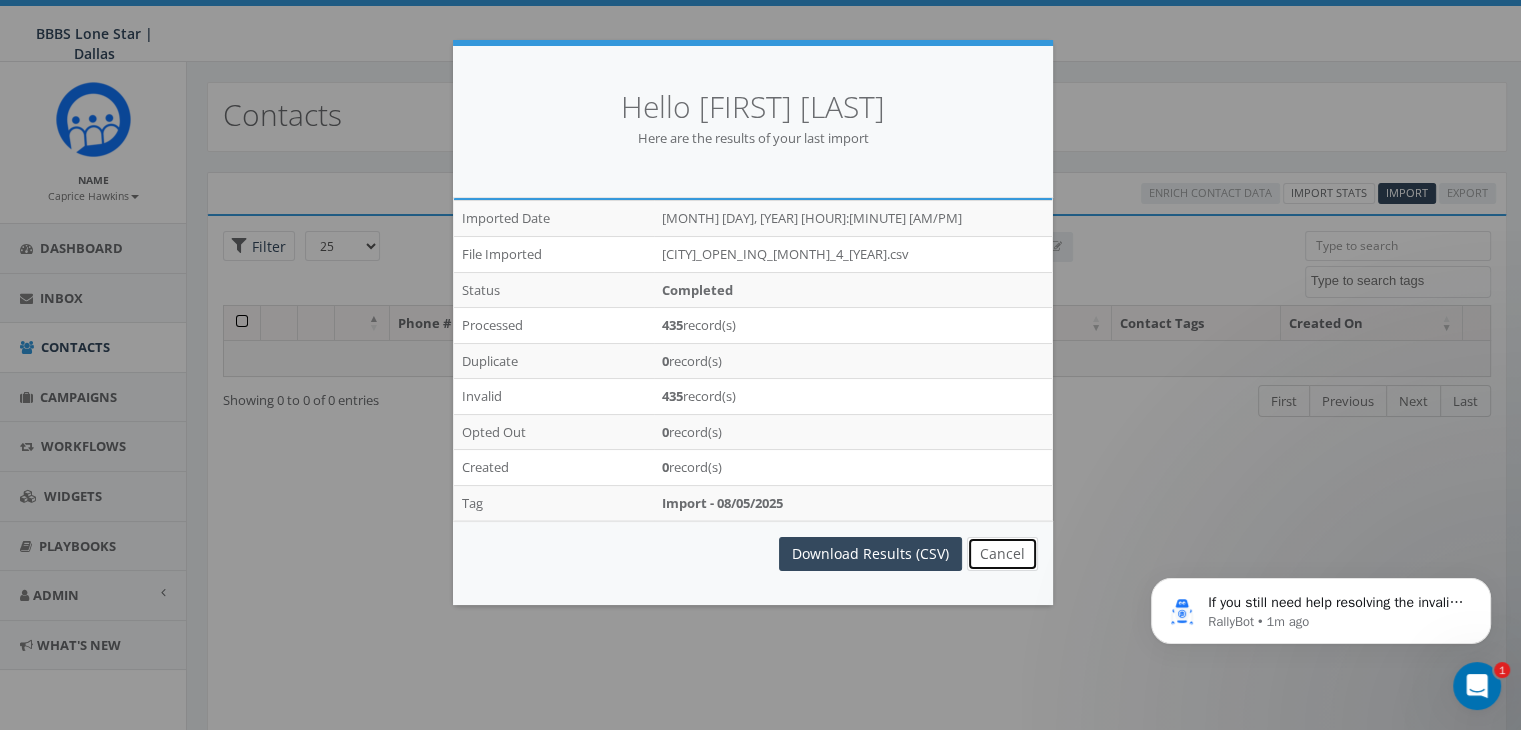 click on "Cancel" at bounding box center [1002, 554] 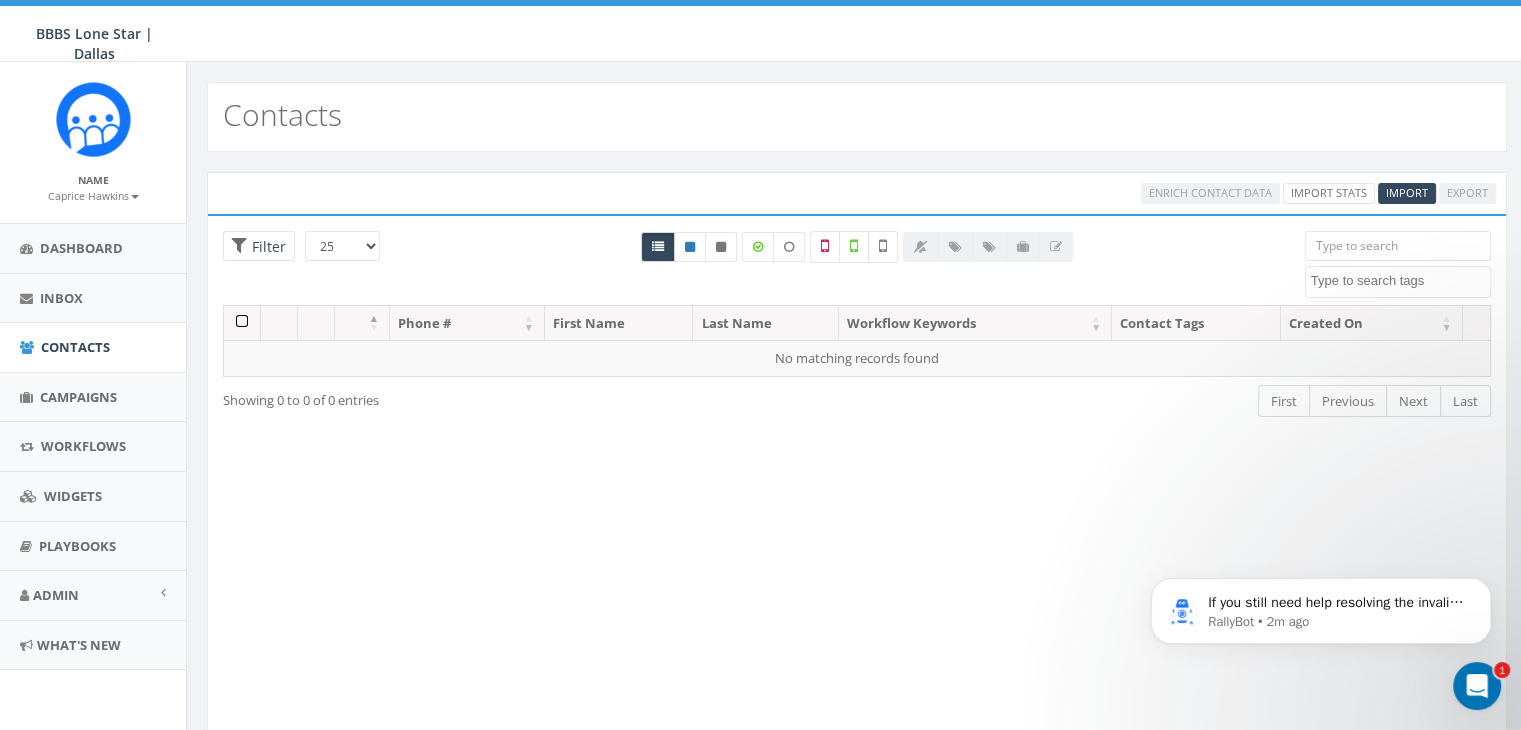 click 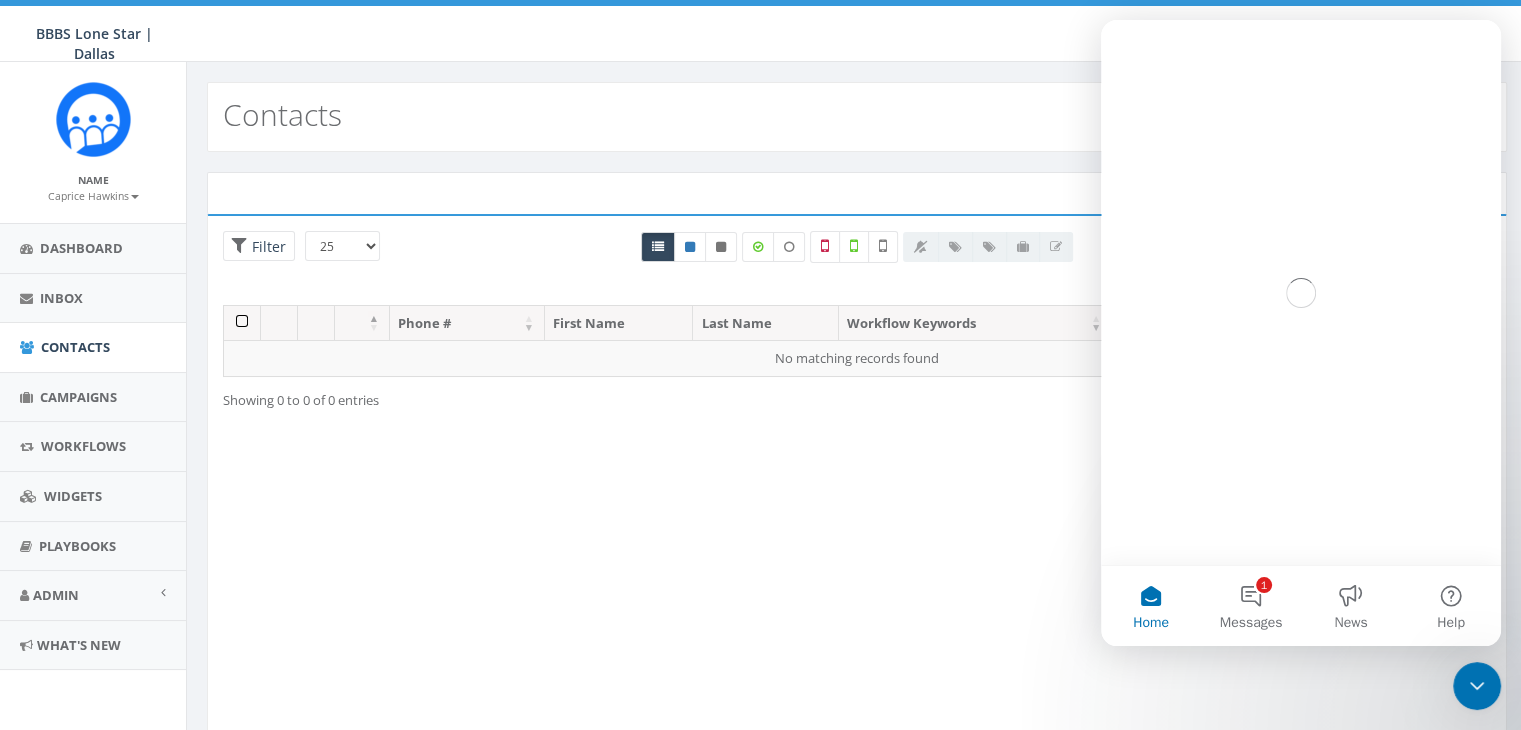 scroll, scrollTop: 0, scrollLeft: 0, axis: both 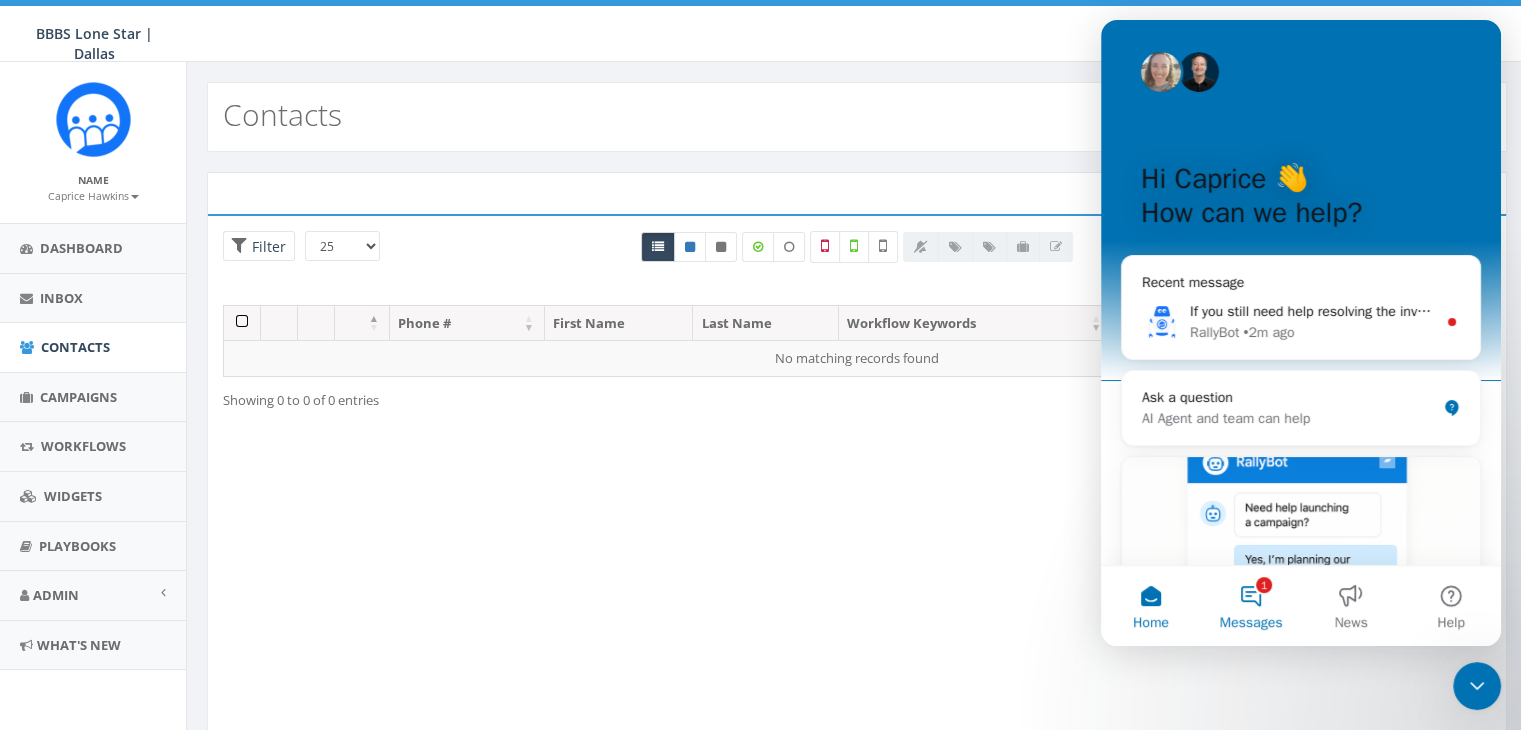 click on "1 Messages" at bounding box center [1251, 606] 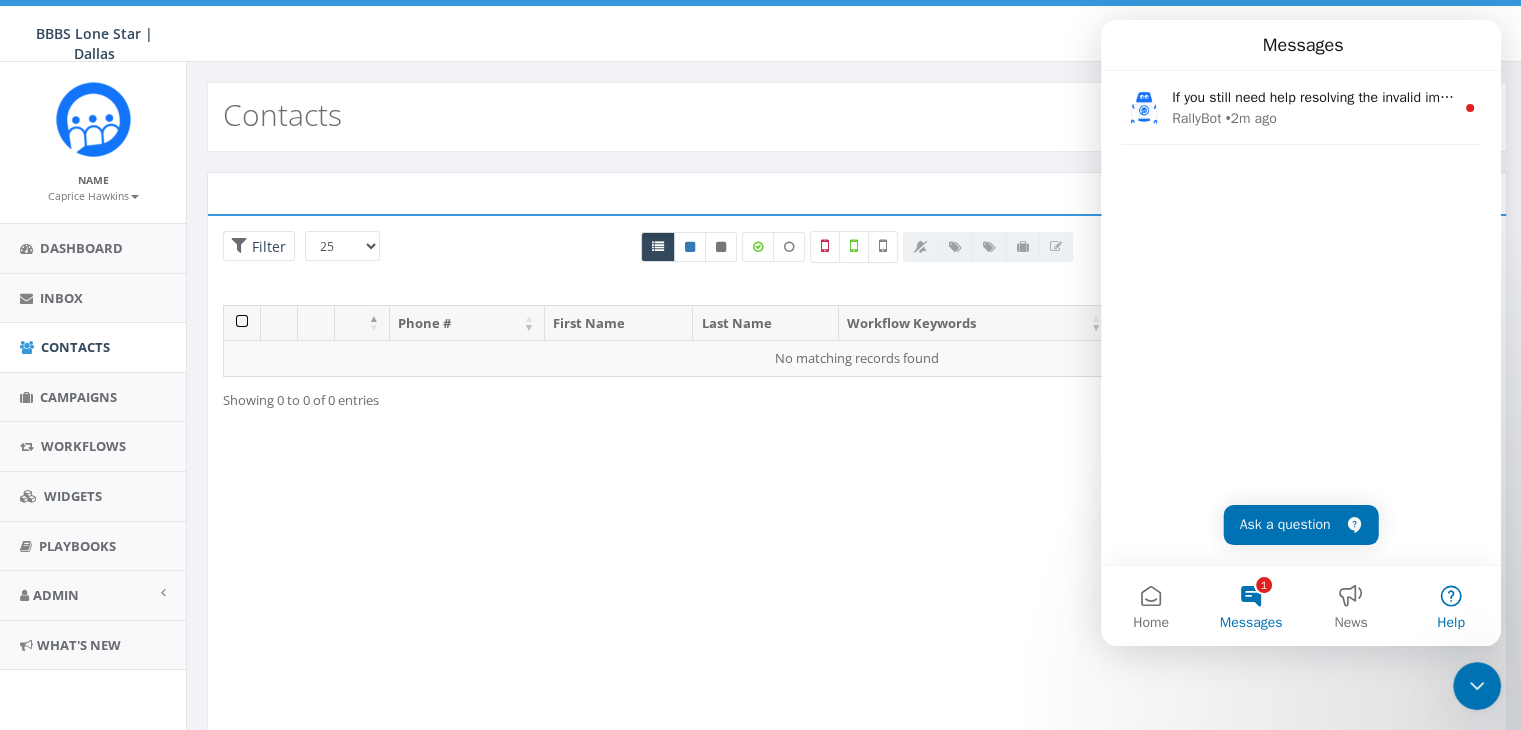 click on "Help" at bounding box center (1451, 606) 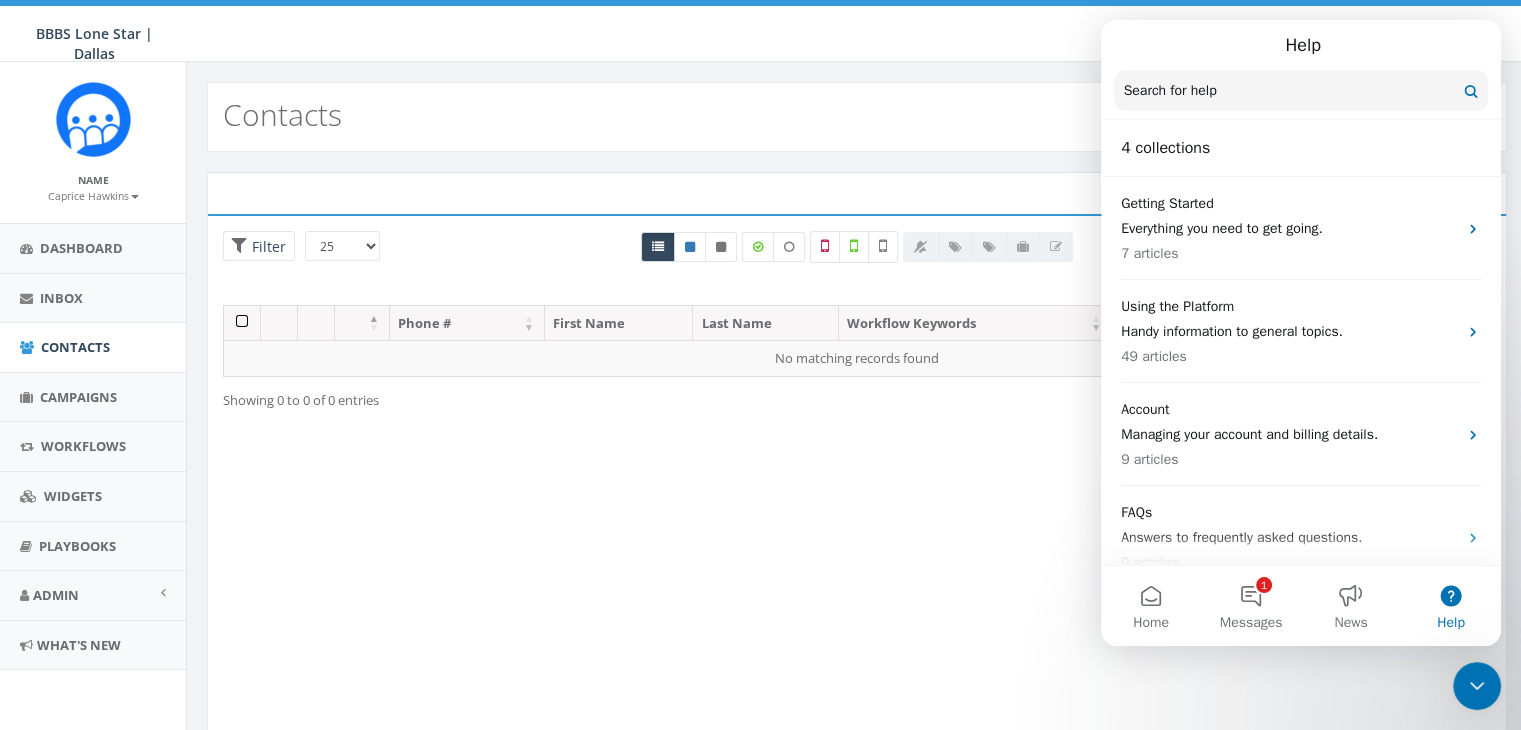 click at bounding box center (1301, 90) 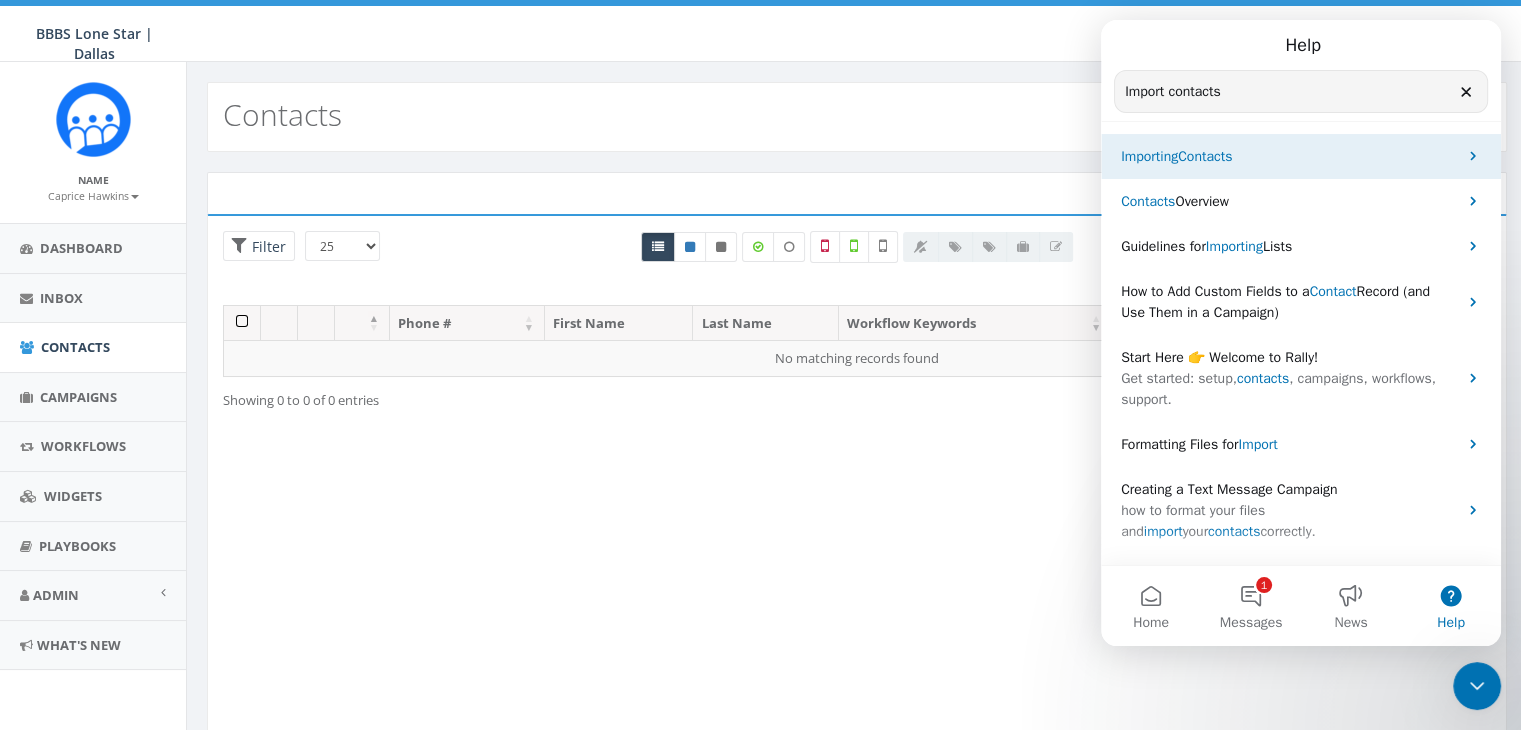 type on "Import contacts" 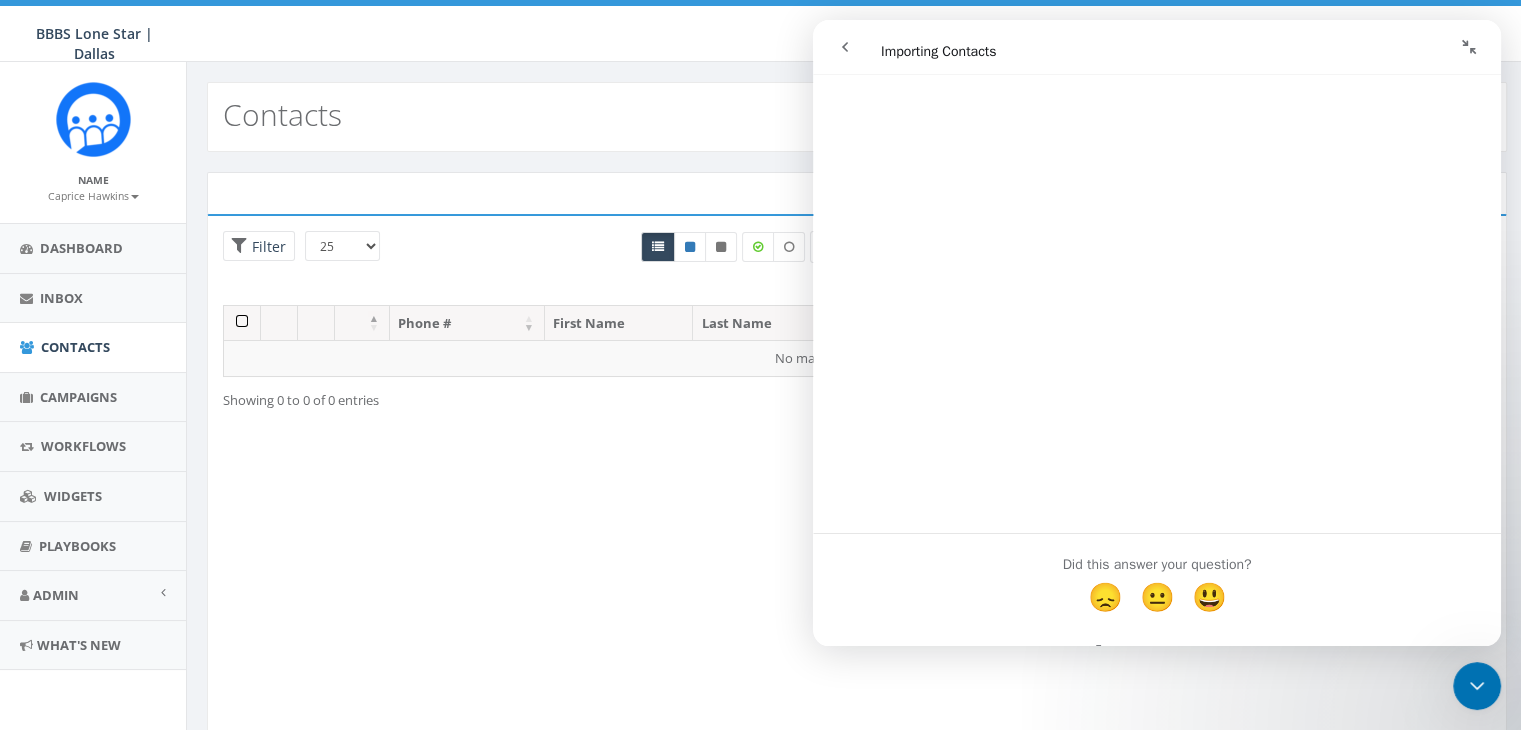 scroll, scrollTop: 2252, scrollLeft: 0, axis: vertical 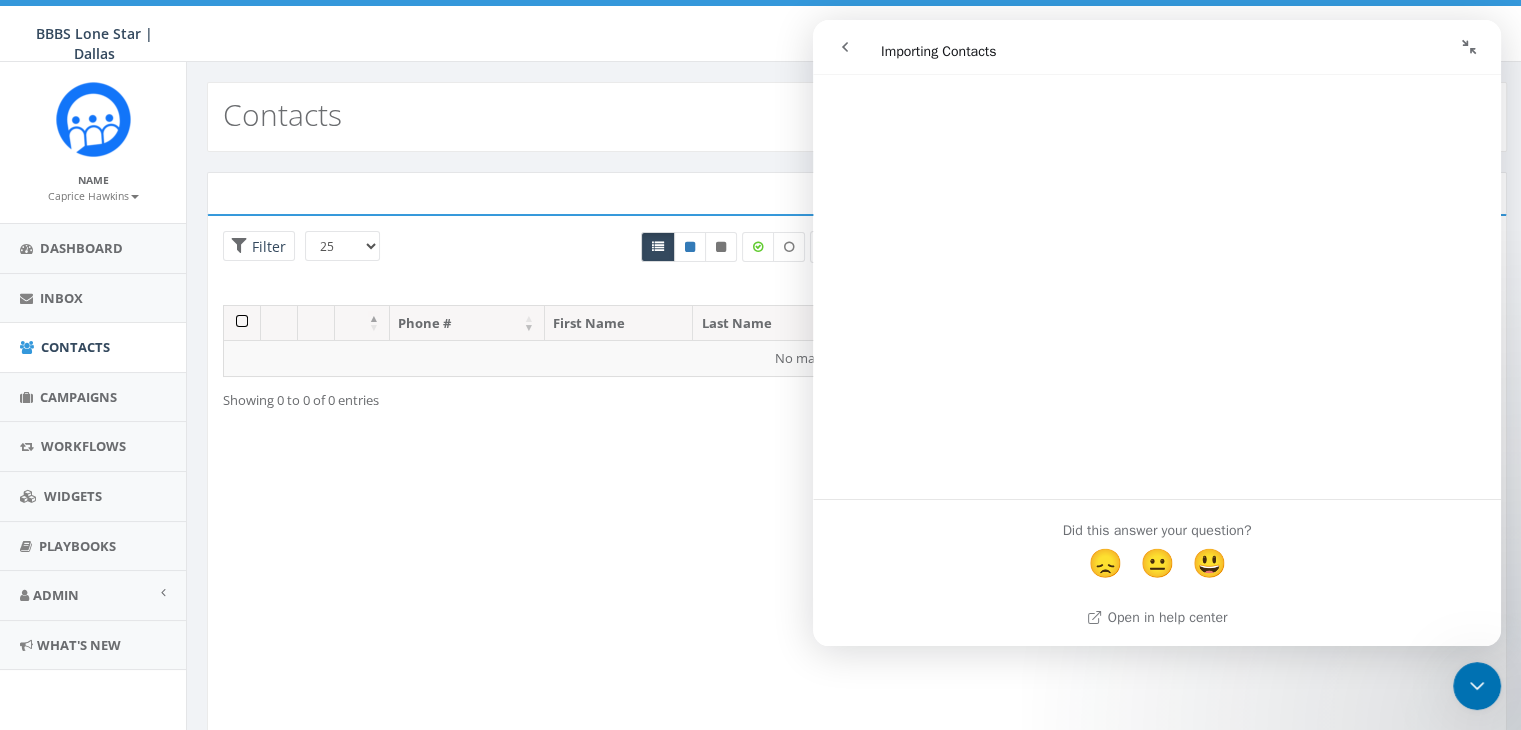click on "Loading the filters, please wait!! Phone Number is is not First Name is is not is empty is not empty contains does not contain Last Name is is not is empty is not empty contains does not contain Workflow Keyword is Selected: 0   is not Selected: 0   is empty is not empty Tags is Selected: 0   is not Selected: 0   is empty is not empty Status active opted out Created Date is is not is before is after is on or before is on or after Notes is is empty is not empty contains does not contain starts with ends with # of Active Campaigns equal to more than less than Current Campaigns all is Selected: 0   is not Selected: 0   Previous Campaigns all is Selected: 0   is not Selected: 0   Total Campaigns equal to more than less than Messages Sent equal to more than less than Messages Received equal to more than less than Campaign Replies equal to more than less than First Campaign is Selected: 0   is not Selected: 0   Last Campaign is Selected: 0   is not 0   is" at bounding box center (857, 480) 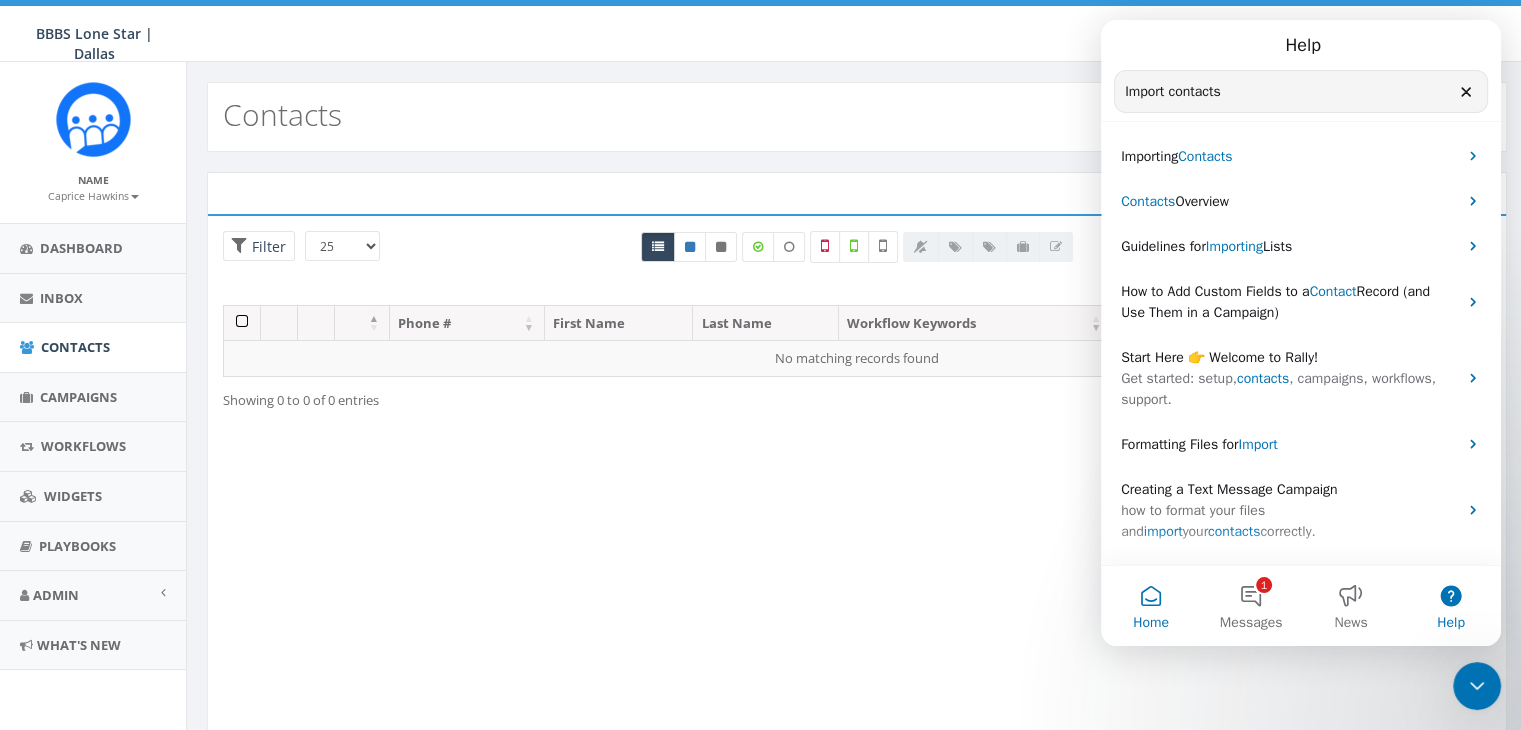 click on "Home" at bounding box center [1151, 606] 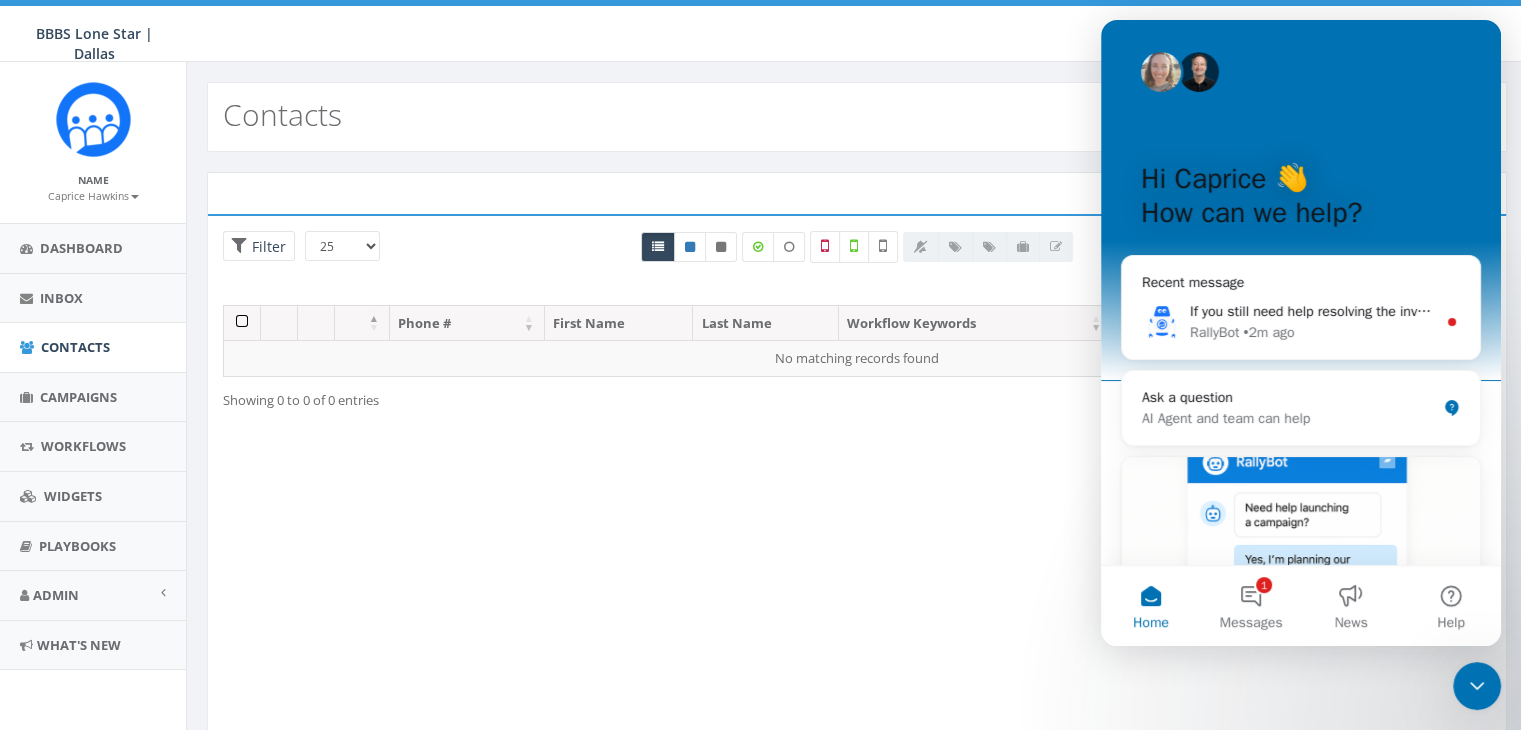 click 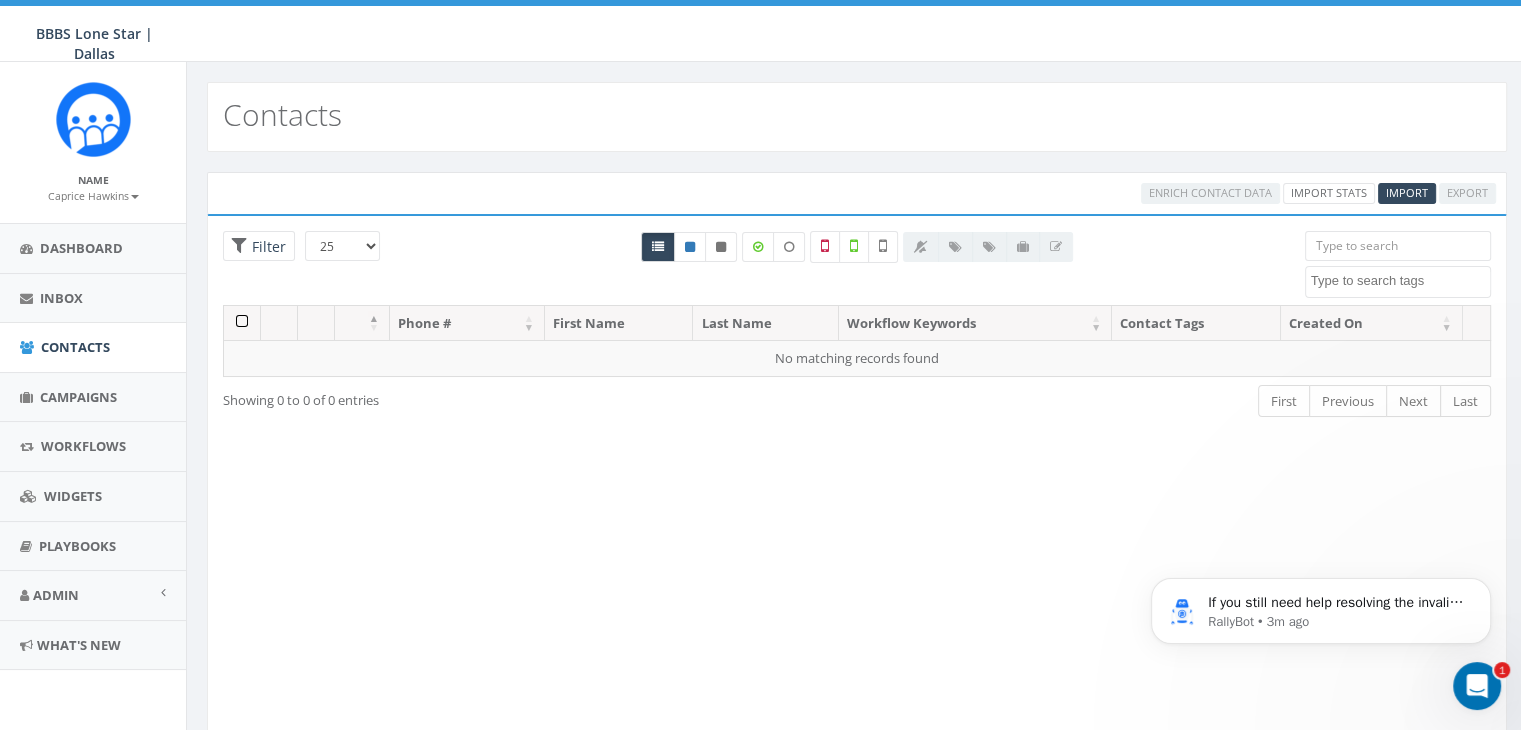 scroll, scrollTop: 0, scrollLeft: 0, axis: both 